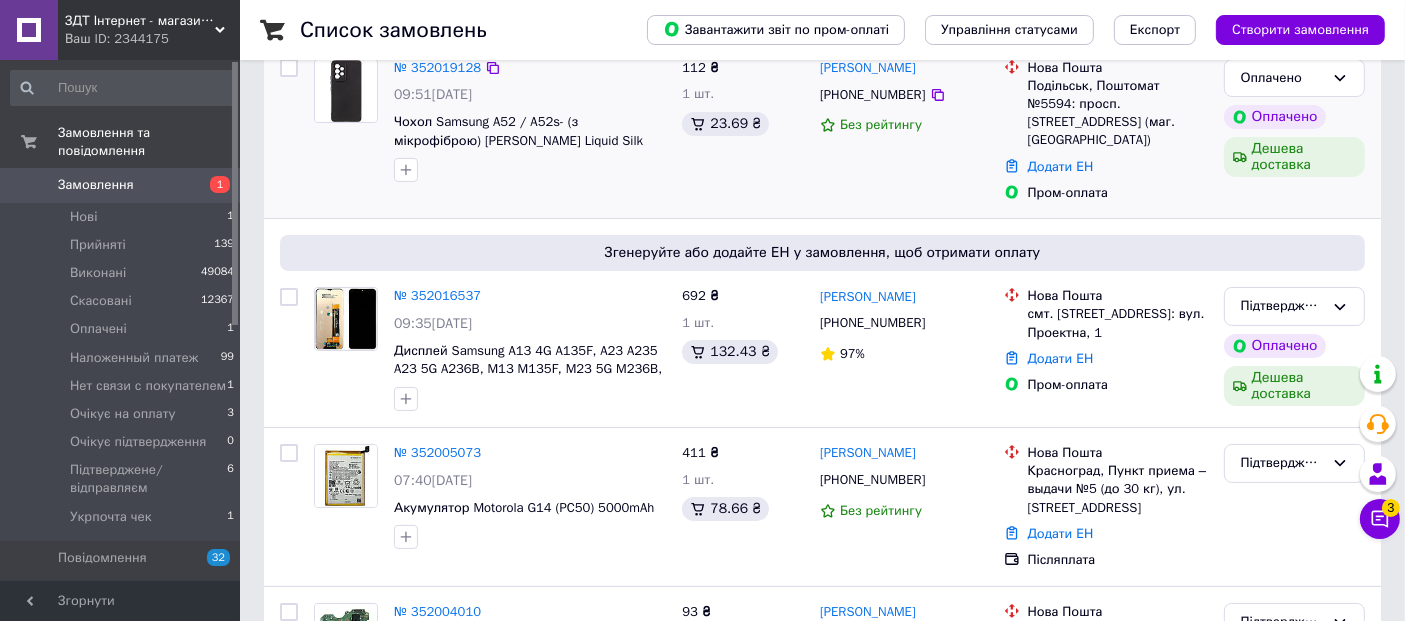 scroll, scrollTop: 111, scrollLeft: 0, axis: vertical 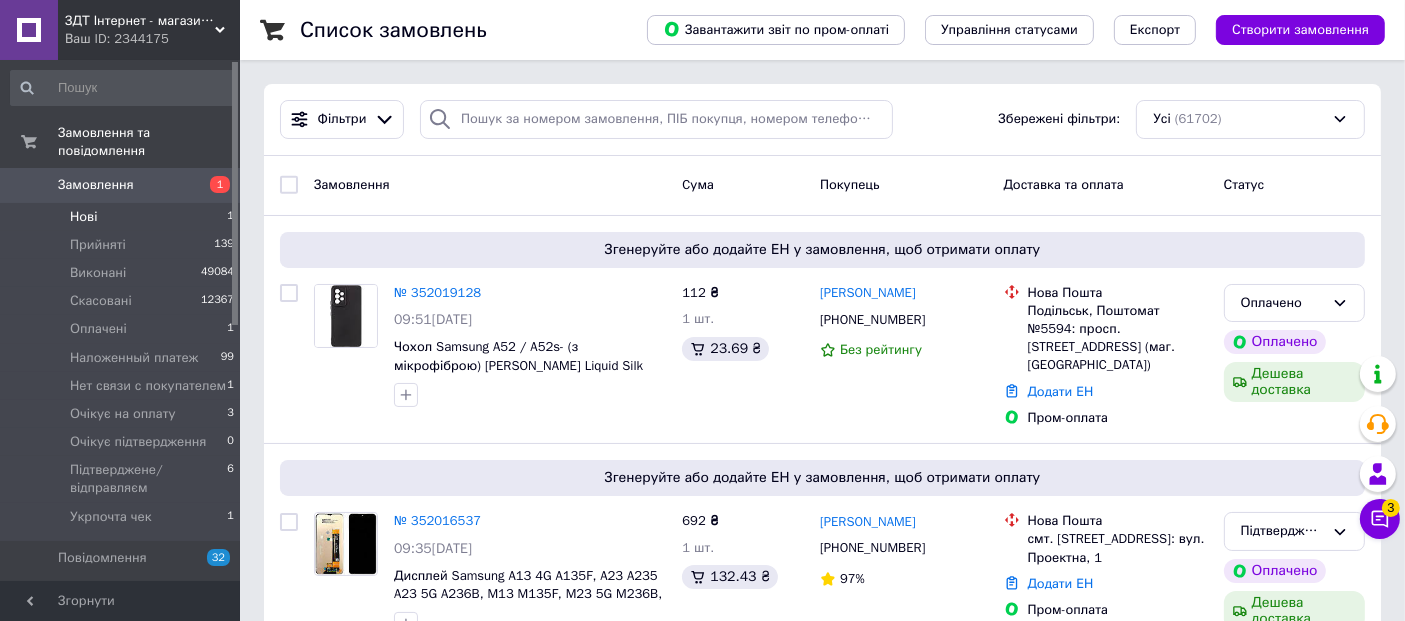 click on "Нові" at bounding box center [83, 217] 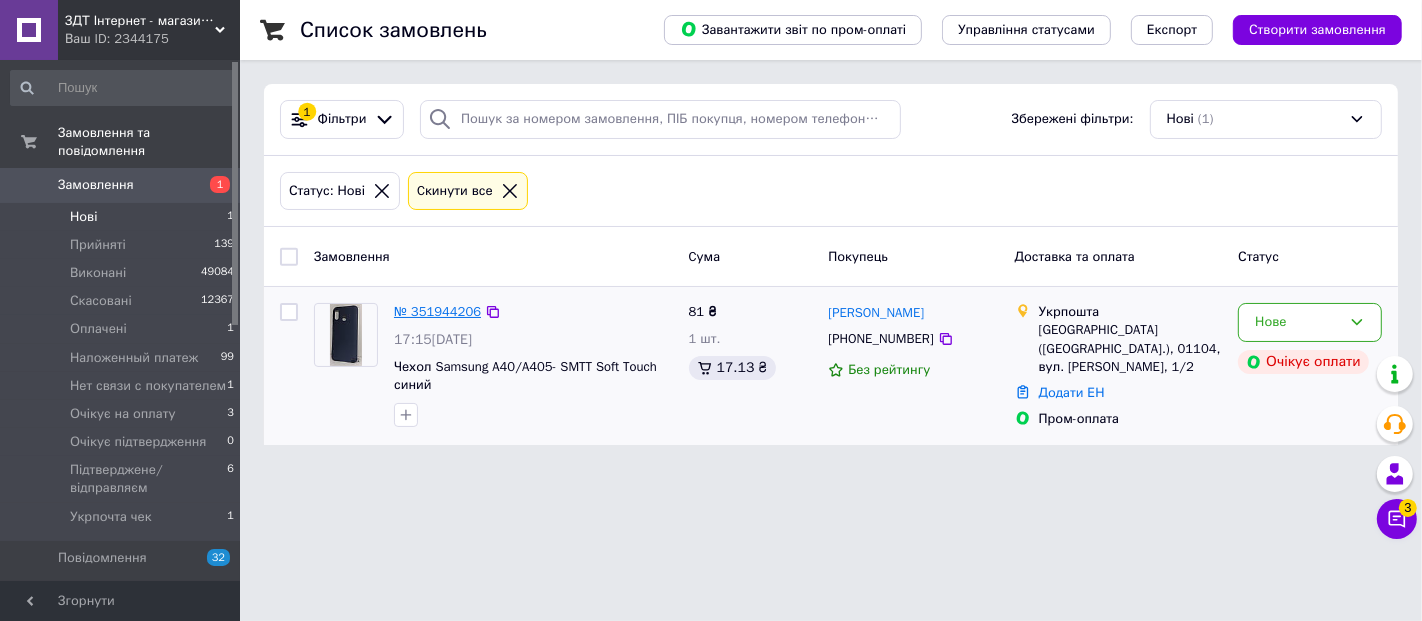 click on "№ 351944206" at bounding box center [437, 311] 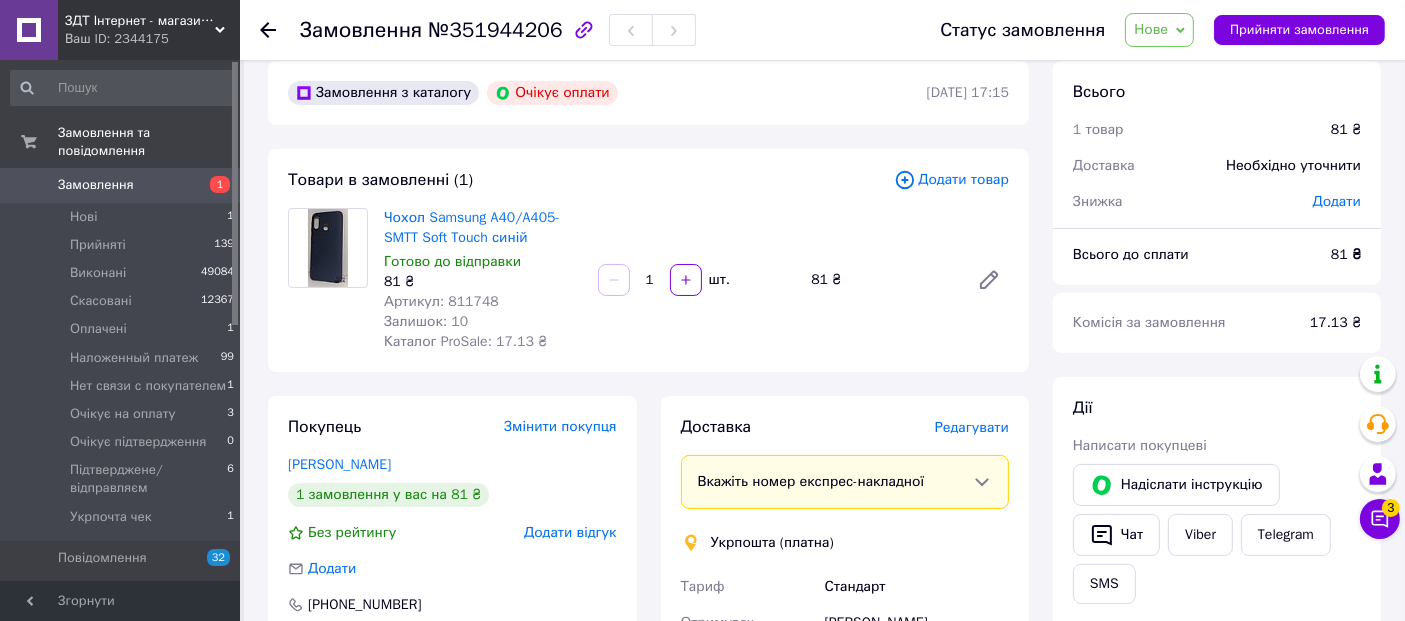 scroll, scrollTop: 0, scrollLeft: 0, axis: both 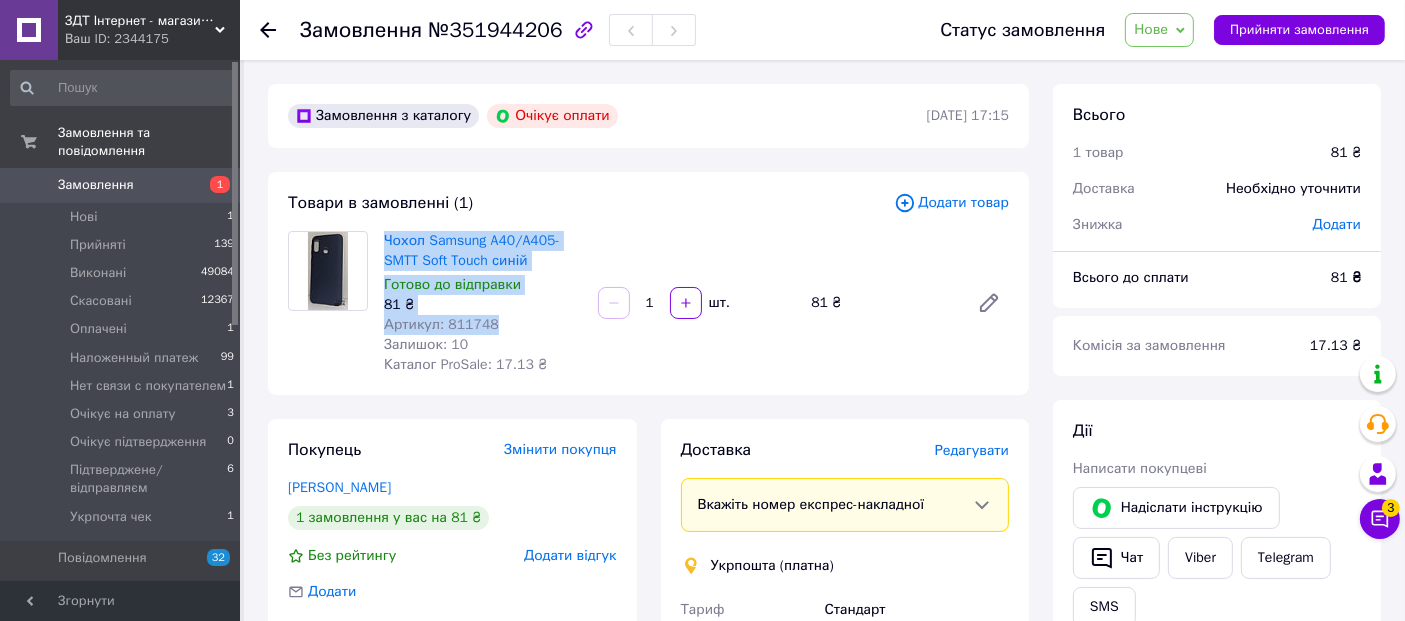 drag, startPoint x: 494, startPoint y: 324, endPoint x: 382, endPoint y: 242, distance: 138.80922 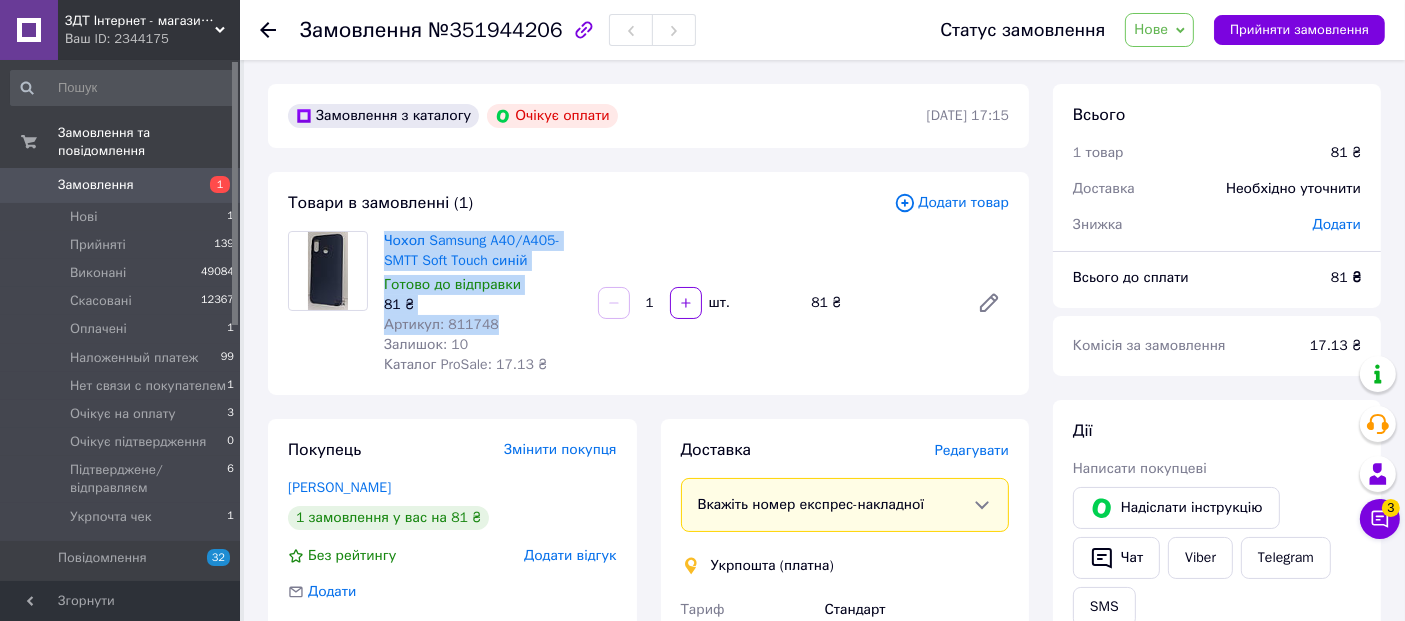 click on "Чохол Samsung A40/A405- SMTT Soft Touch синій Готово до відправки 81 ₴ Артикул: 811748 Залишок: 10 Каталог ProSale: 17.13 ₴" at bounding box center (483, 303) 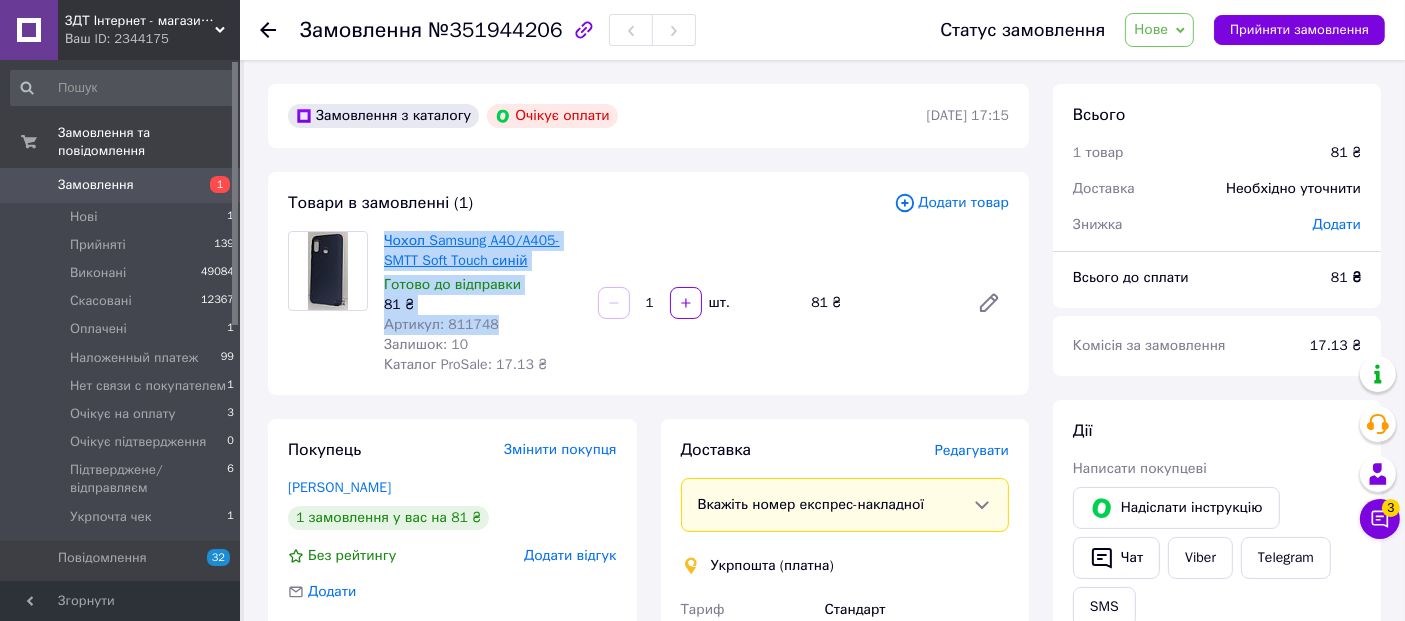 copy on "Чохол Samsung A40/A405- SMTT Soft Touch синій Готово до відправки 81 ₴ Артикул: 811748" 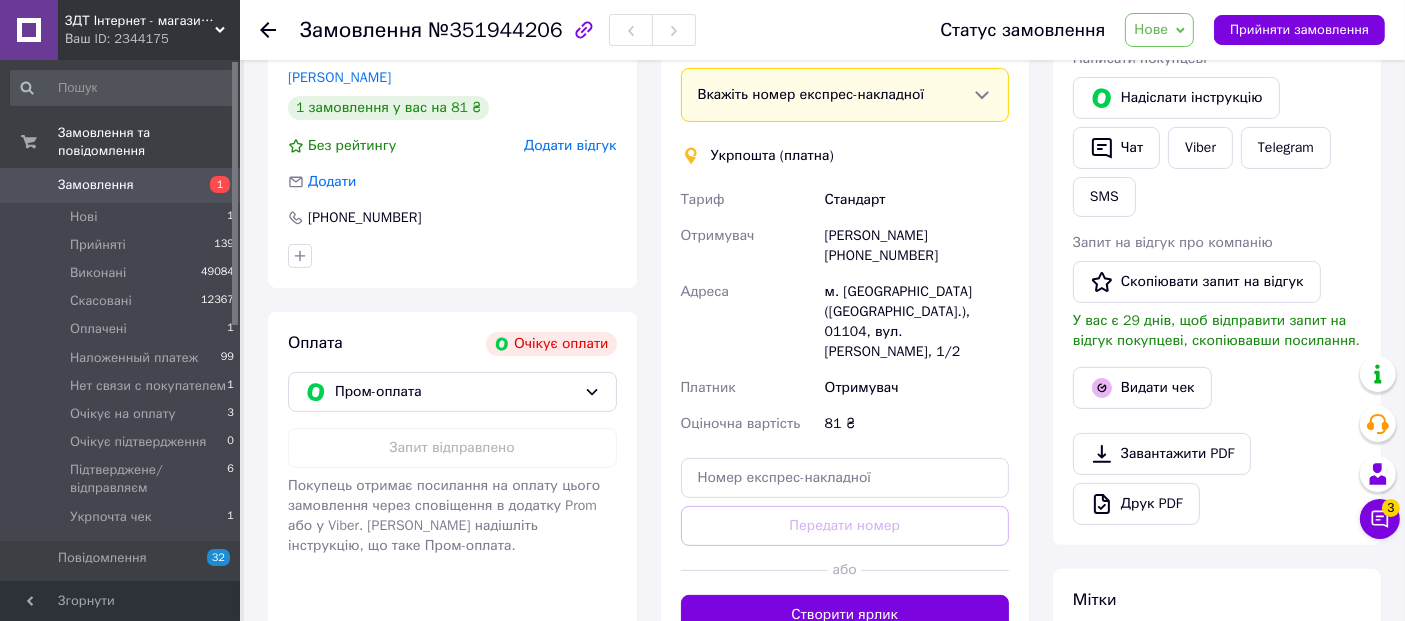 scroll, scrollTop: 111, scrollLeft: 0, axis: vertical 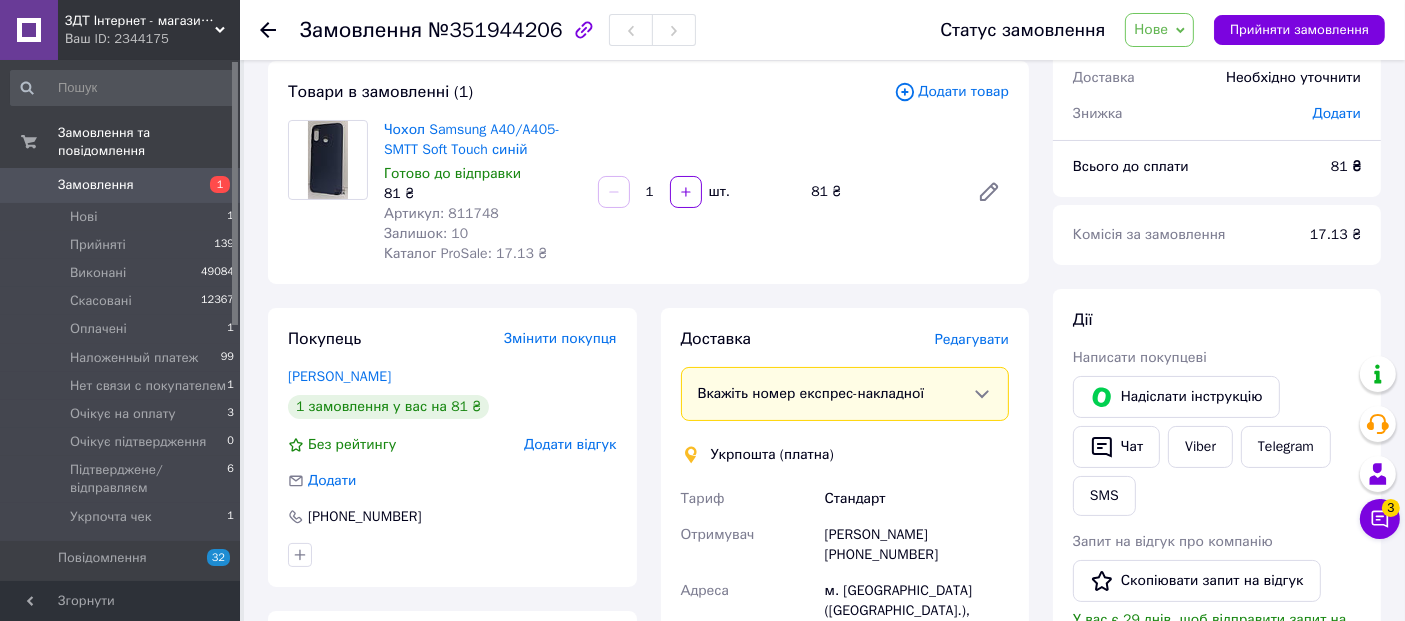 click on "Товари в замовленні (1) Додати товар Чохол Samsung A40/A405- SMTT Soft Touch синій Готово до відправки 81 ₴ Артикул: 811748 Залишок: 10 Каталог ProSale: 17.13 ₴  1   шт. 81 ₴" at bounding box center (648, 172) 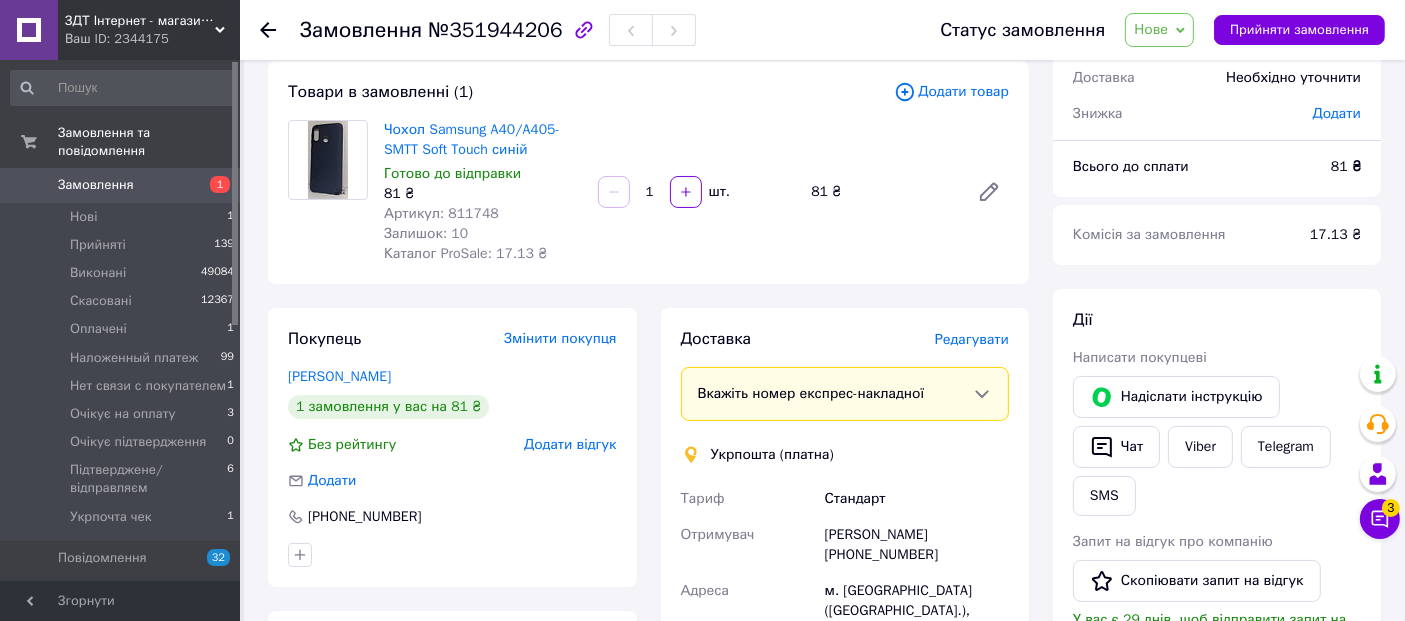 click on "Чохол Samsung A40/A405- SMTT Soft Touch синій Готово до відправки 81 ₴ Артикул: 811748 Залишок: 10 Каталог ProSale: 17.13 ₴  1   шт. 81 ₴" at bounding box center (696, 192) 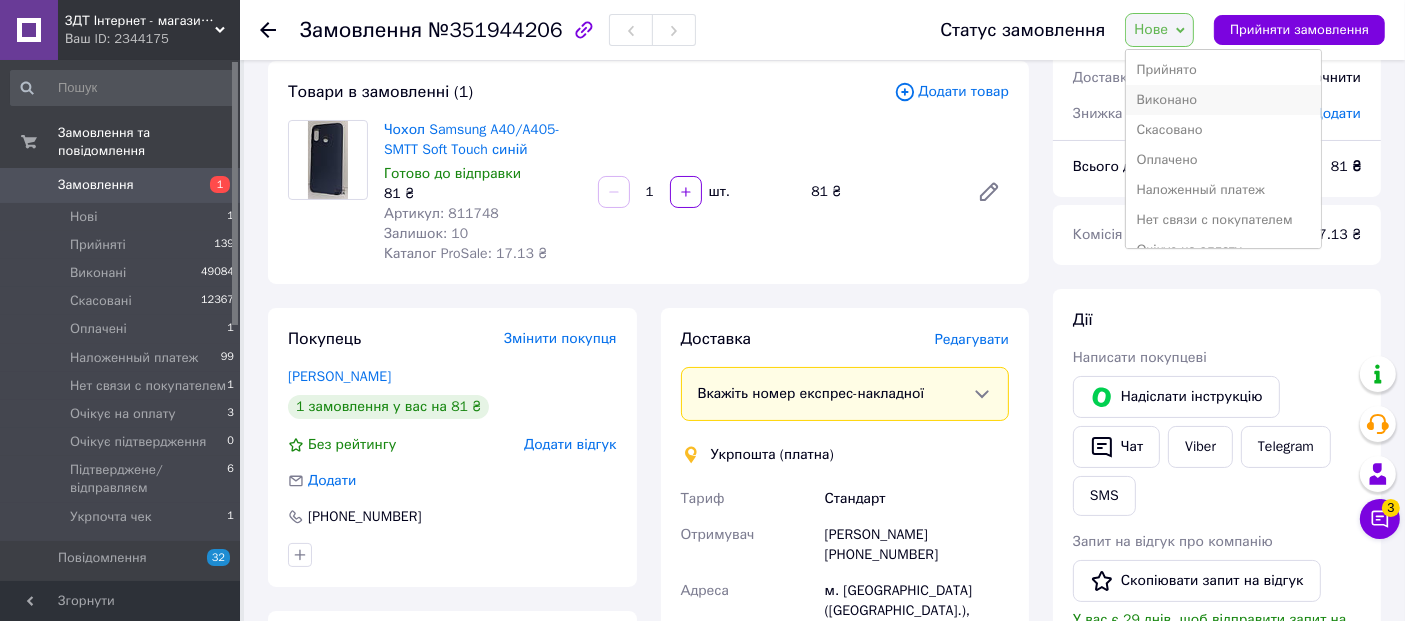 scroll, scrollTop: 111, scrollLeft: 0, axis: vertical 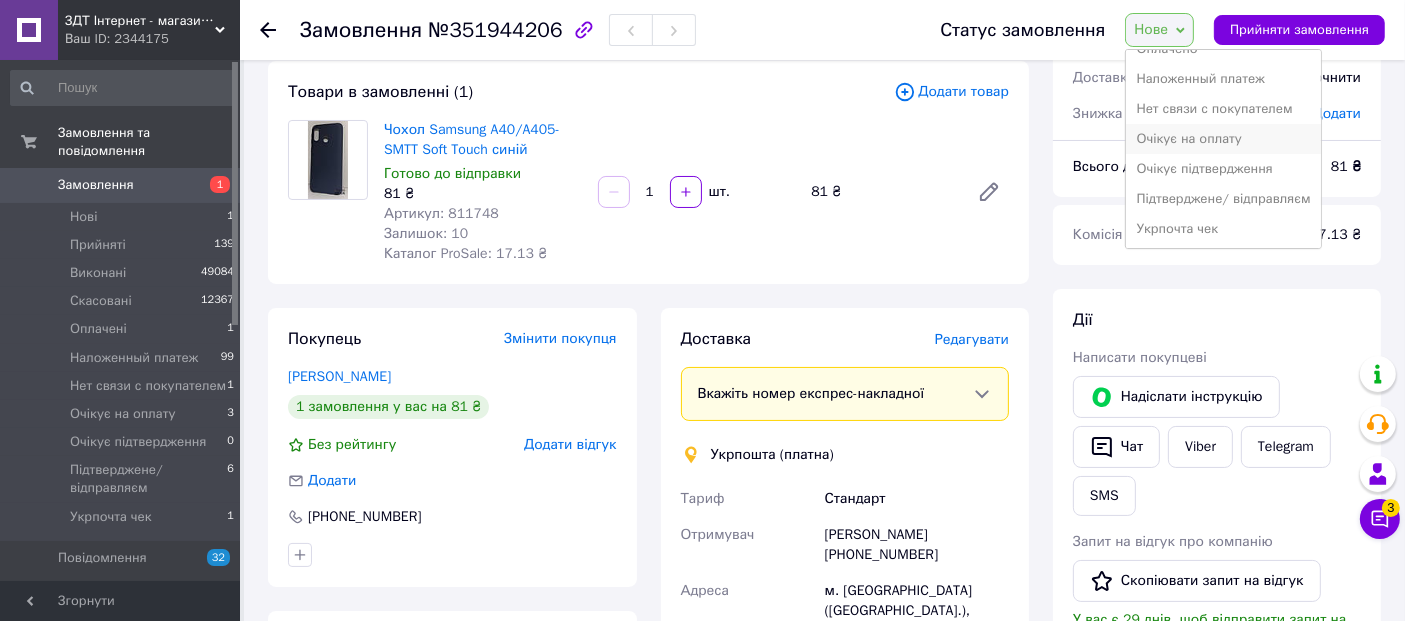 click on "Очікує на оплату" at bounding box center [1223, 139] 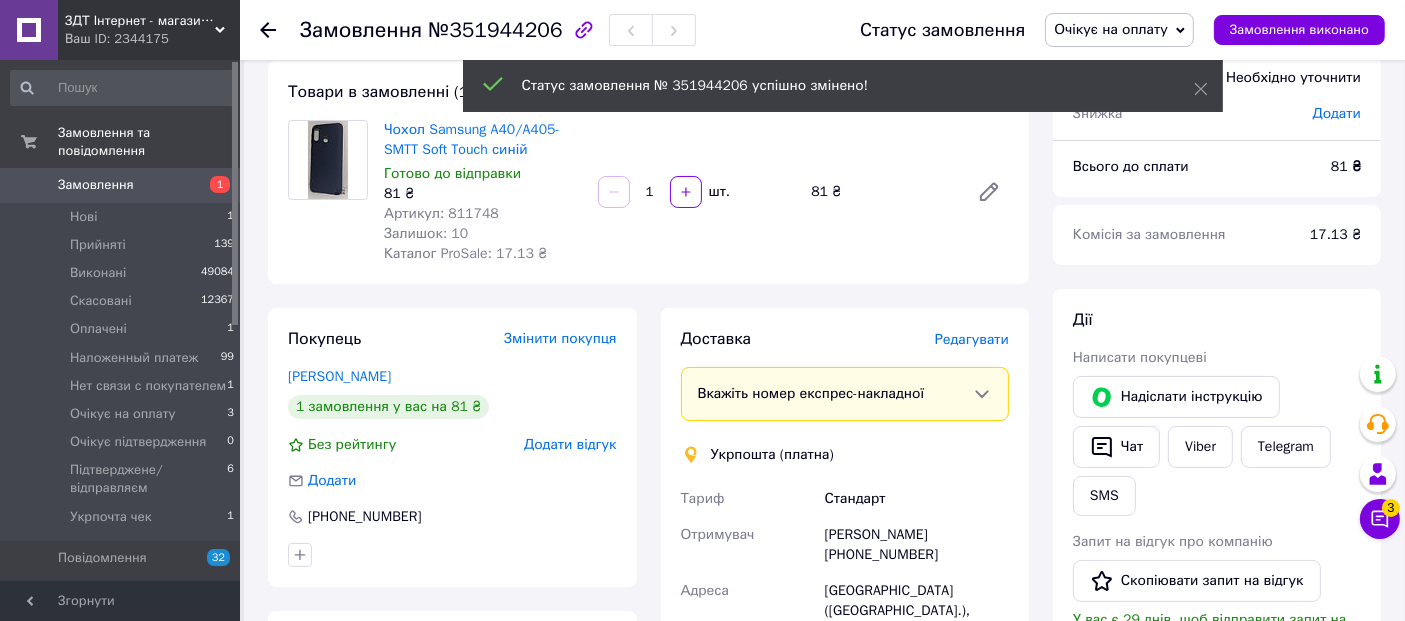 click on "Чохол Samsung A40/A405- SMTT Soft Touch синій Готово до відправки 81 ₴ Артикул: 811748 Залишок: 10 Каталог ProSale: 17.13 ₴  1   шт. 81 ₴" at bounding box center (696, 192) 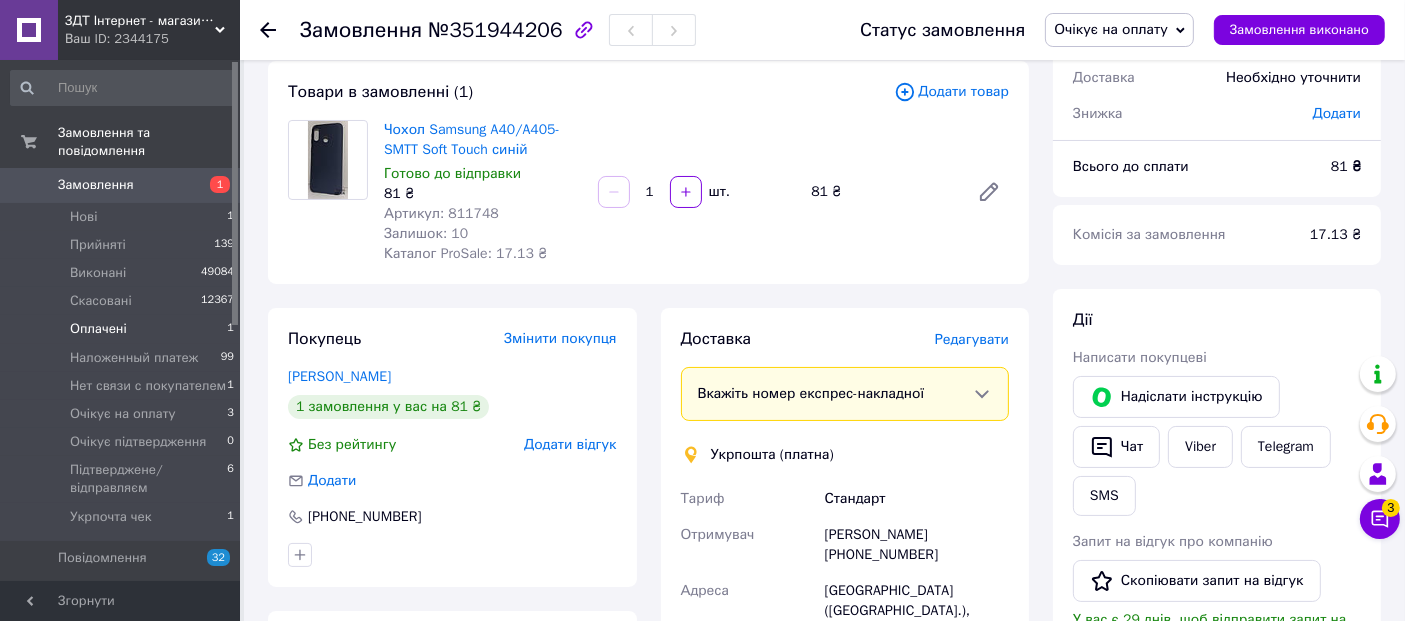 click on "Оплачені" at bounding box center (98, 329) 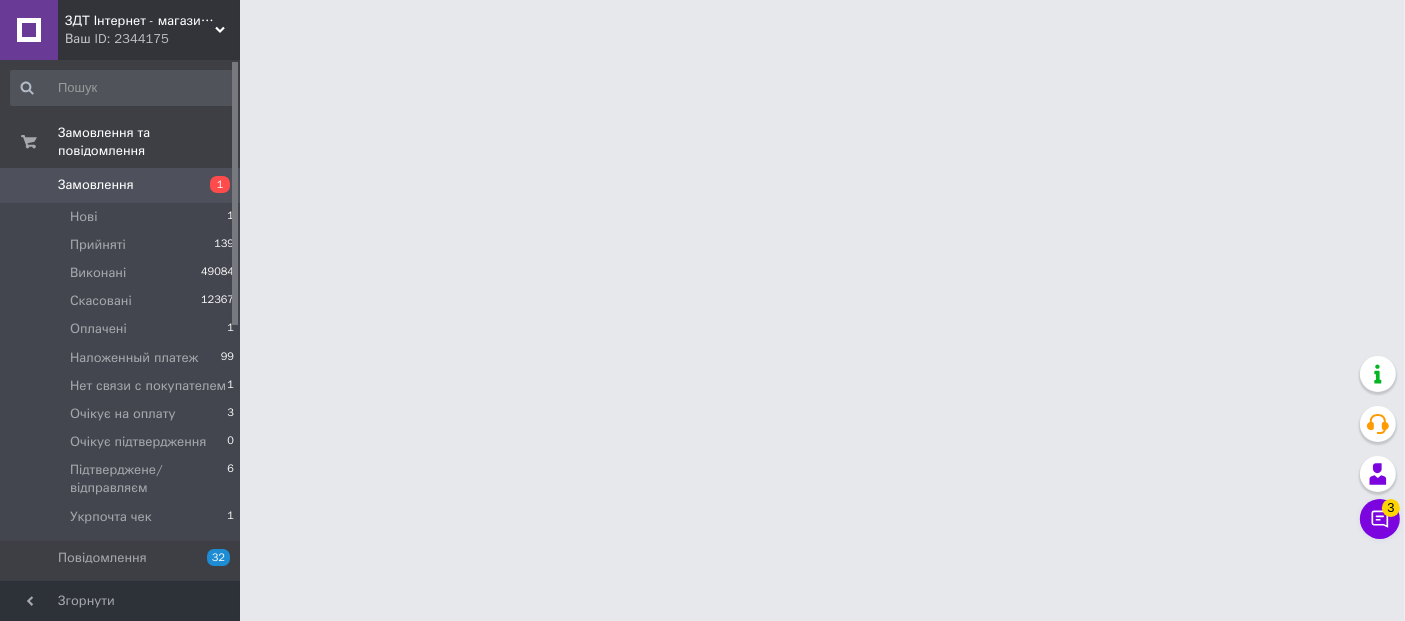 scroll, scrollTop: 0, scrollLeft: 0, axis: both 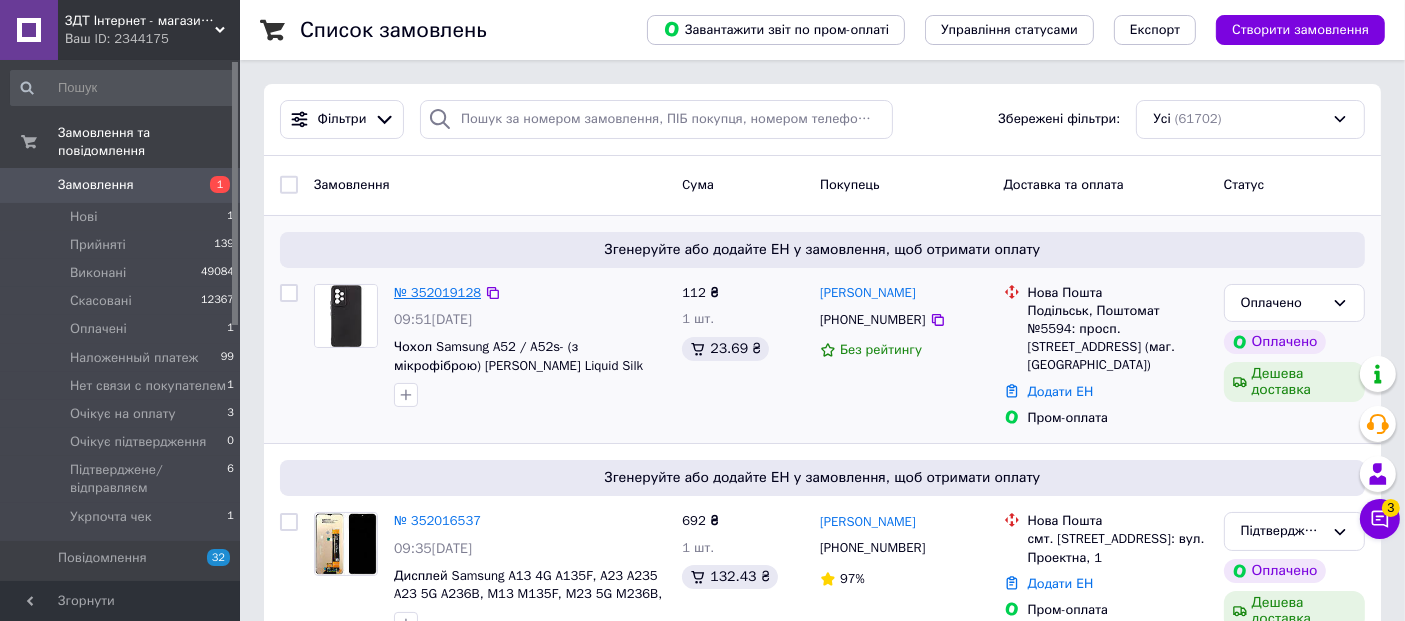click on "№ 352019128" at bounding box center [437, 292] 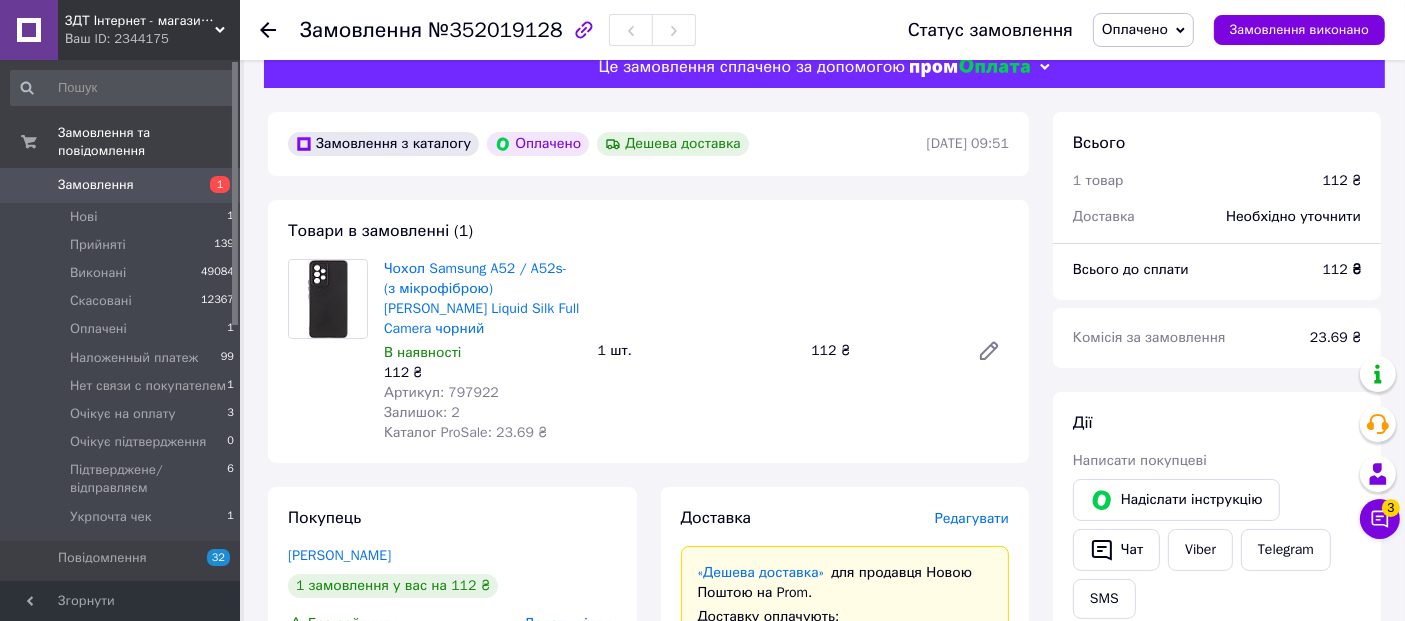 scroll, scrollTop: 0, scrollLeft: 0, axis: both 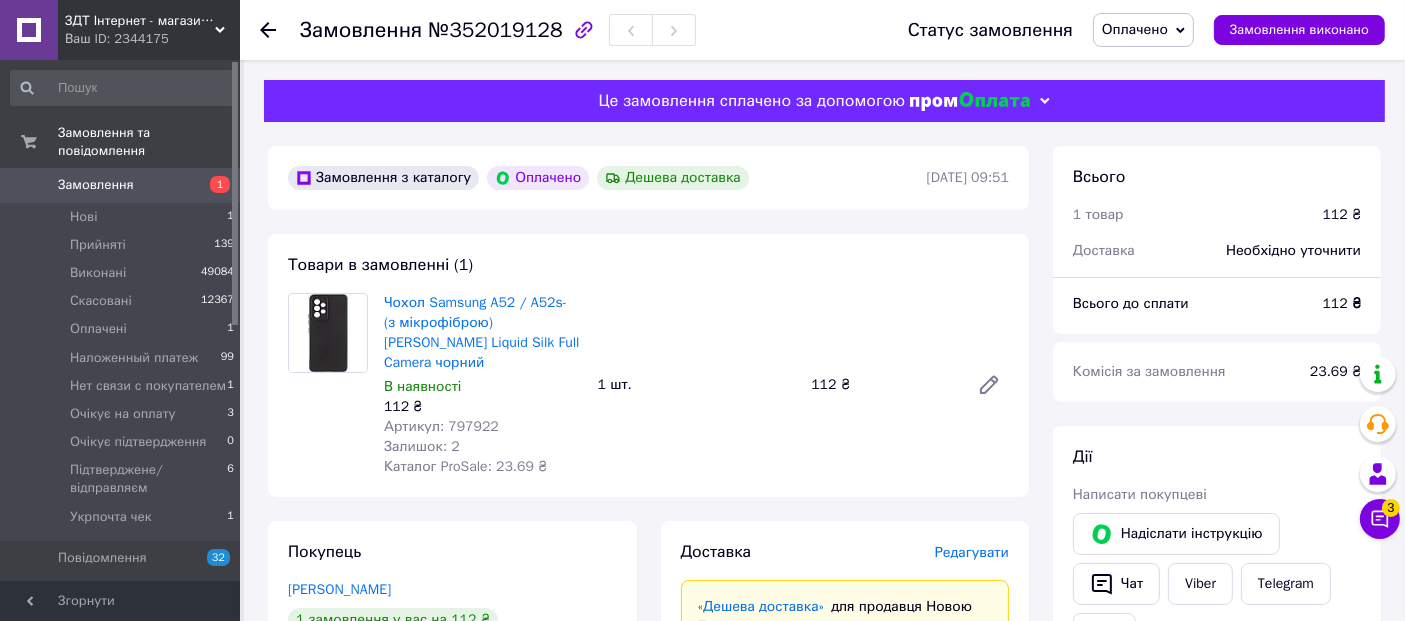 click on "№352019128" at bounding box center (495, 30) 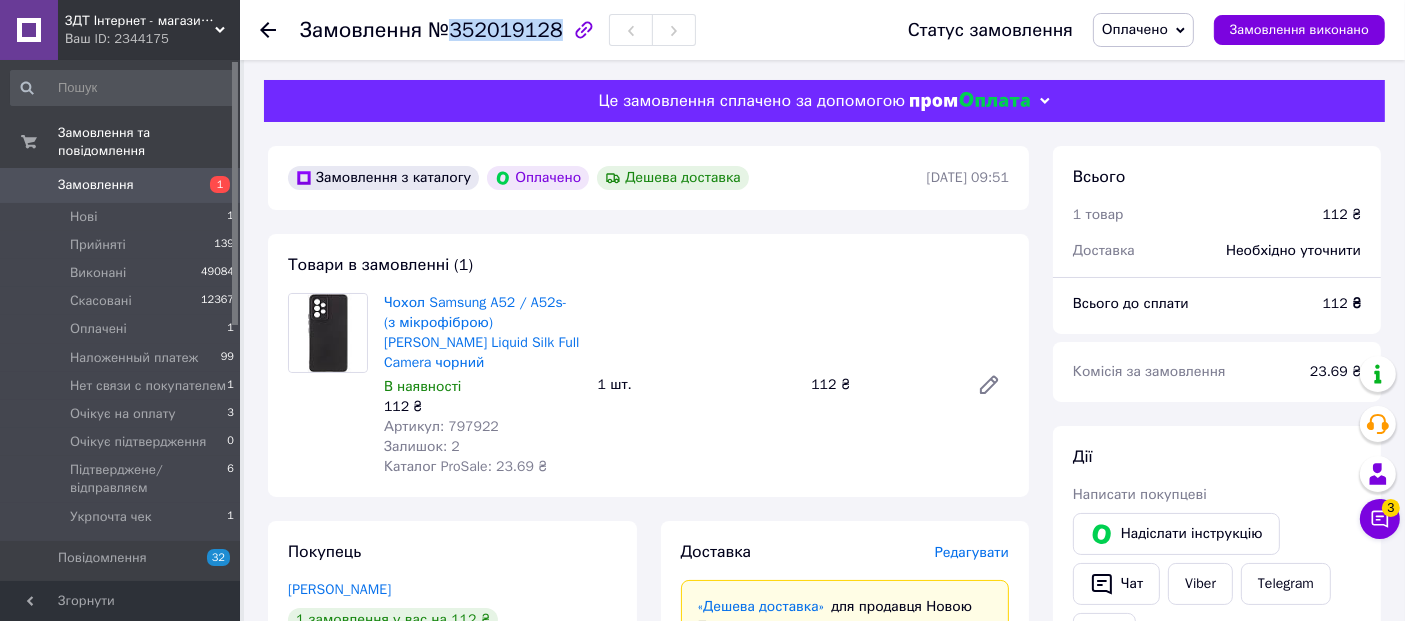 click on "№352019128" at bounding box center [495, 30] 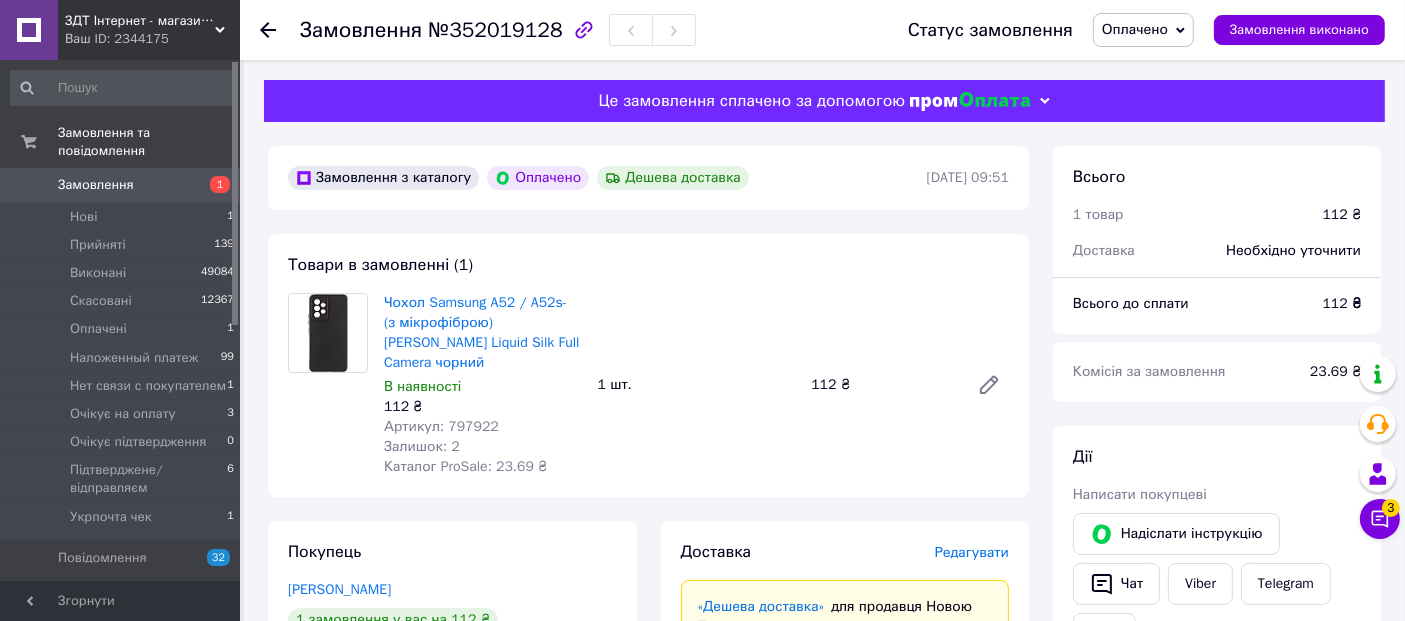 click on "Артикул: 797922" at bounding box center (441, 426) 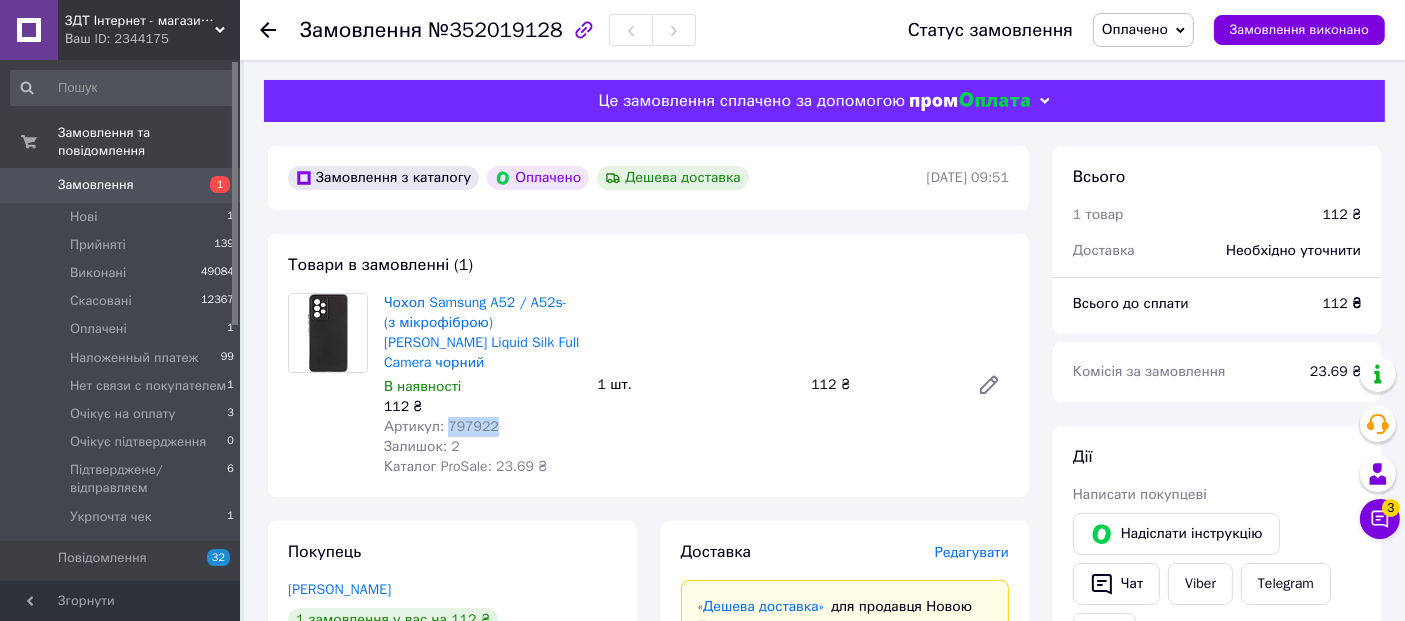 click on "Артикул: 797922" at bounding box center [441, 426] 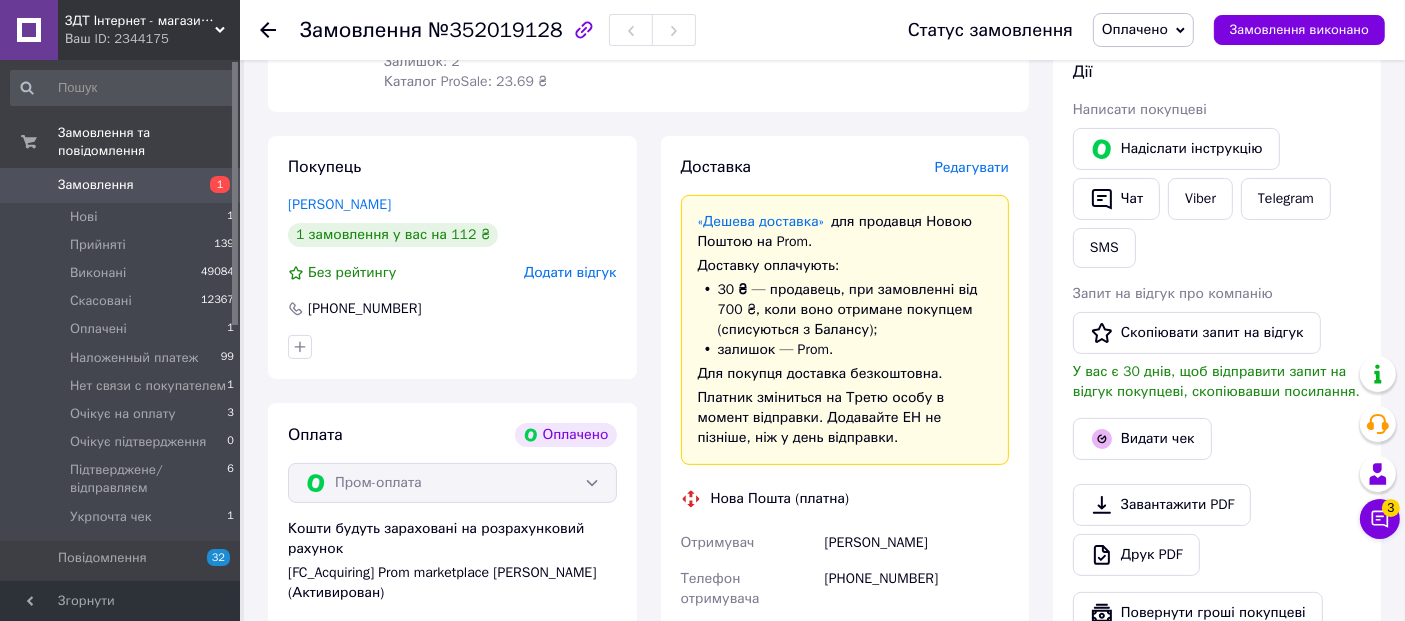 scroll, scrollTop: 444, scrollLeft: 0, axis: vertical 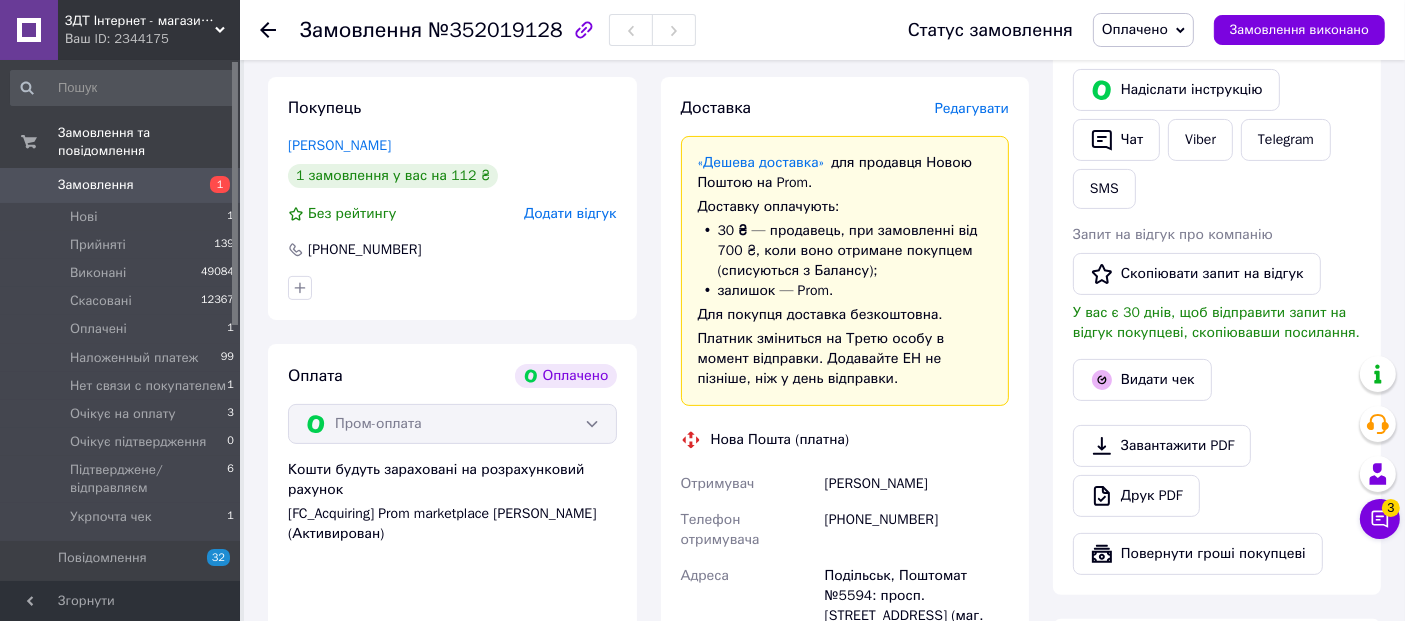 click on "Подільськ, Поштомат №5594: просп. [STREET_ADDRESS] (маг. [GEOGRAPHIC_DATA])" at bounding box center [917, 606] 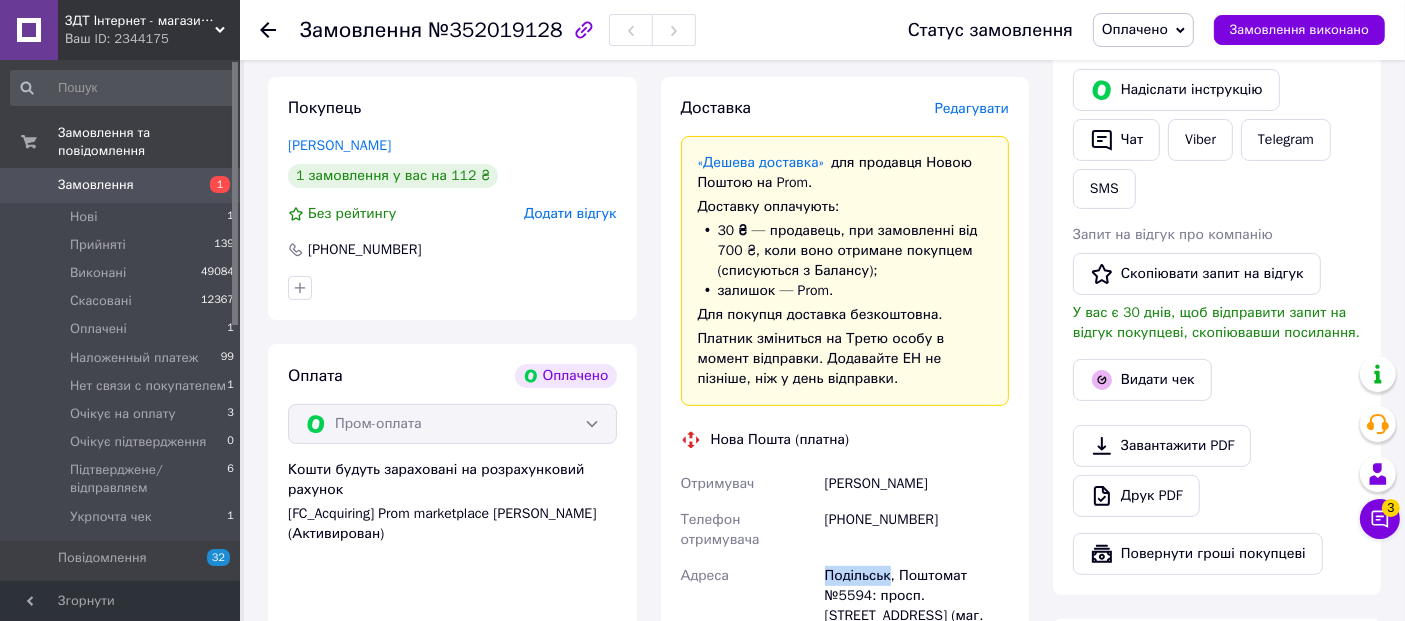 click on "Подільськ, Поштомат №5594: просп. [STREET_ADDRESS] (маг. [GEOGRAPHIC_DATA])" at bounding box center (917, 606) 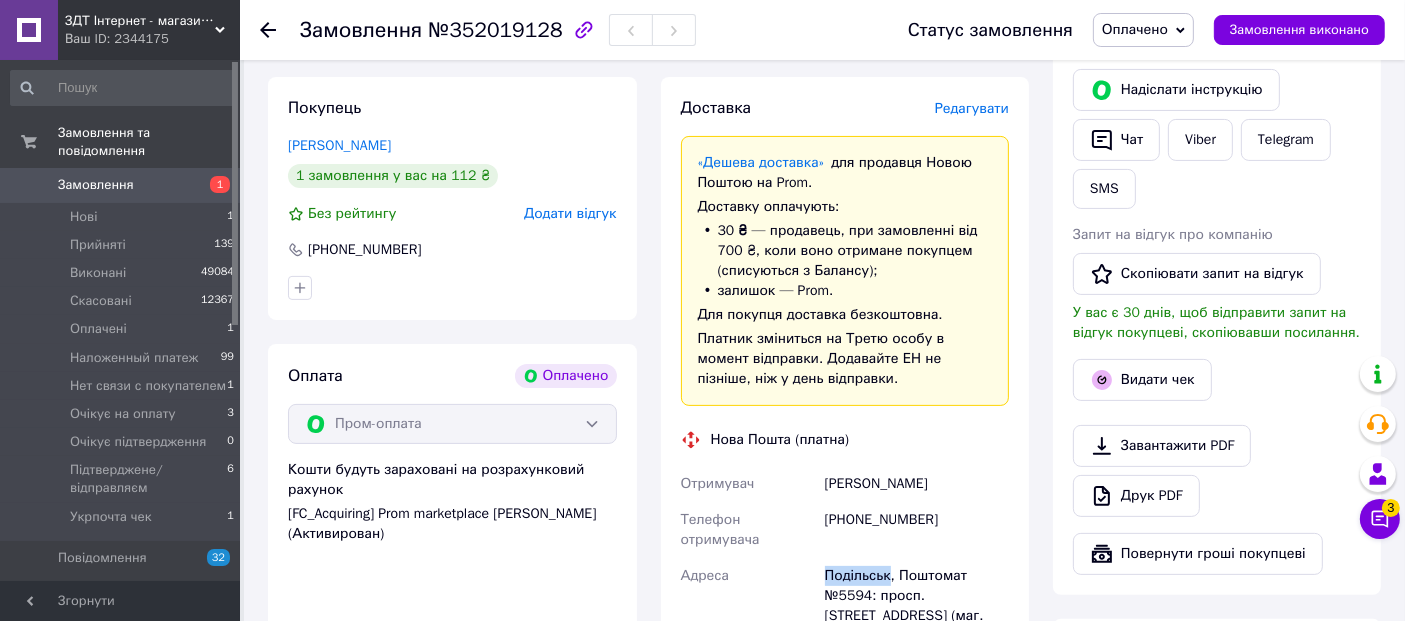 copy on "[GEOGRAPHIC_DATA]" 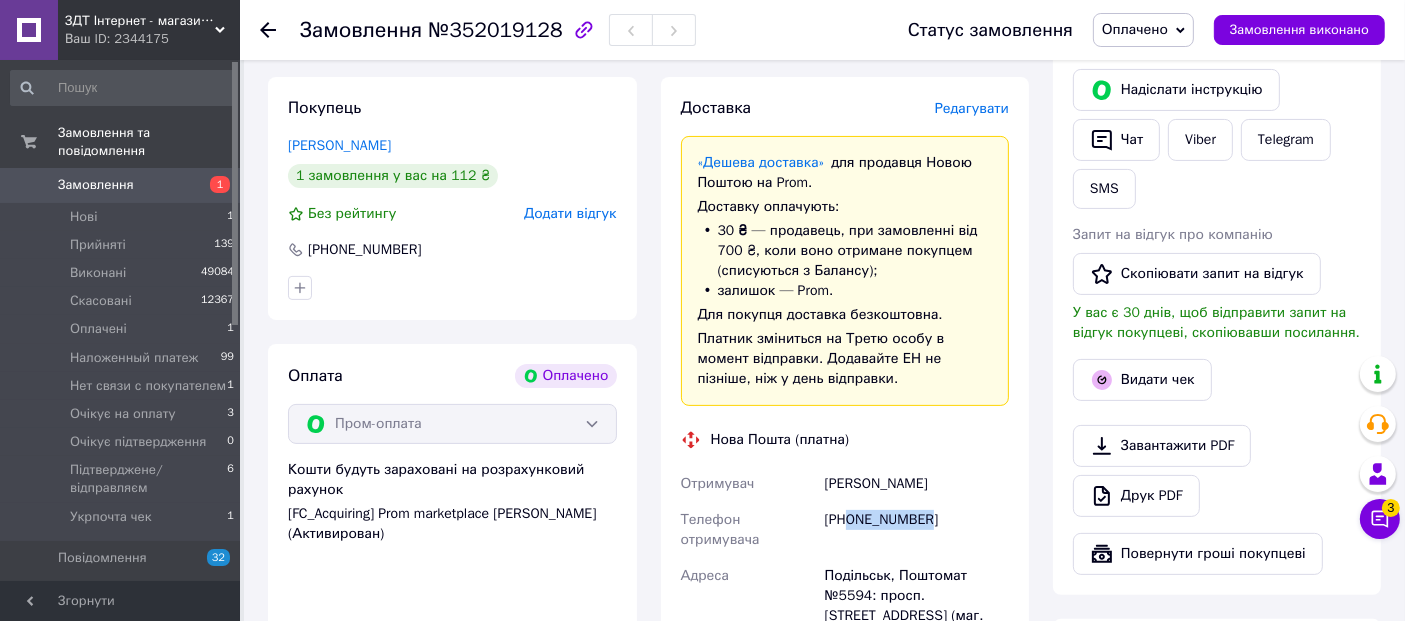 drag, startPoint x: 931, startPoint y: 496, endPoint x: 850, endPoint y: 494, distance: 81.02469 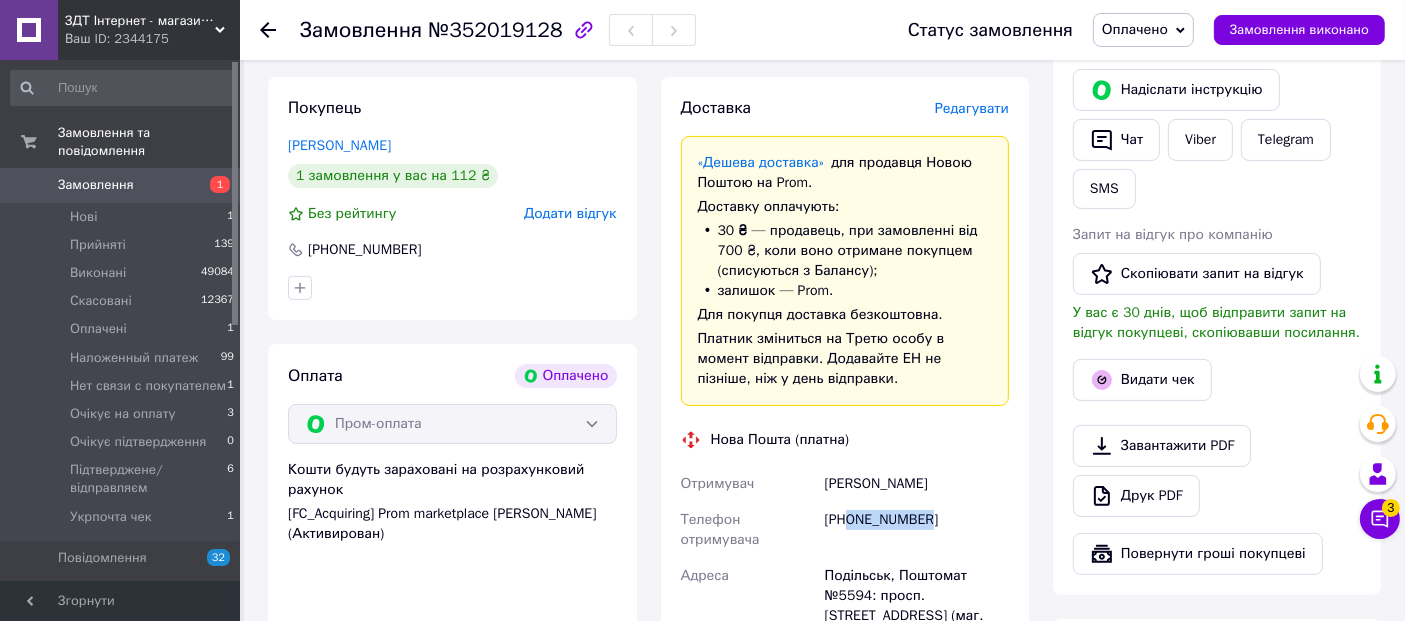 click on "[PHONE_NUMBER]" at bounding box center (917, 530) 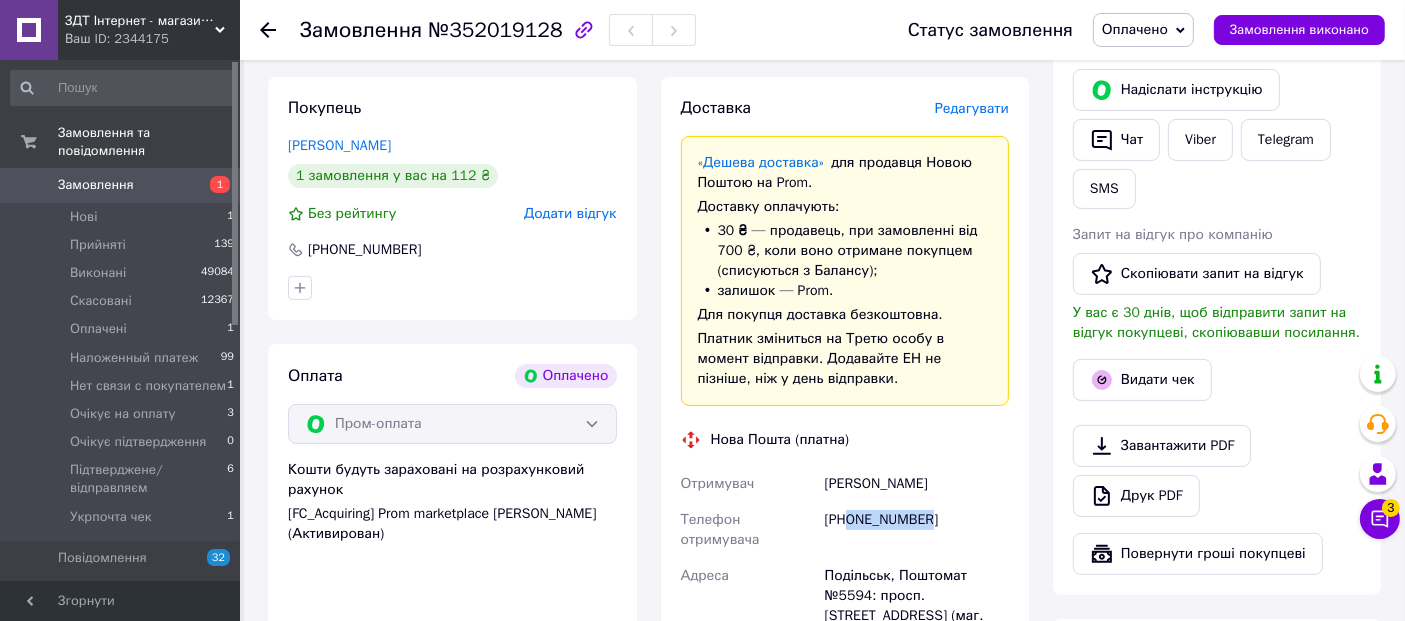 copy on "0956092122" 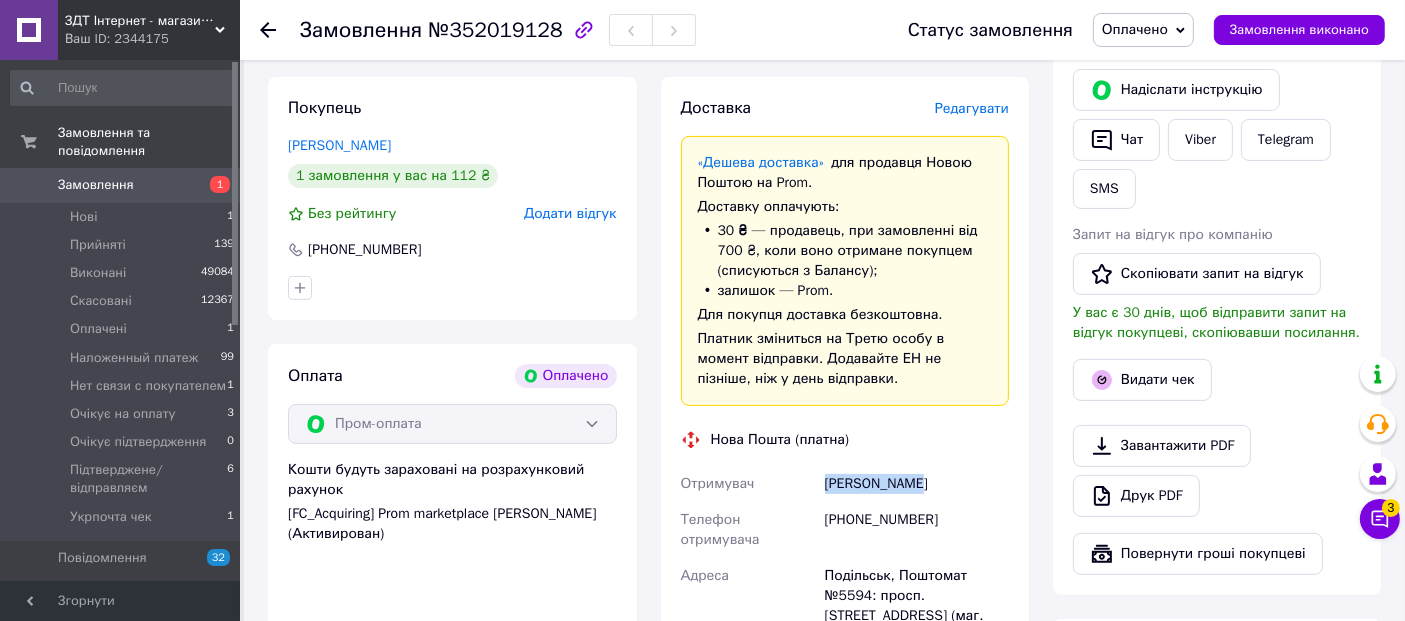 drag, startPoint x: 817, startPoint y: 466, endPoint x: 936, endPoint y: 467, distance: 119.0042 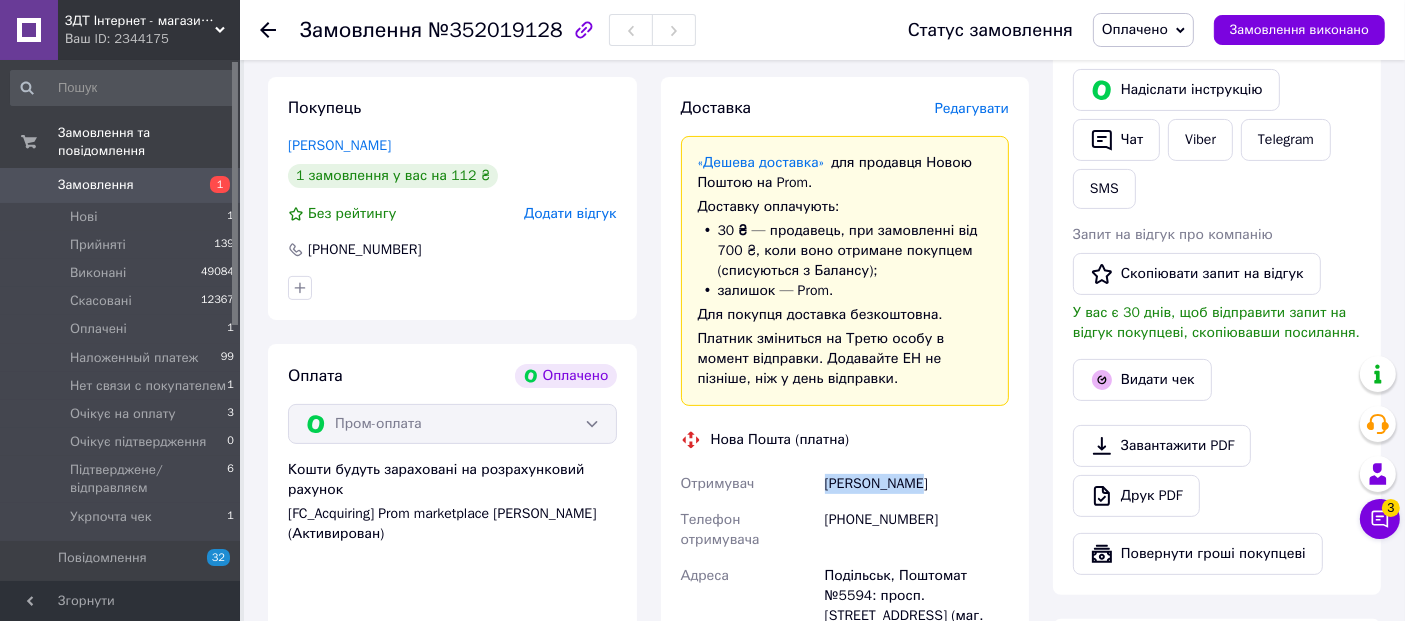 click on "Отримувач [PERSON_NAME] Телефон отримувача [PHONE_NUMBER] [GEOGRAPHIC_DATA], [GEOGRAPHIC_DATA] №5594: просп. [STREET_ADDRESS] (маг. АТБ) Дата відправки [DATE] Платник   Отримувач Оціночна вартість 112 ₴" at bounding box center [845, 614] 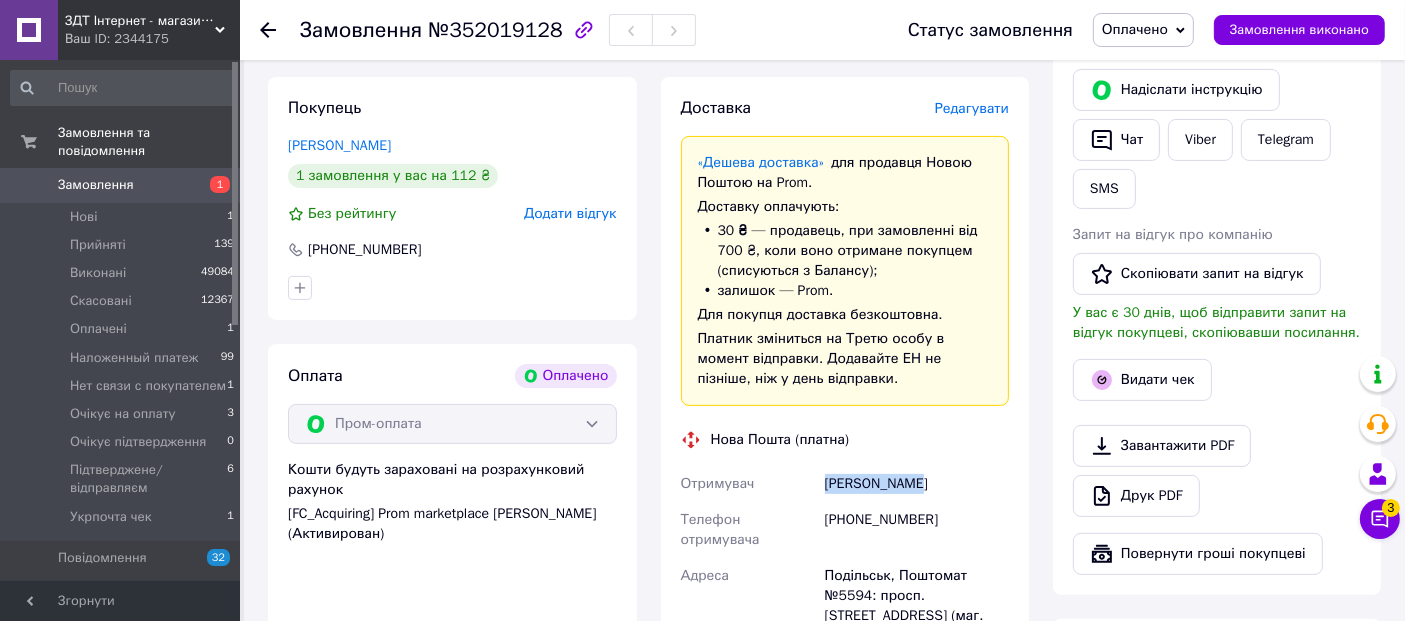 copy on "Отримувач [PERSON_NAME]" 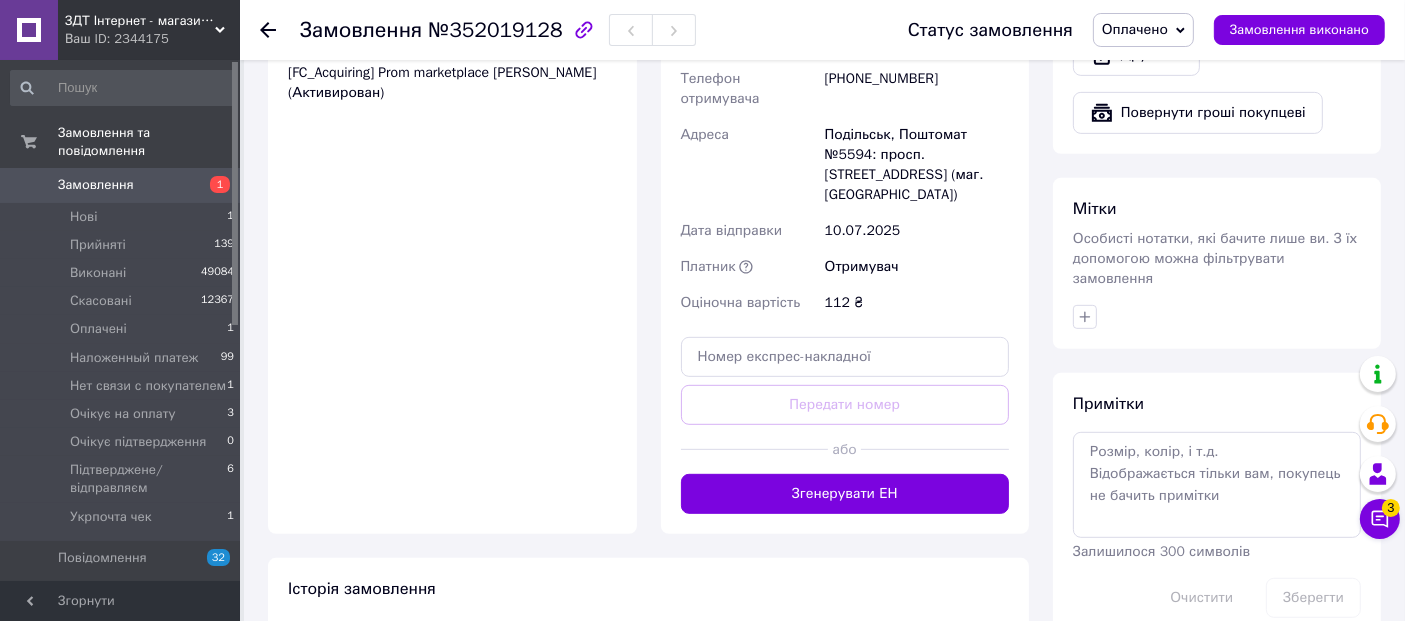 scroll, scrollTop: 888, scrollLeft: 0, axis: vertical 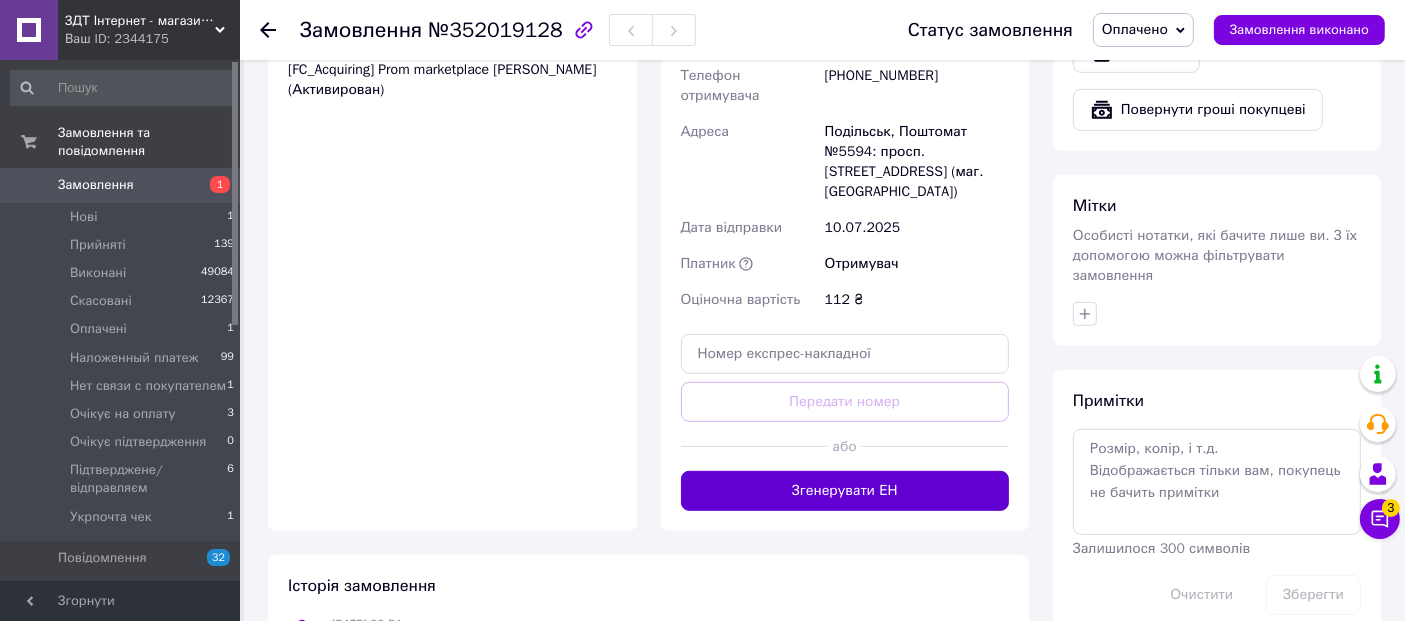 click on "Згенерувати ЕН" at bounding box center (845, 491) 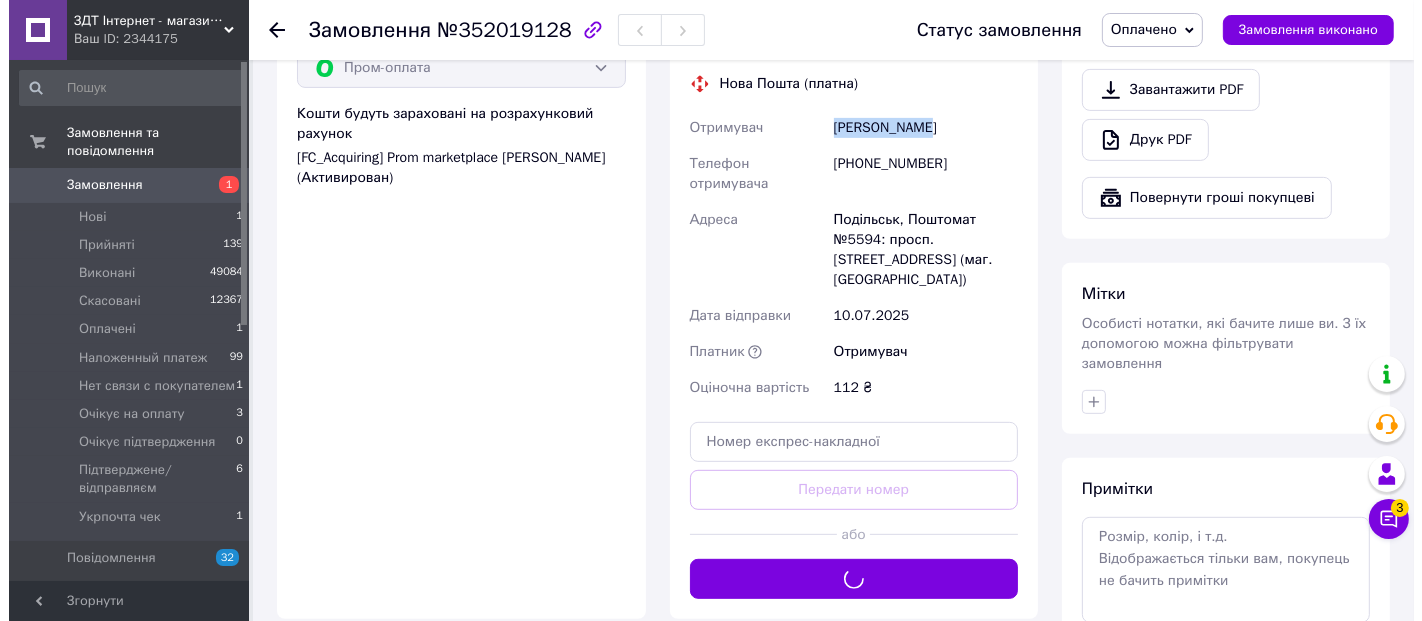scroll, scrollTop: 555, scrollLeft: 0, axis: vertical 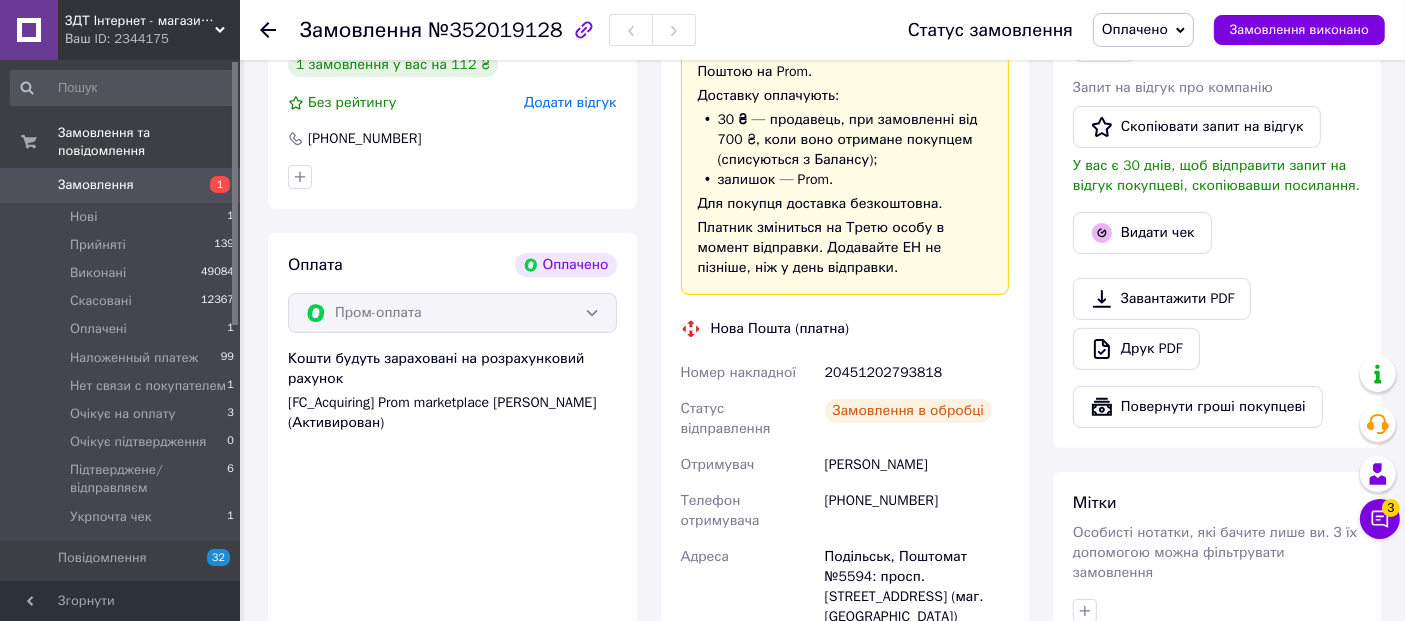click on "20451202793818" at bounding box center (917, 373) 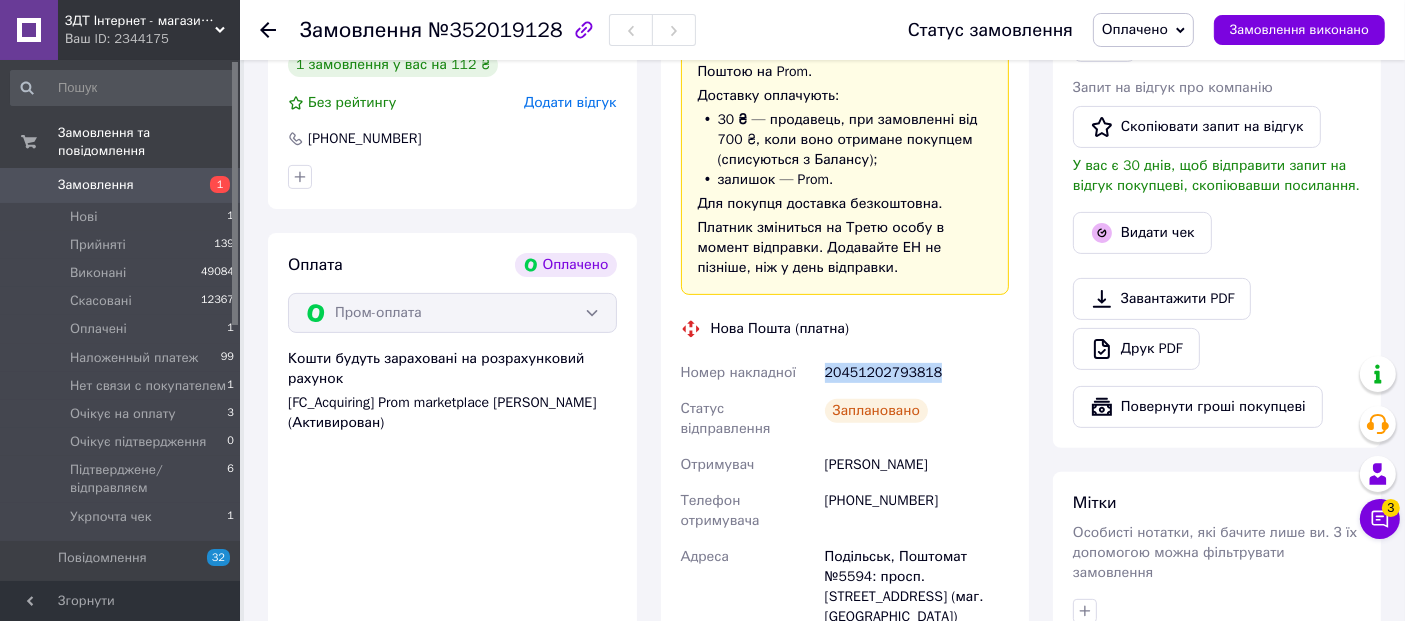 click on "20451202793818" at bounding box center (917, 373) 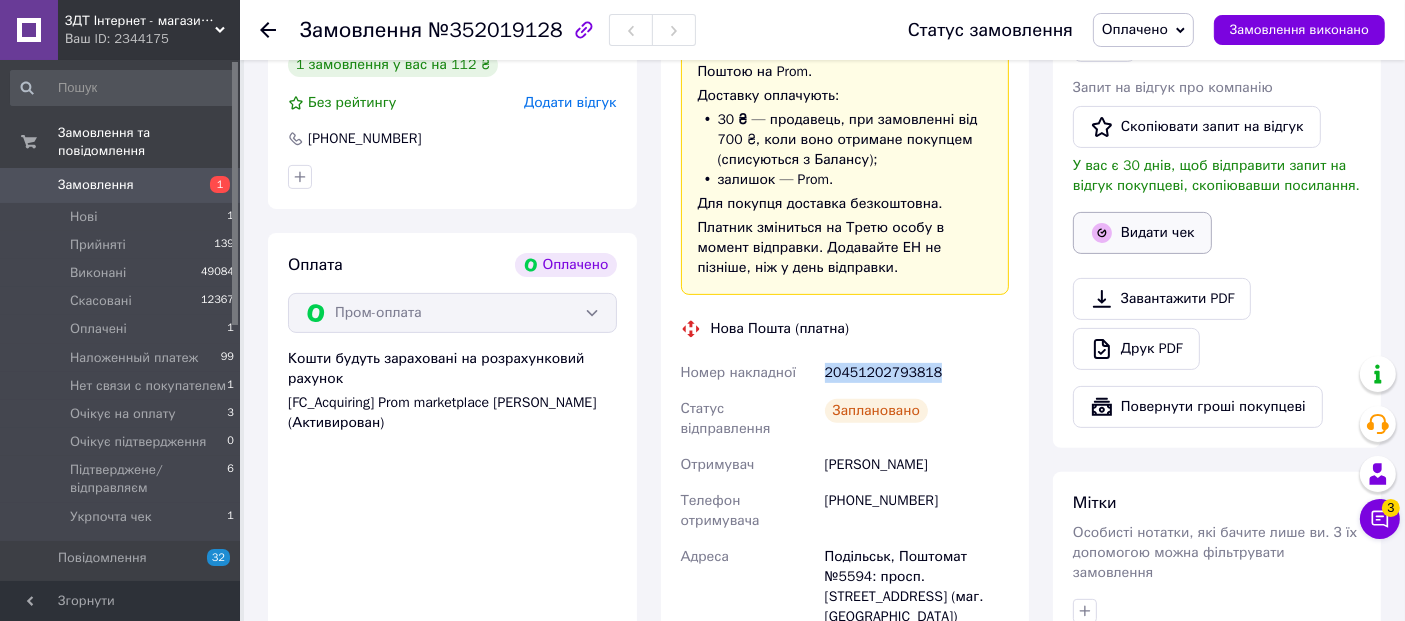 click on "Видати чек" at bounding box center [1142, 233] 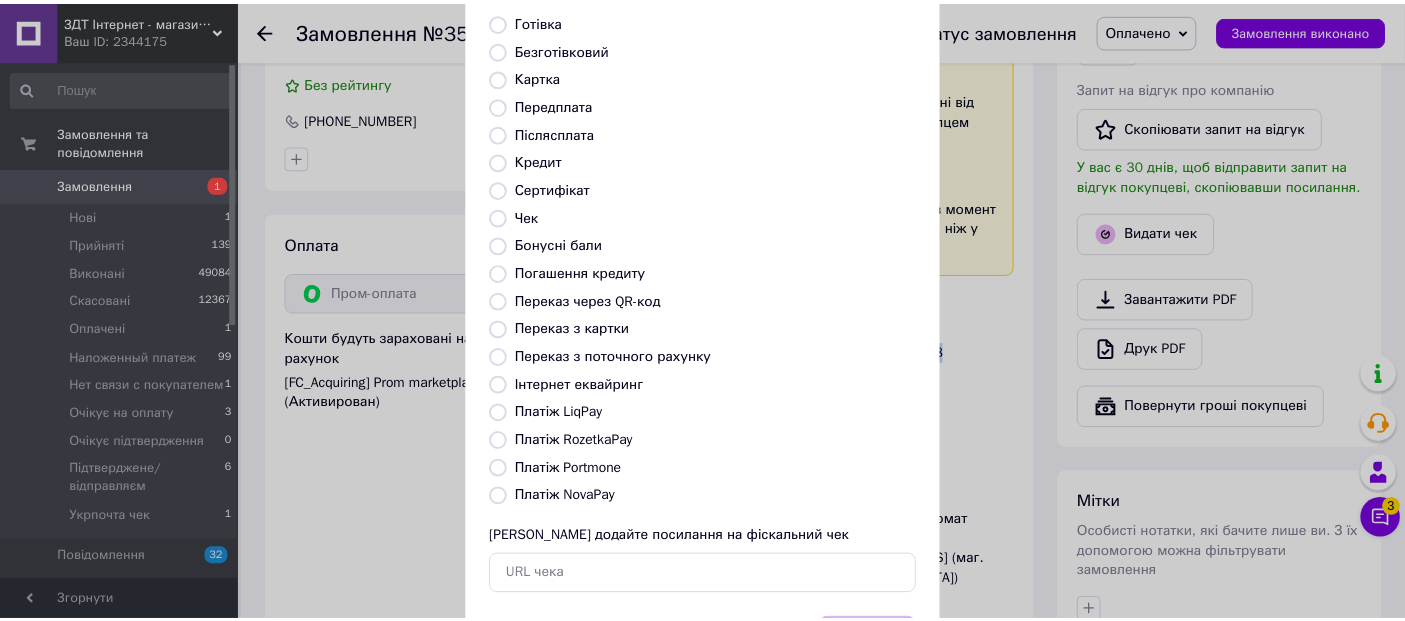scroll, scrollTop: 237, scrollLeft: 0, axis: vertical 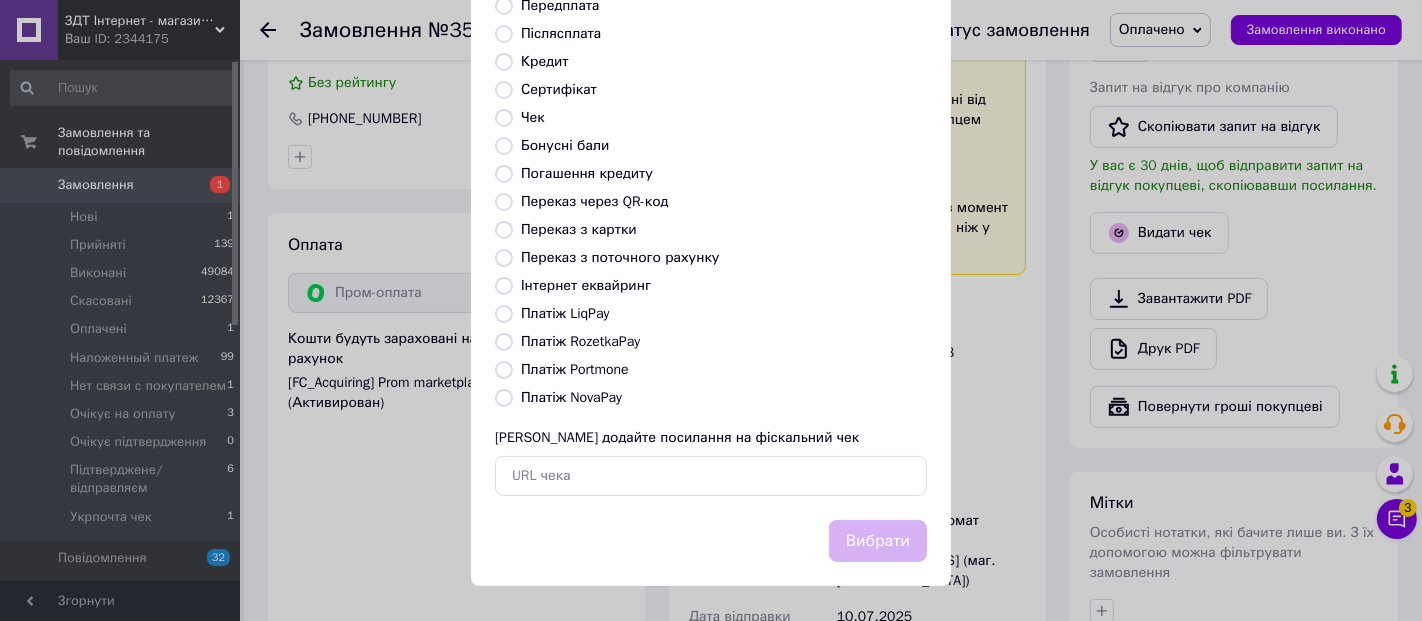 click on "Платіж RozetkaPay" at bounding box center (580, 341) 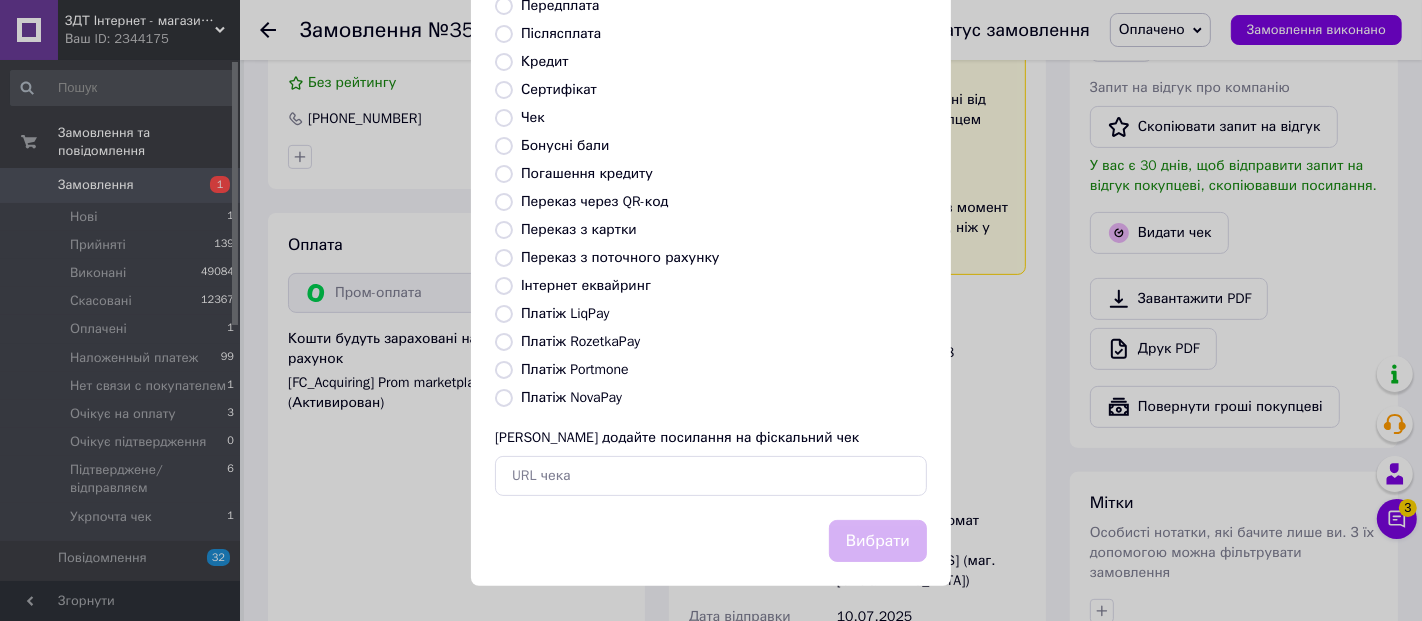 click on "Платіж RozetkaPay" at bounding box center (504, 342) 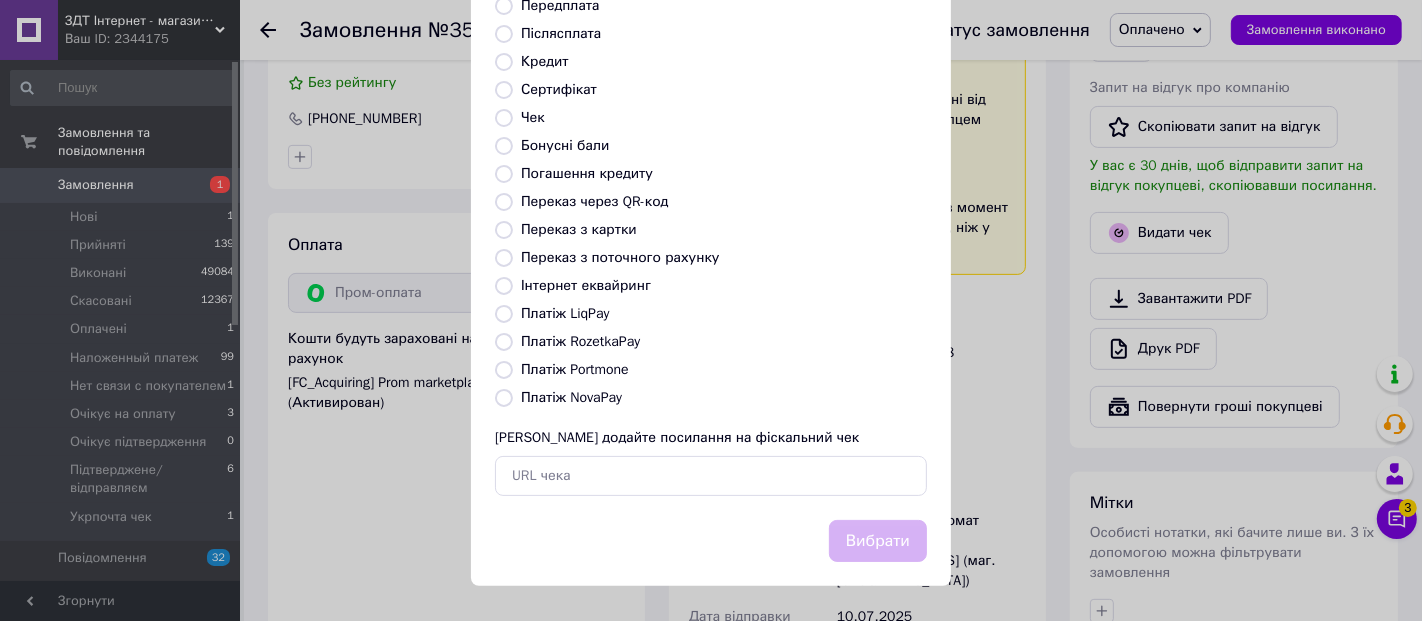 radio on "true" 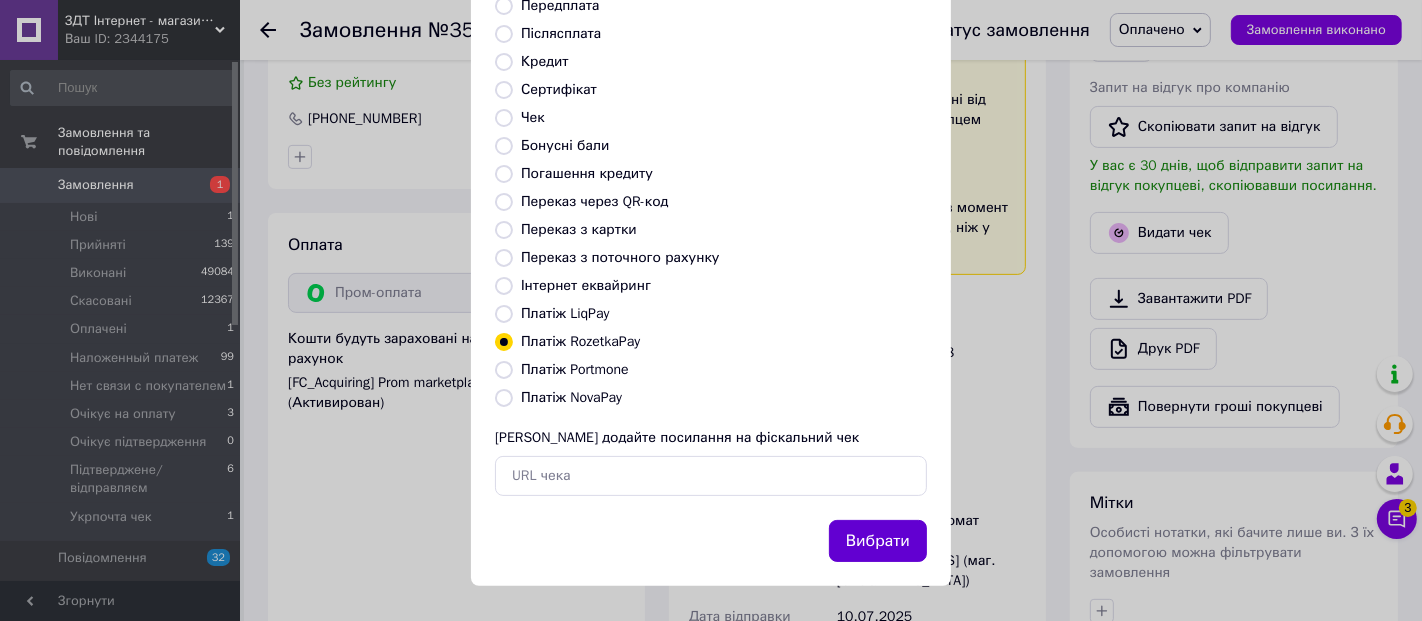 click on "Вибрати" at bounding box center (878, 541) 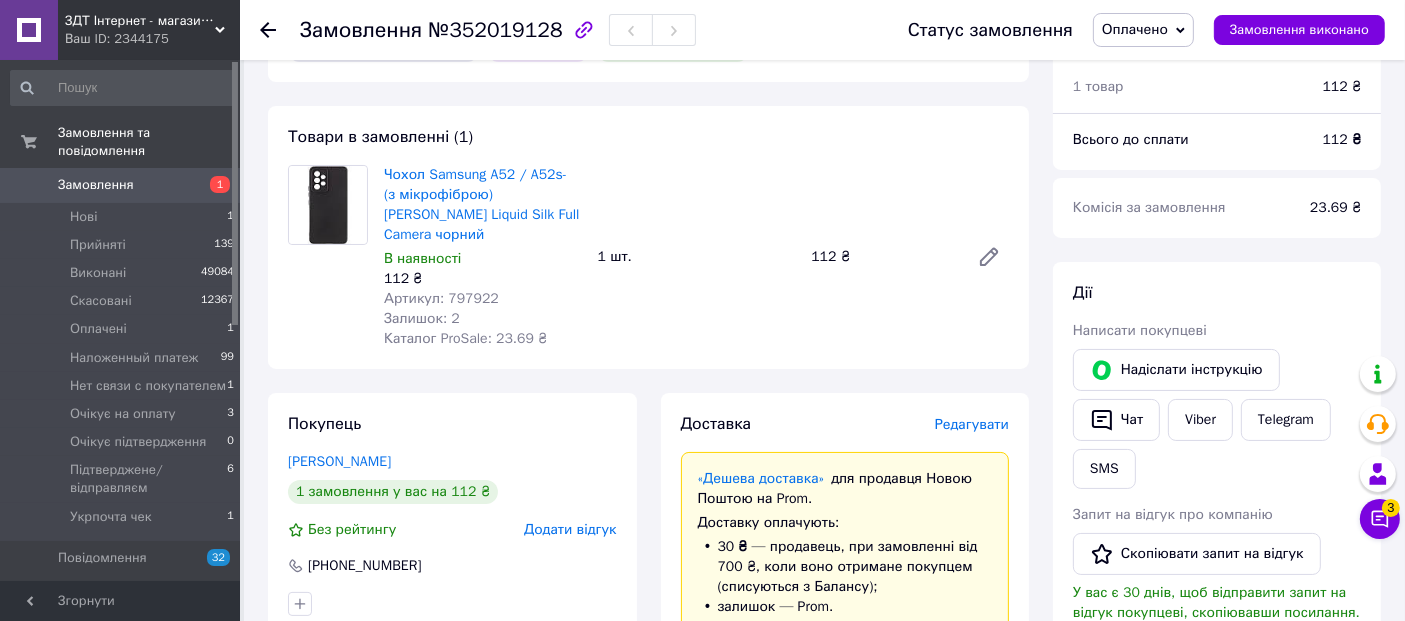 scroll, scrollTop: 111, scrollLeft: 0, axis: vertical 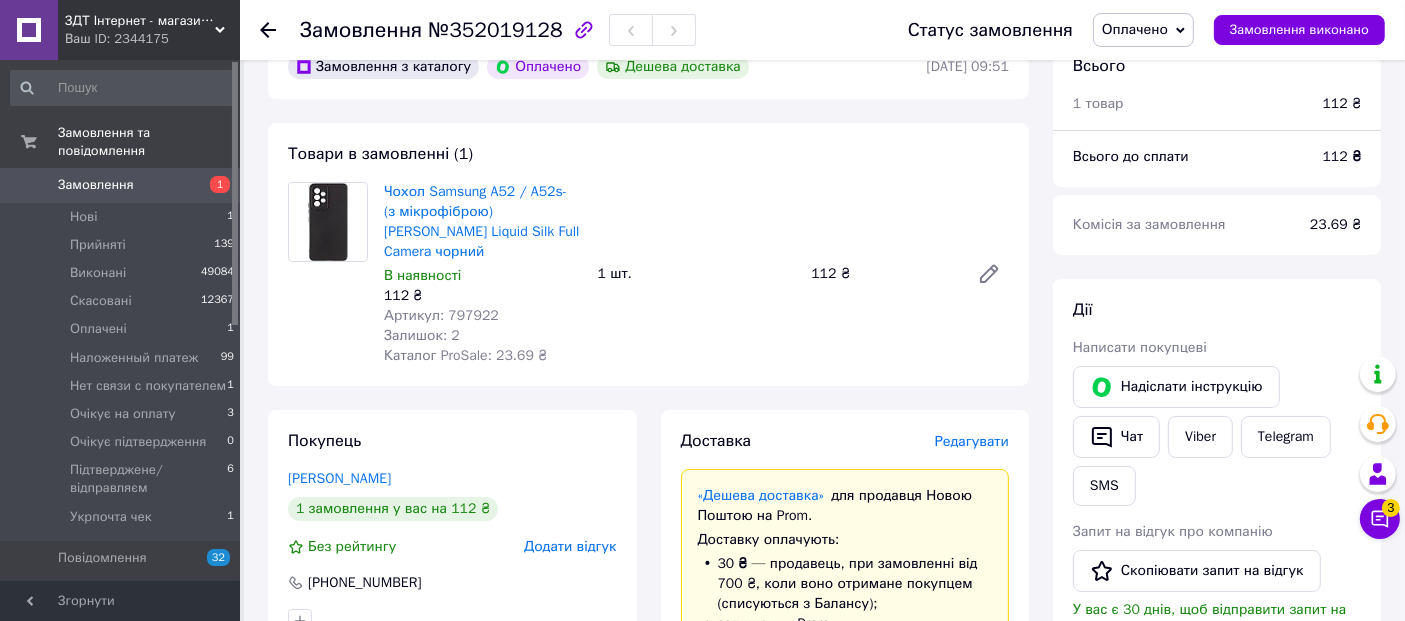 click on "Оплачено" at bounding box center (1135, 29) 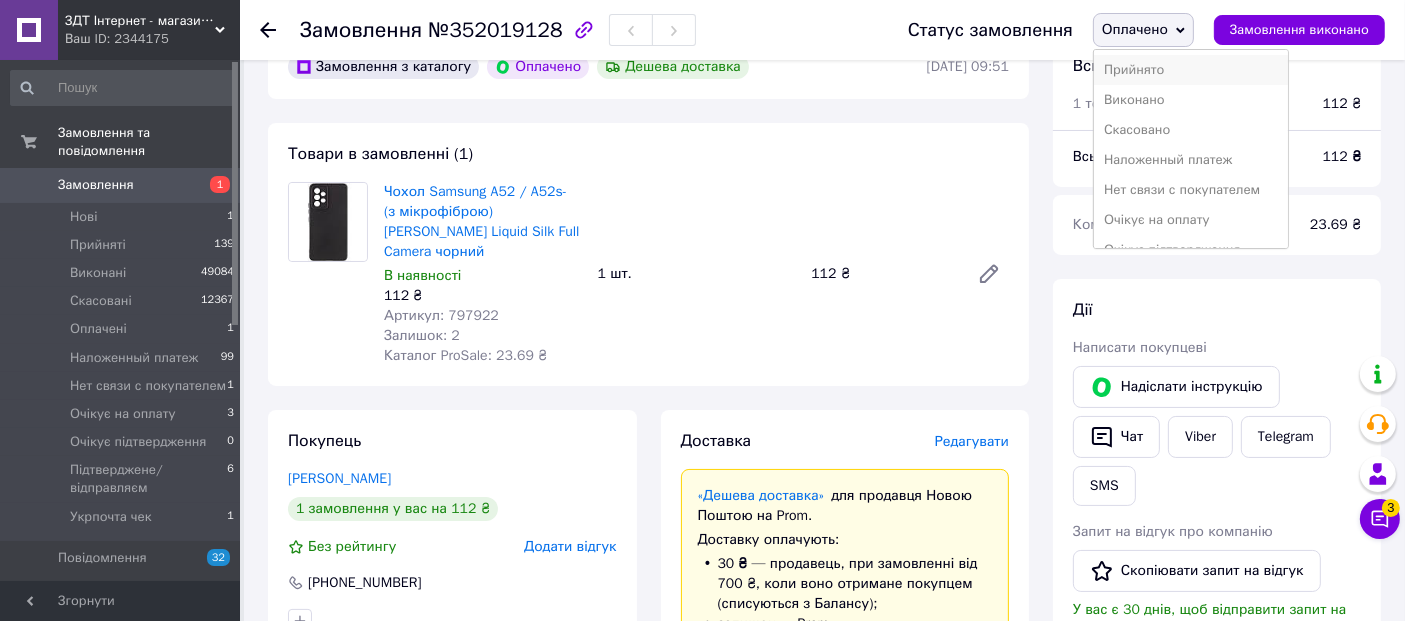 click on "Прийнято" at bounding box center [1191, 70] 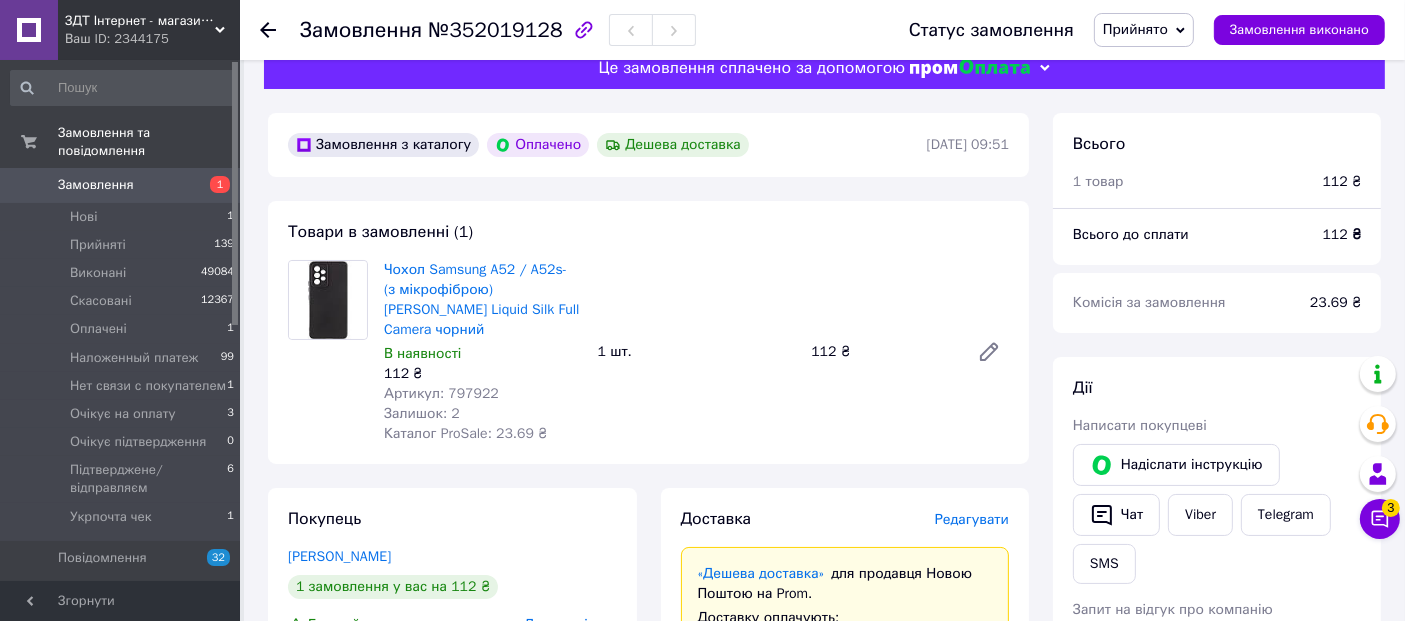 scroll, scrollTop: 0, scrollLeft: 0, axis: both 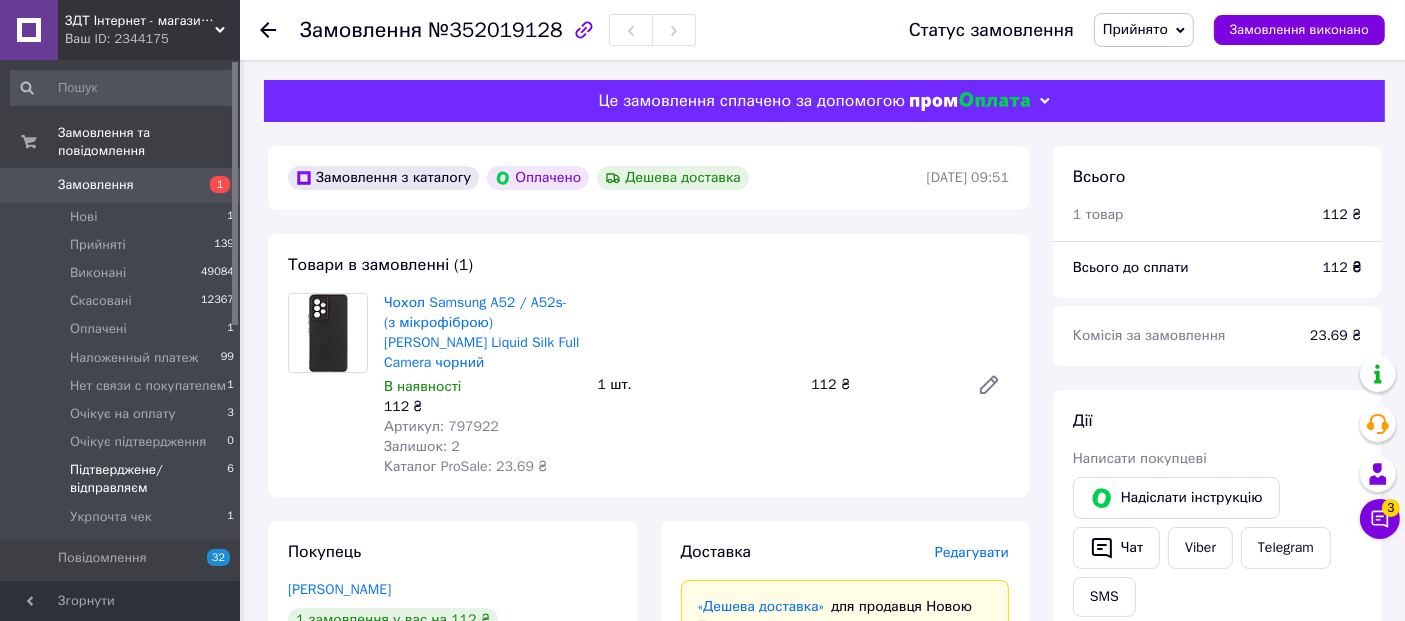 click on "Підтверджене/ відправляєм" at bounding box center [148, 479] 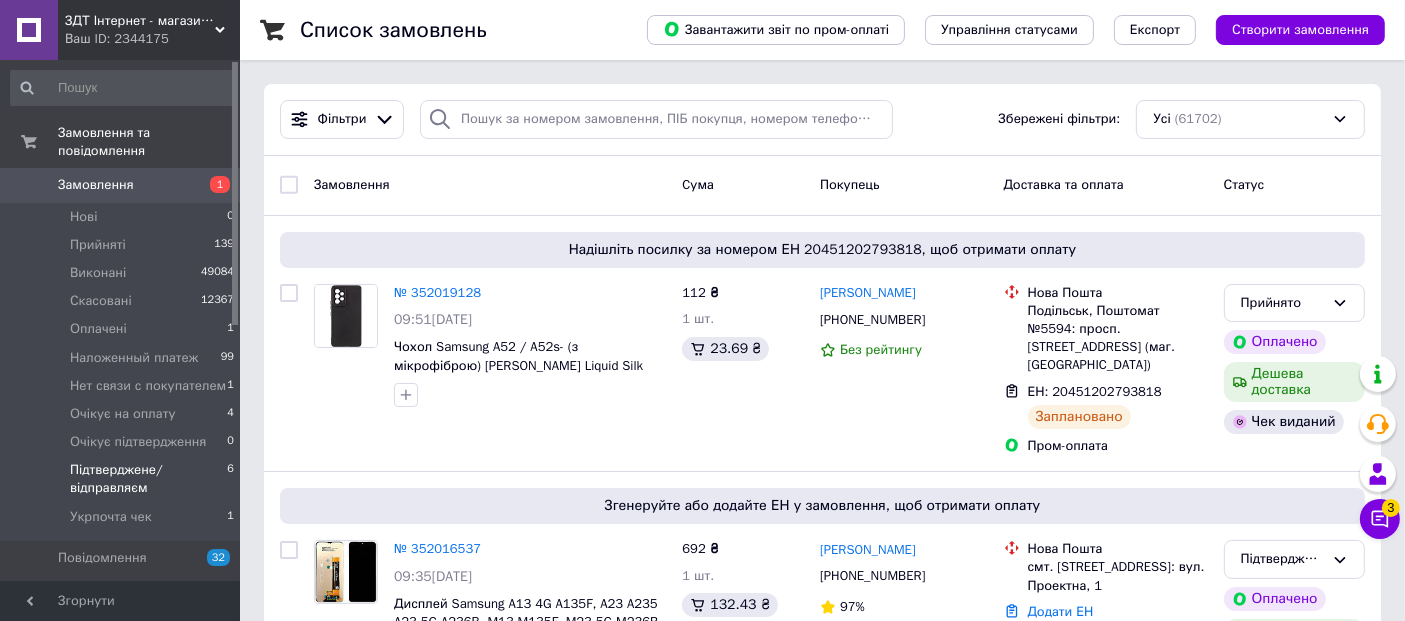 click on "Підтверджене/ відправляєм" at bounding box center [148, 479] 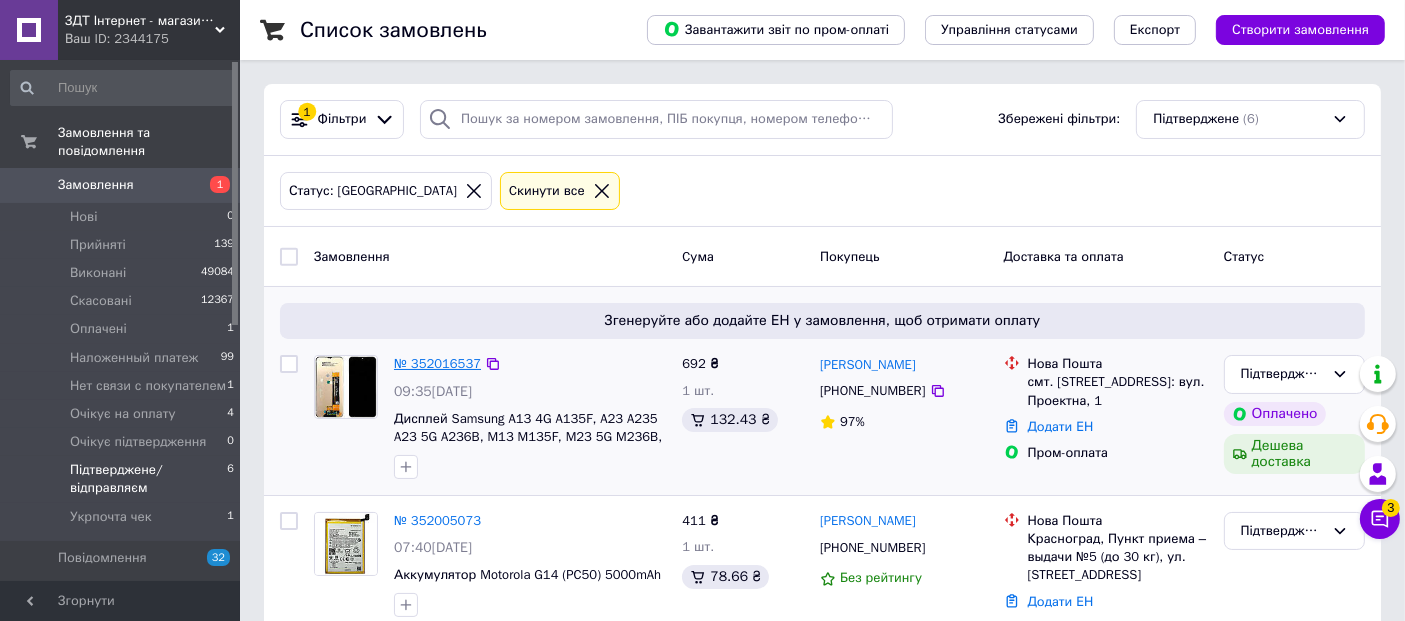 click on "№ 352016537" at bounding box center [437, 363] 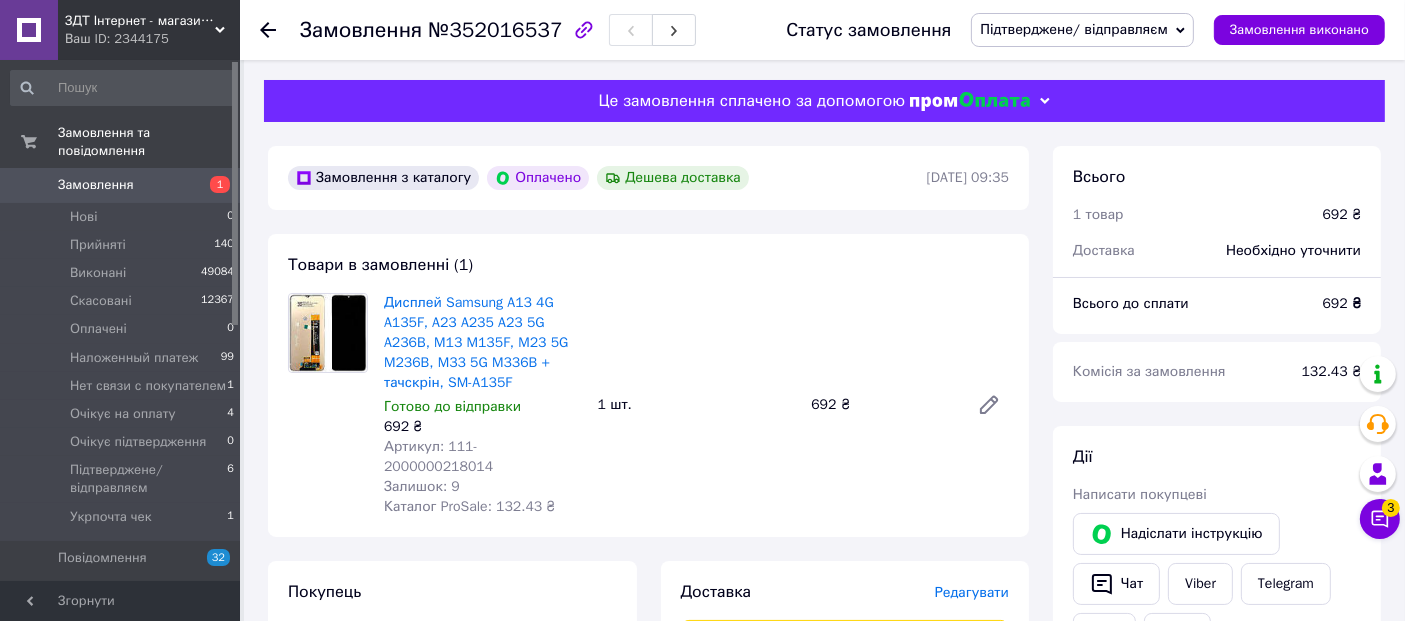 click on "№352016537" at bounding box center (495, 30) 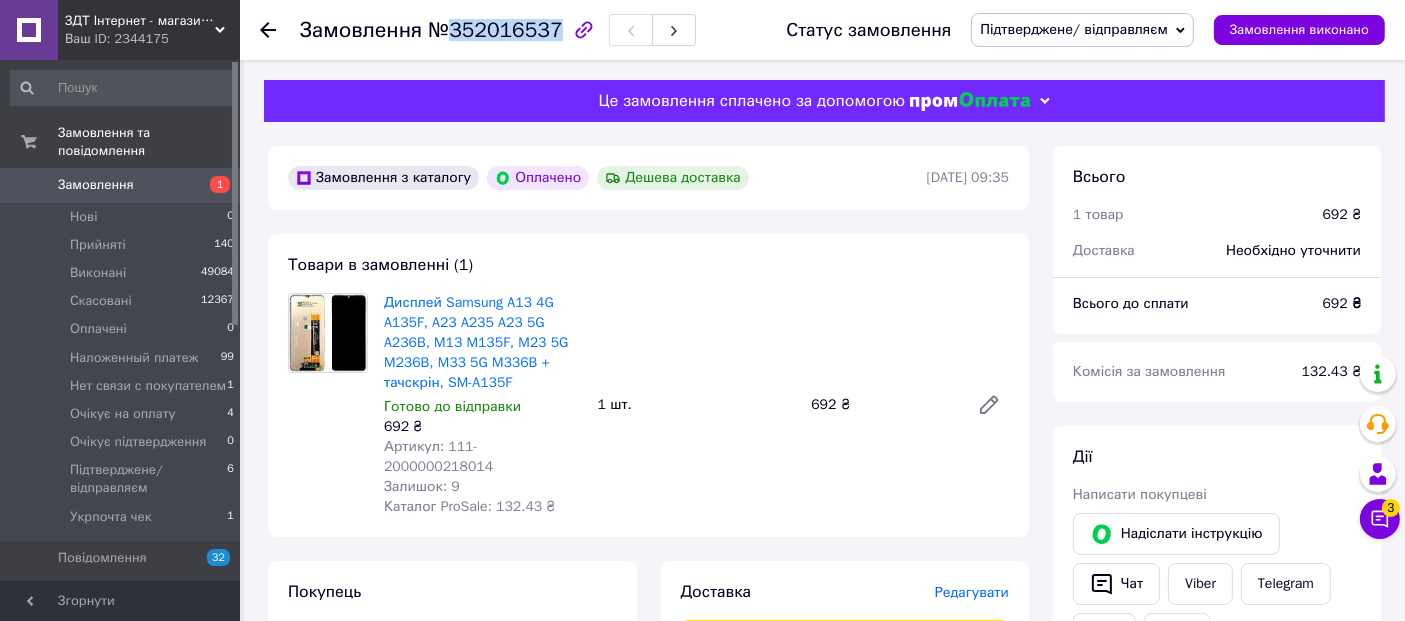 click on "№352016537" at bounding box center [495, 30] 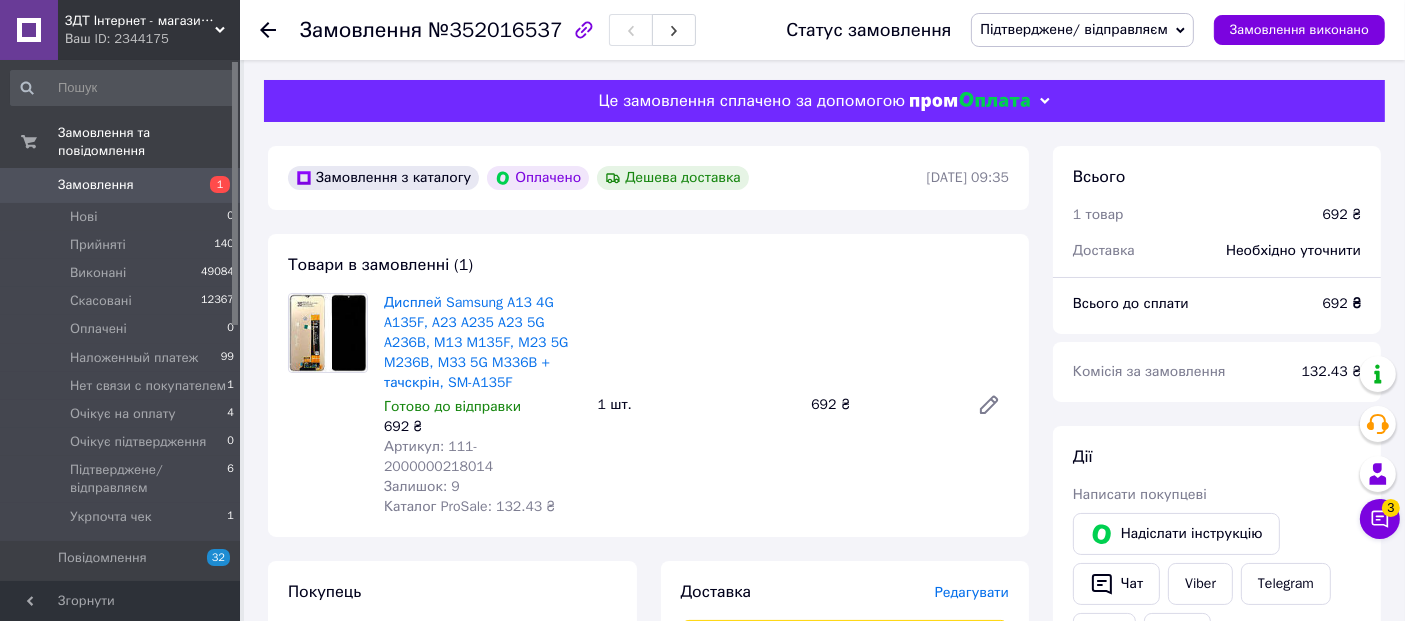 click on "Артикул: 111-2000000218014" at bounding box center [438, 456] 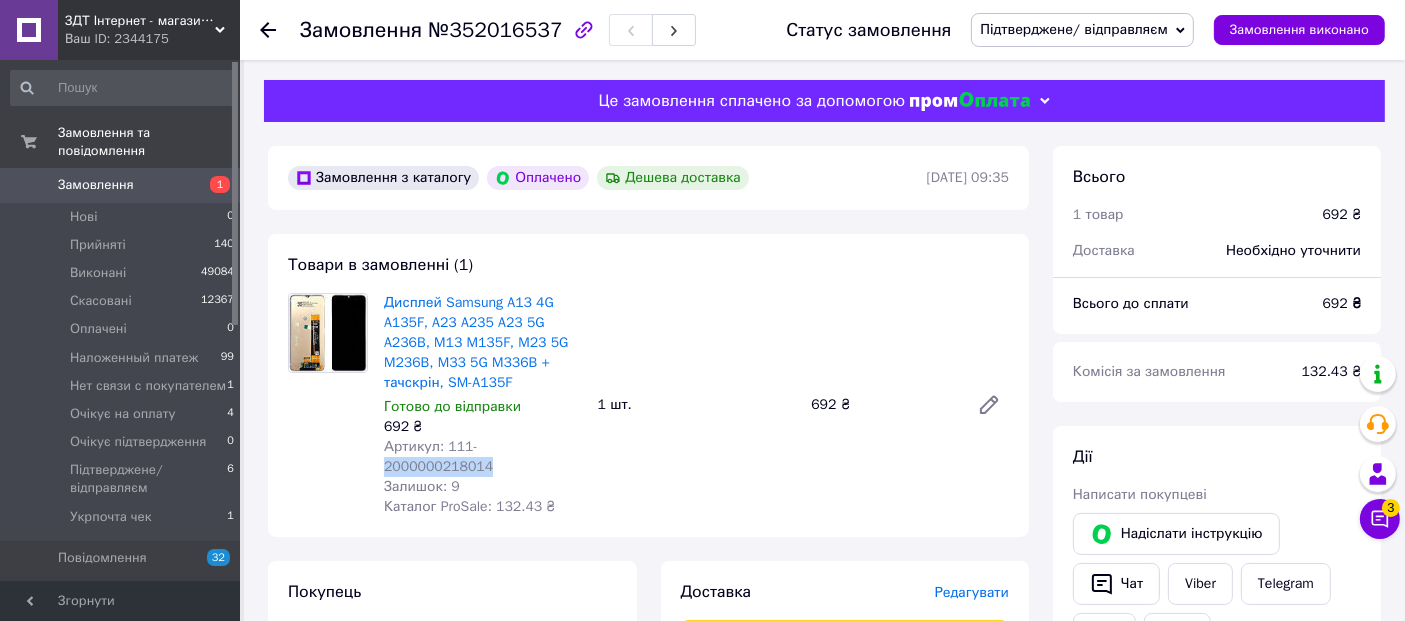 click on "Артикул: 111-2000000218014" at bounding box center [438, 456] 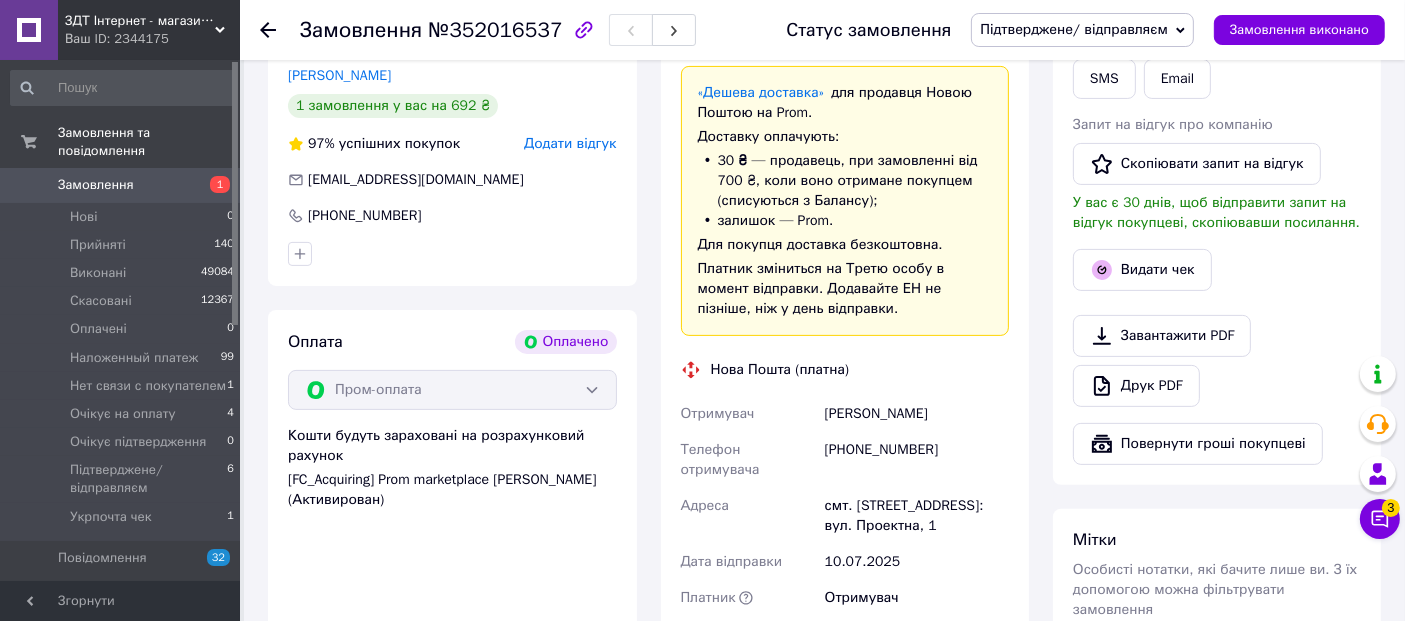 scroll, scrollTop: 555, scrollLeft: 0, axis: vertical 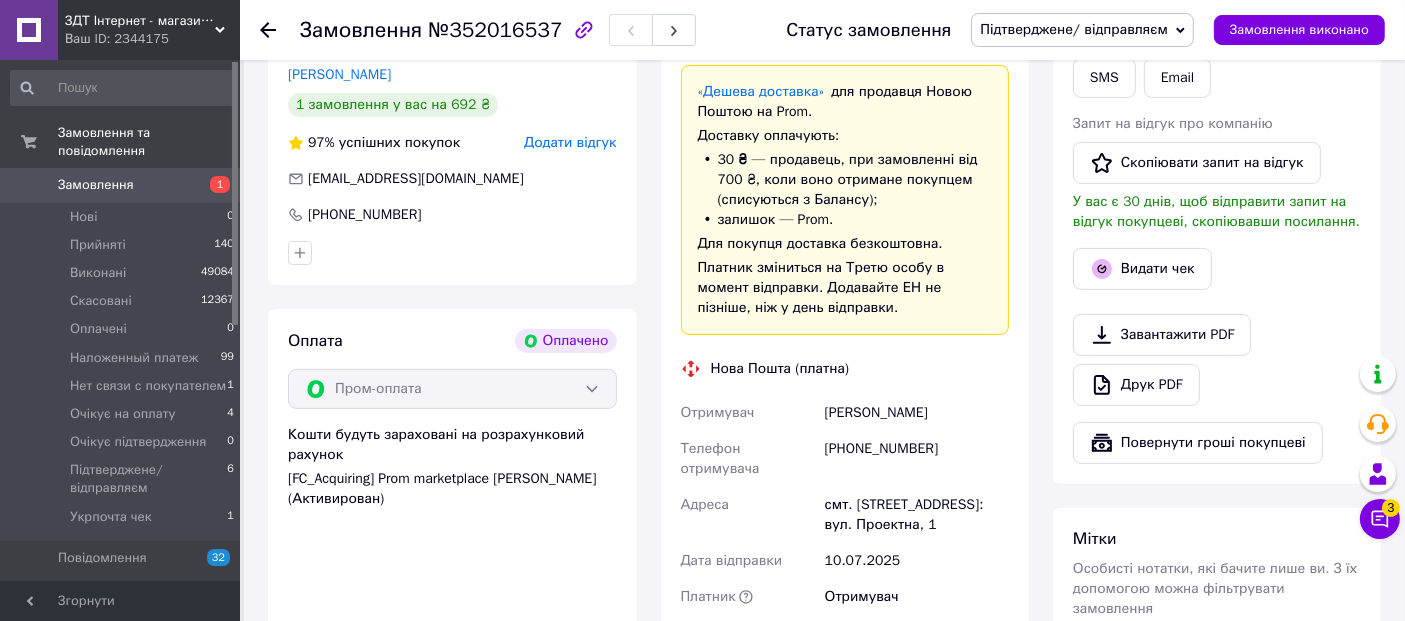 click on "смт. [STREET_ADDRESS]: вул. Проектна, 1" at bounding box center (917, 515) 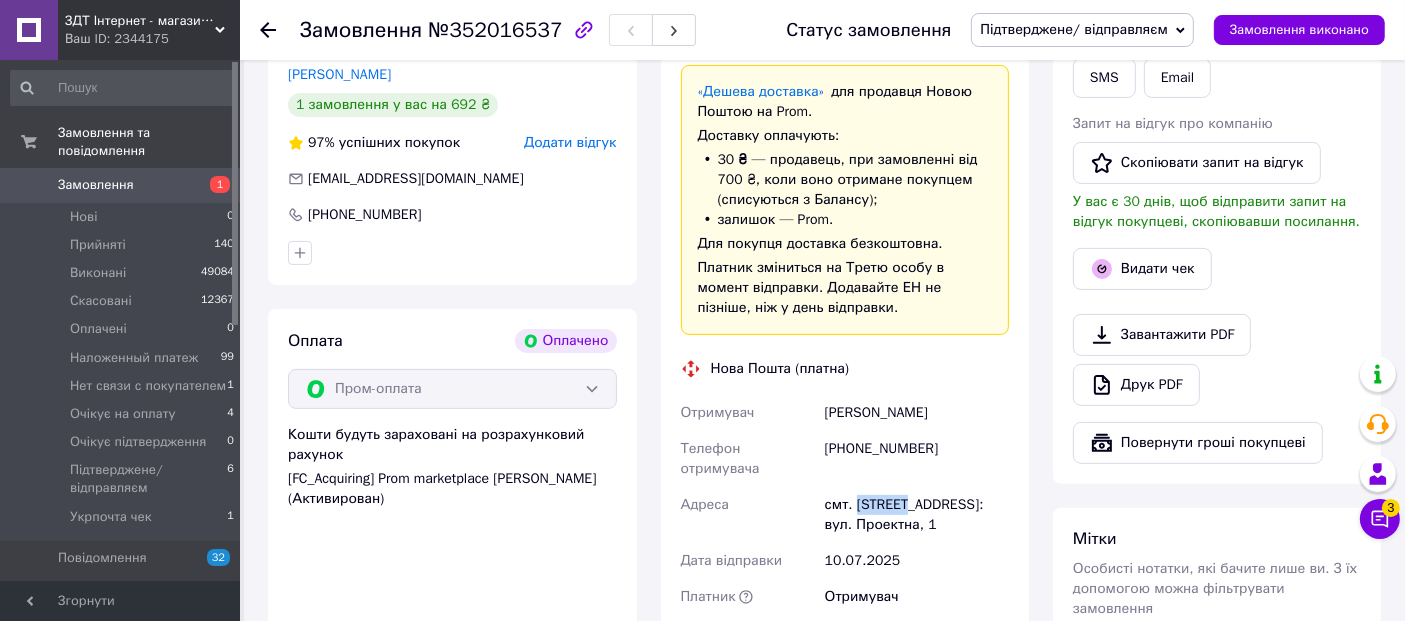 click on "смт. [STREET_ADDRESS]: вул. Проектна, 1" at bounding box center (917, 515) 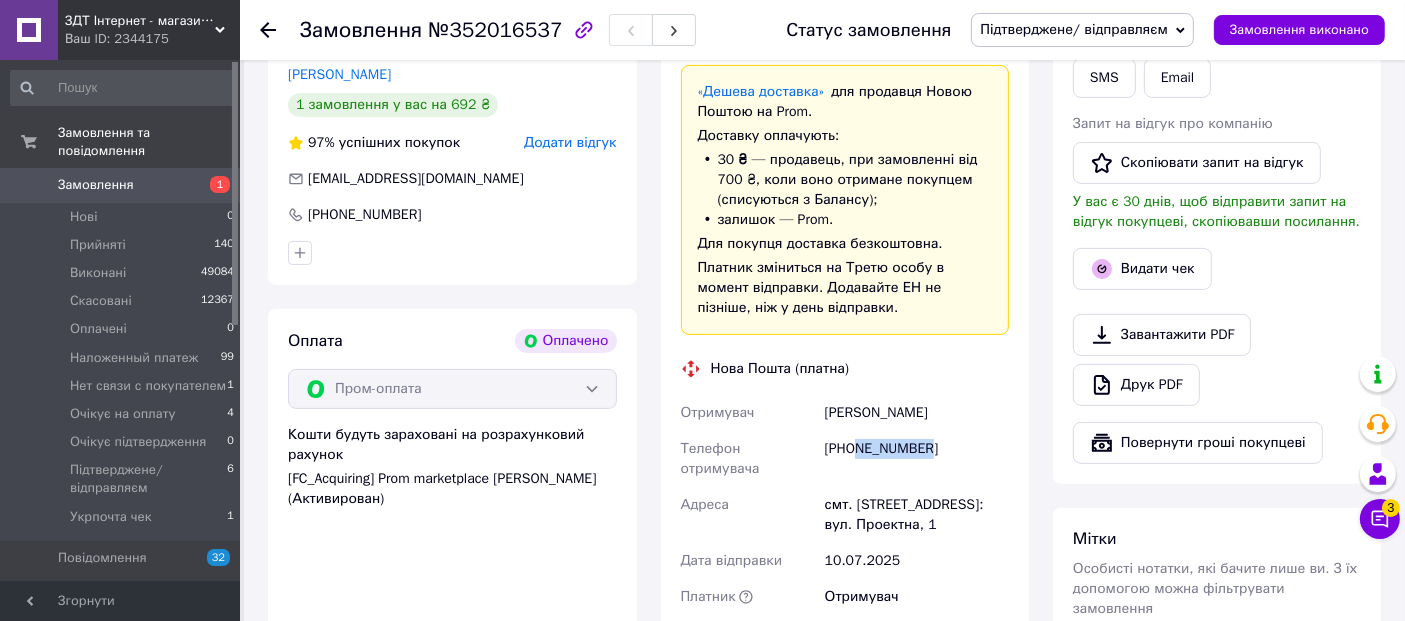 drag, startPoint x: 928, startPoint y: 437, endPoint x: 854, endPoint y: 422, distance: 75.50497 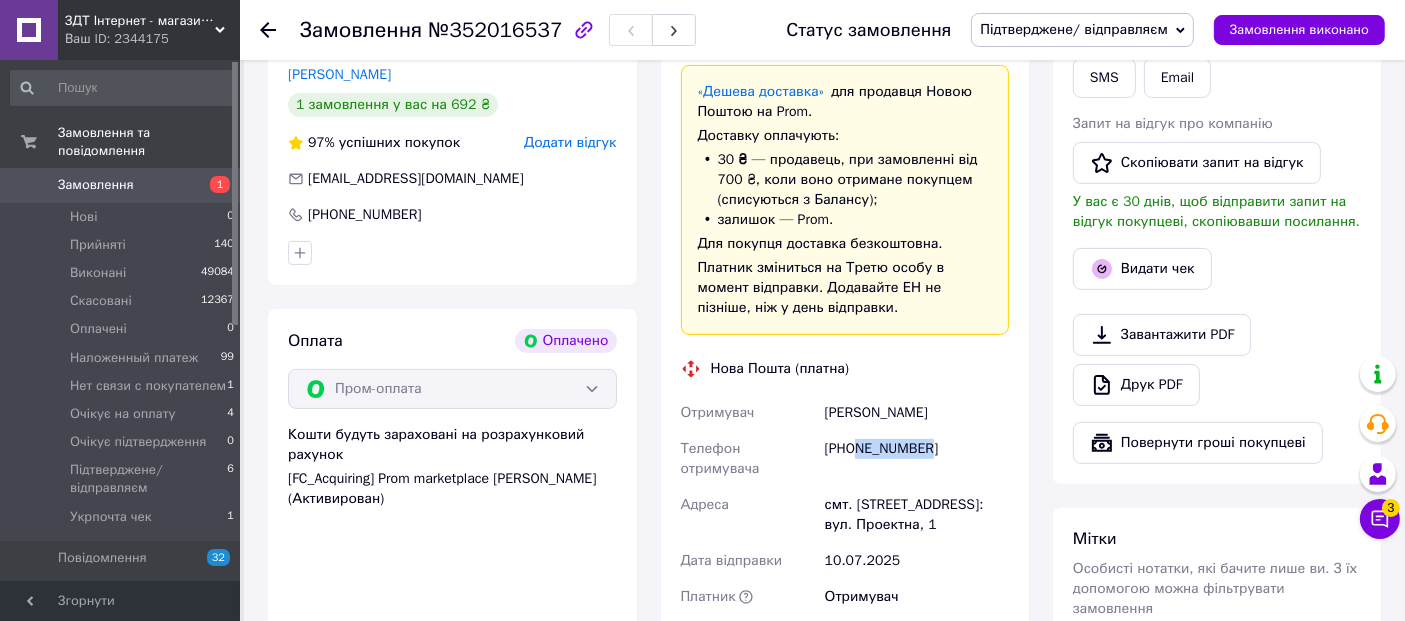 drag, startPoint x: 820, startPoint y: 392, endPoint x: 945, endPoint y: 386, distance: 125.14392 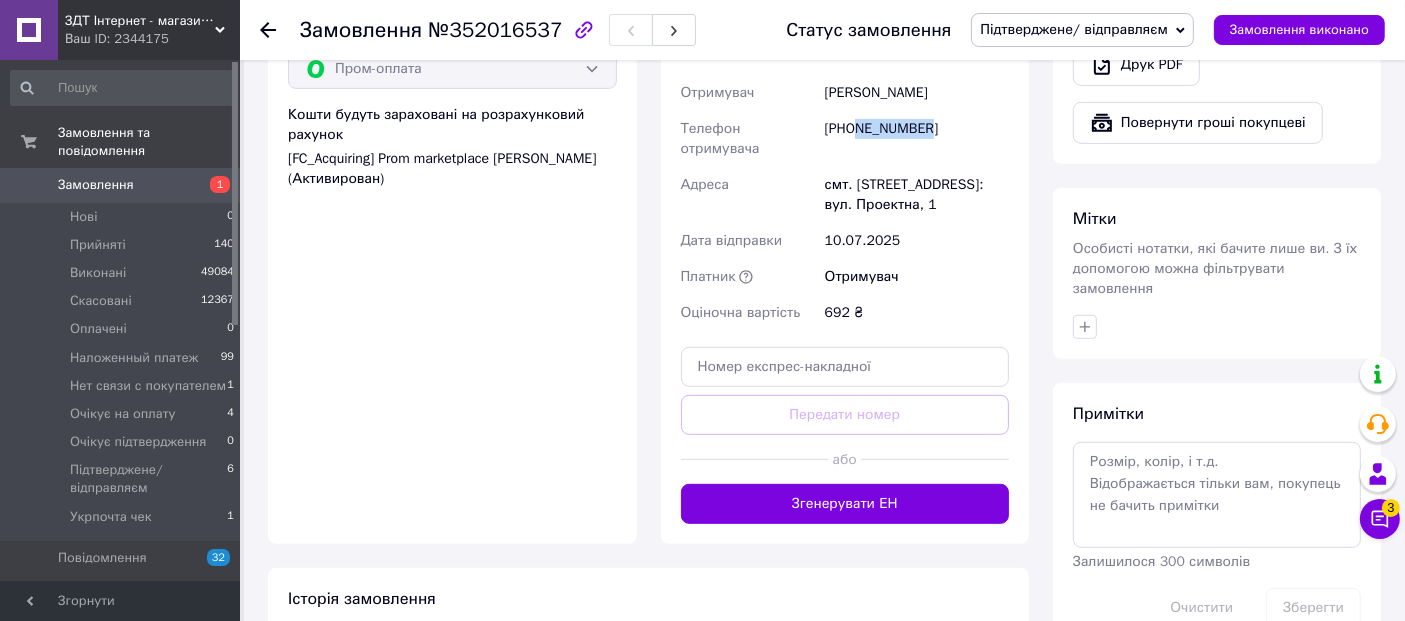 scroll, scrollTop: 888, scrollLeft: 0, axis: vertical 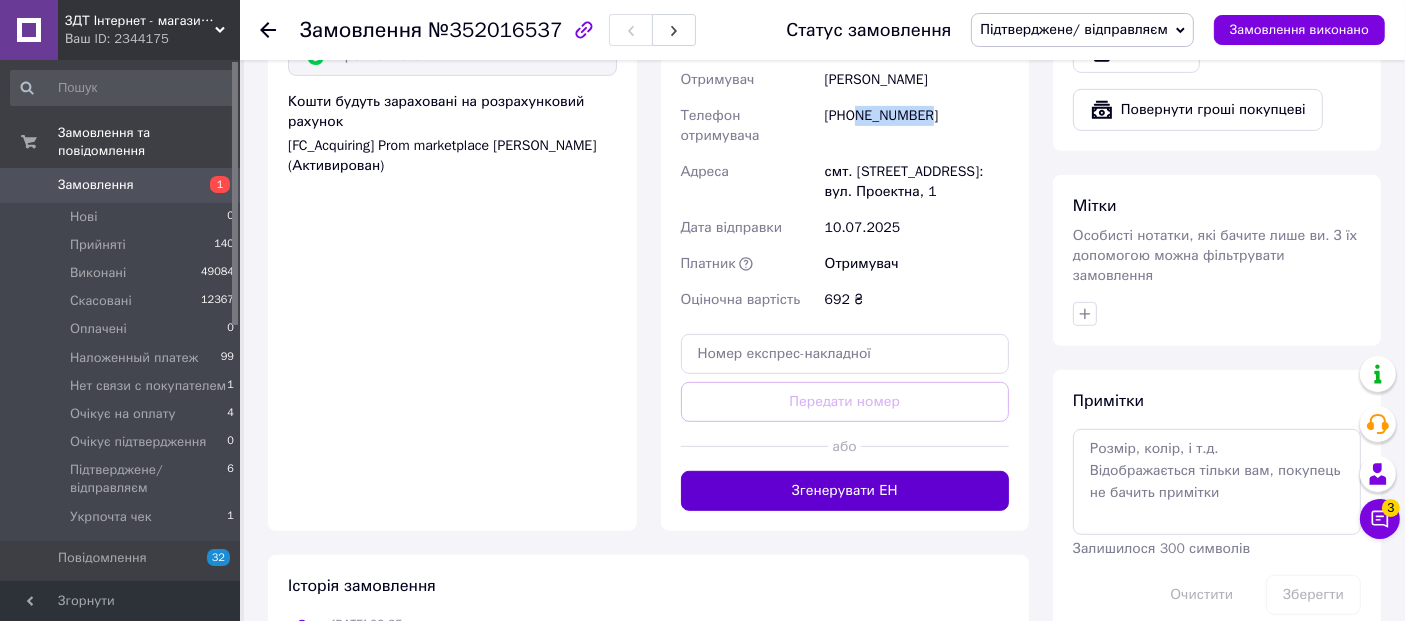 click on "Згенерувати ЕН" at bounding box center (845, 491) 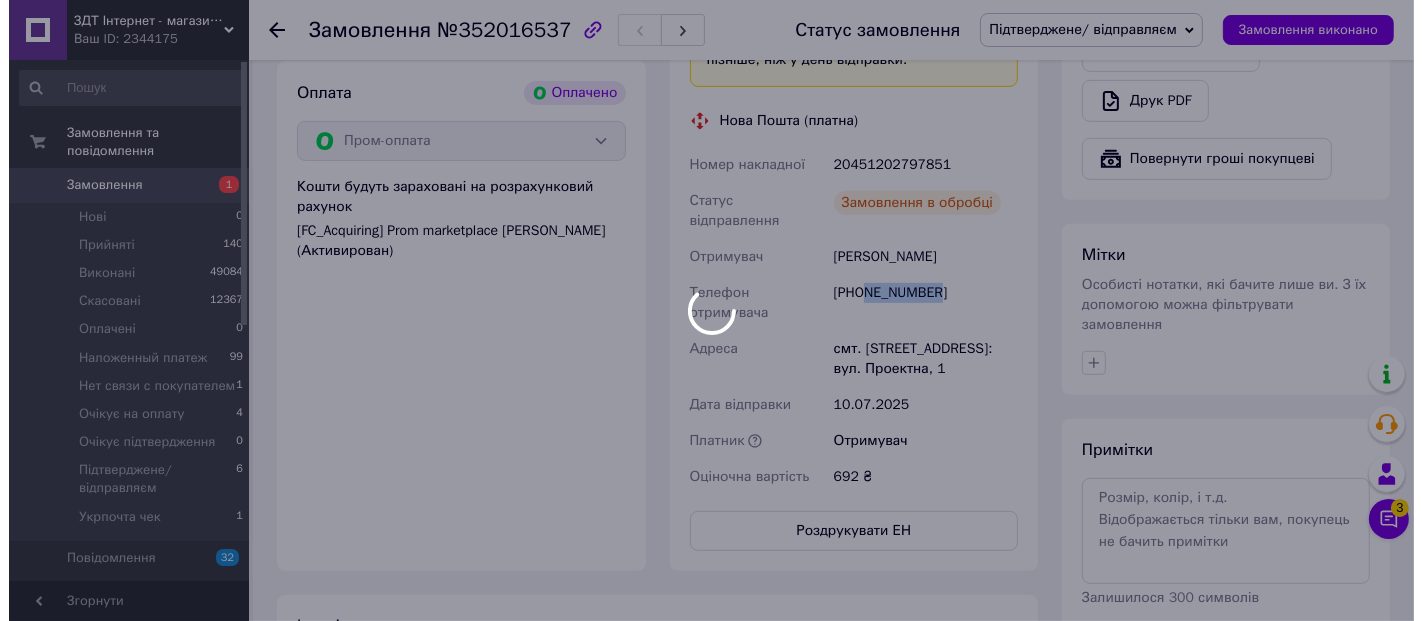 scroll, scrollTop: 666, scrollLeft: 0, axis: vertical 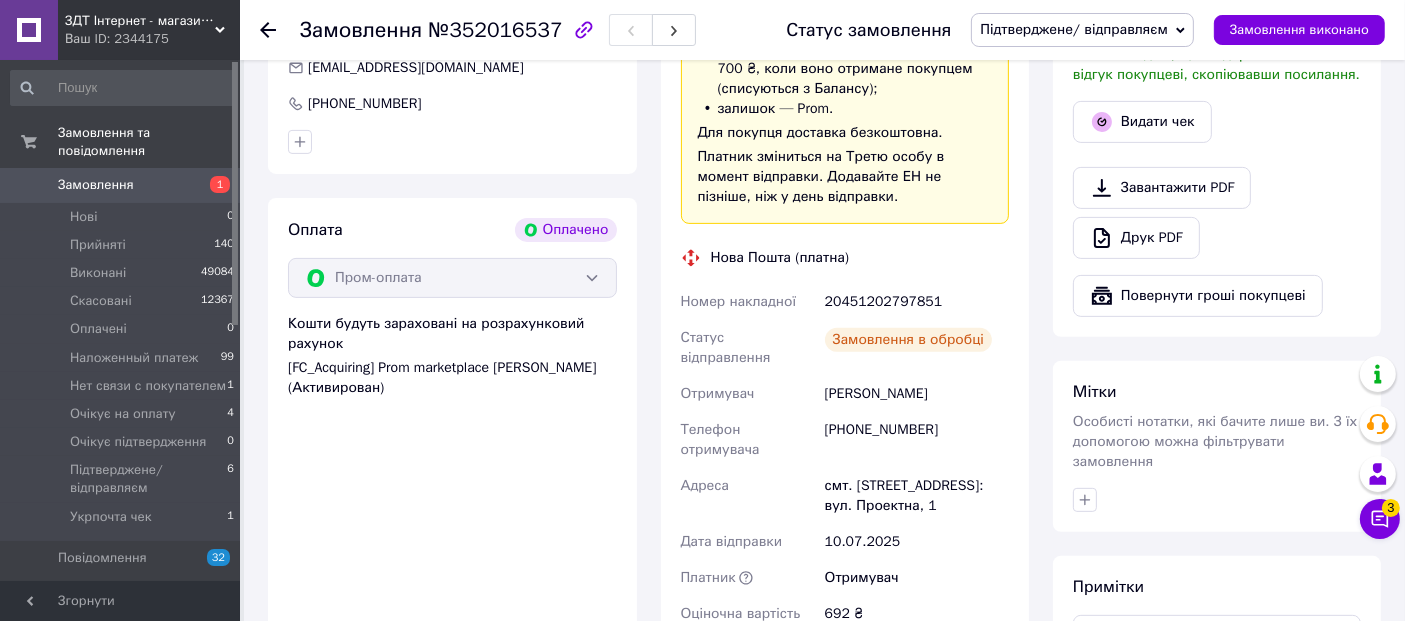 click on "20451202797851" at bounding box center (917, 302) 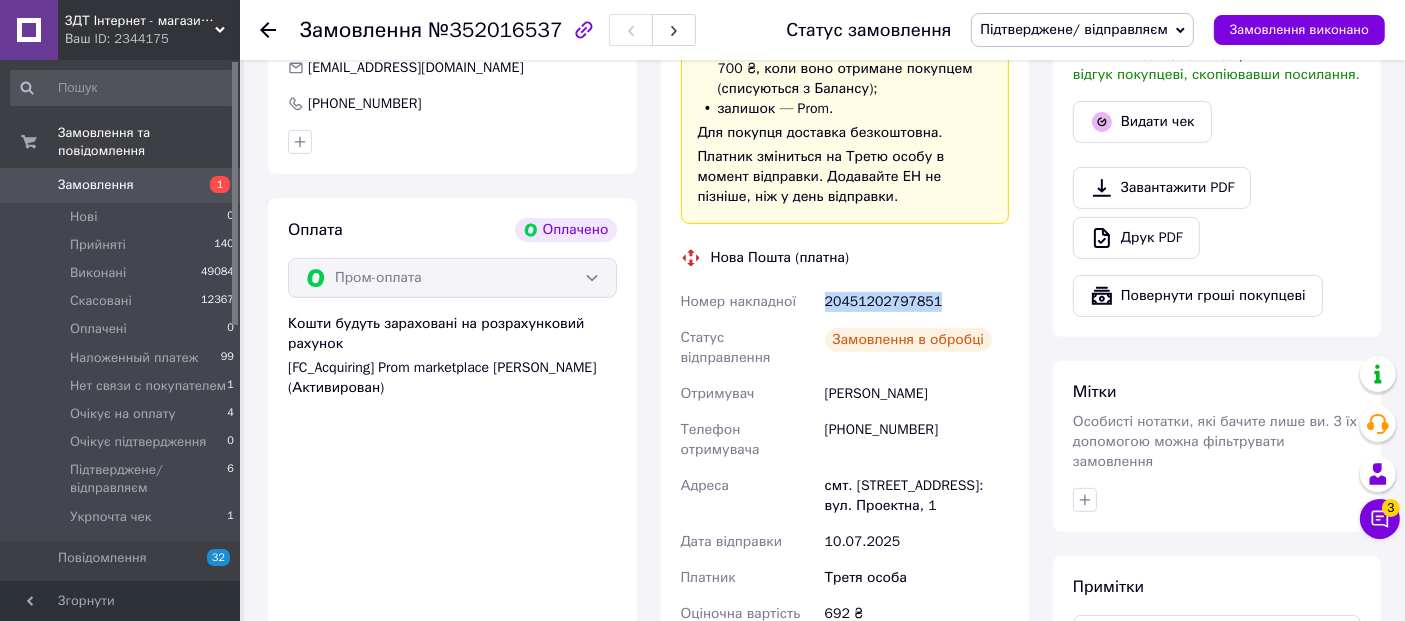 click on "20451202797851" at bounding box center (917, 302) 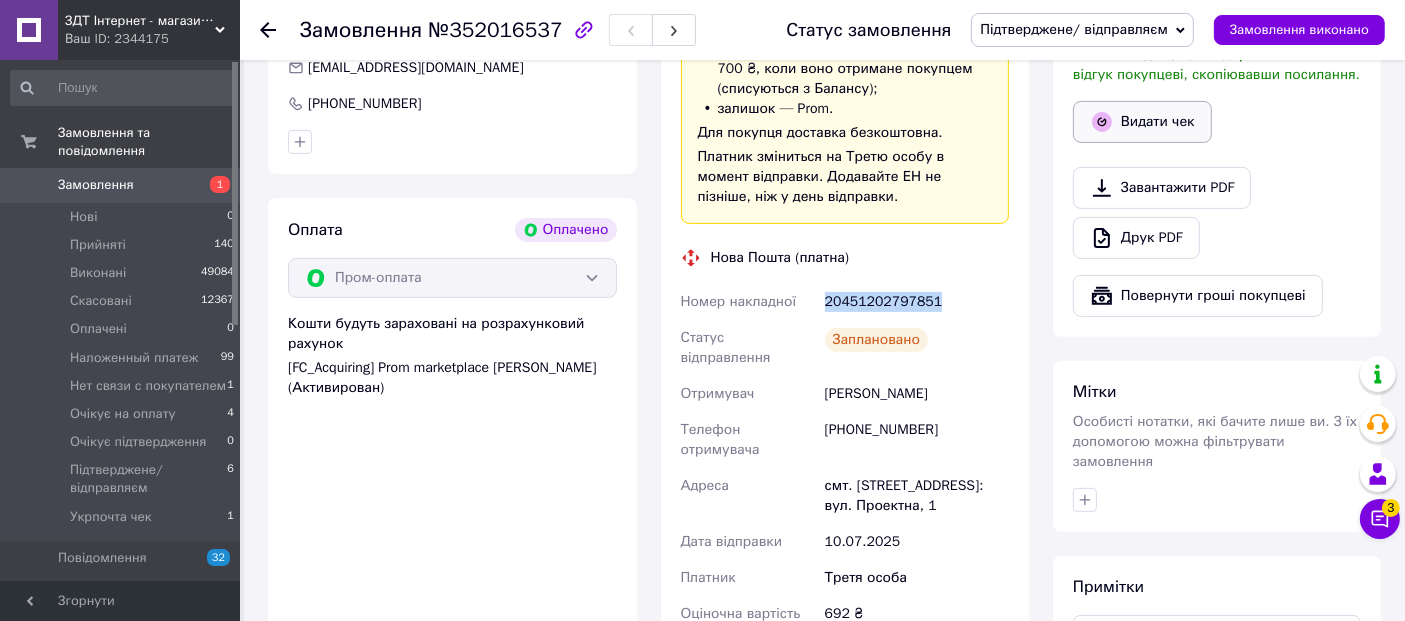 click on "Видати чек" at bounding box center (1142, 122) 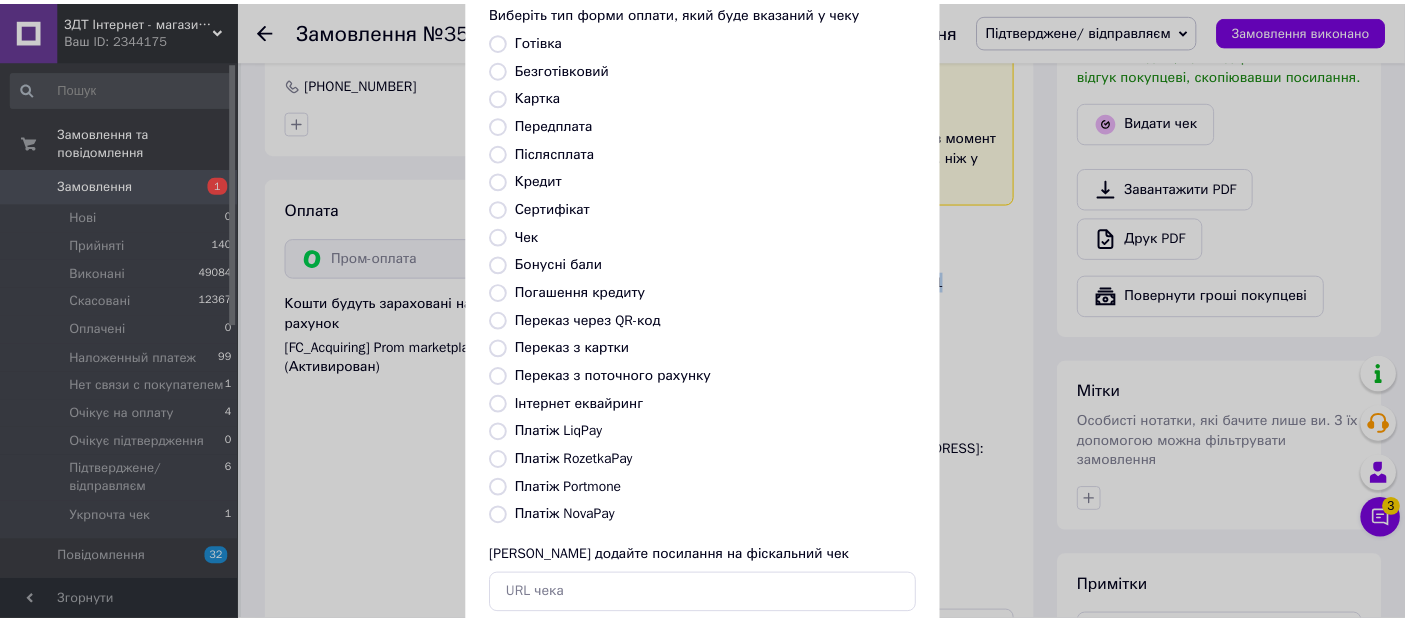 scroll, scrollTop: 222, scrollLeft: 0, axis: vertical 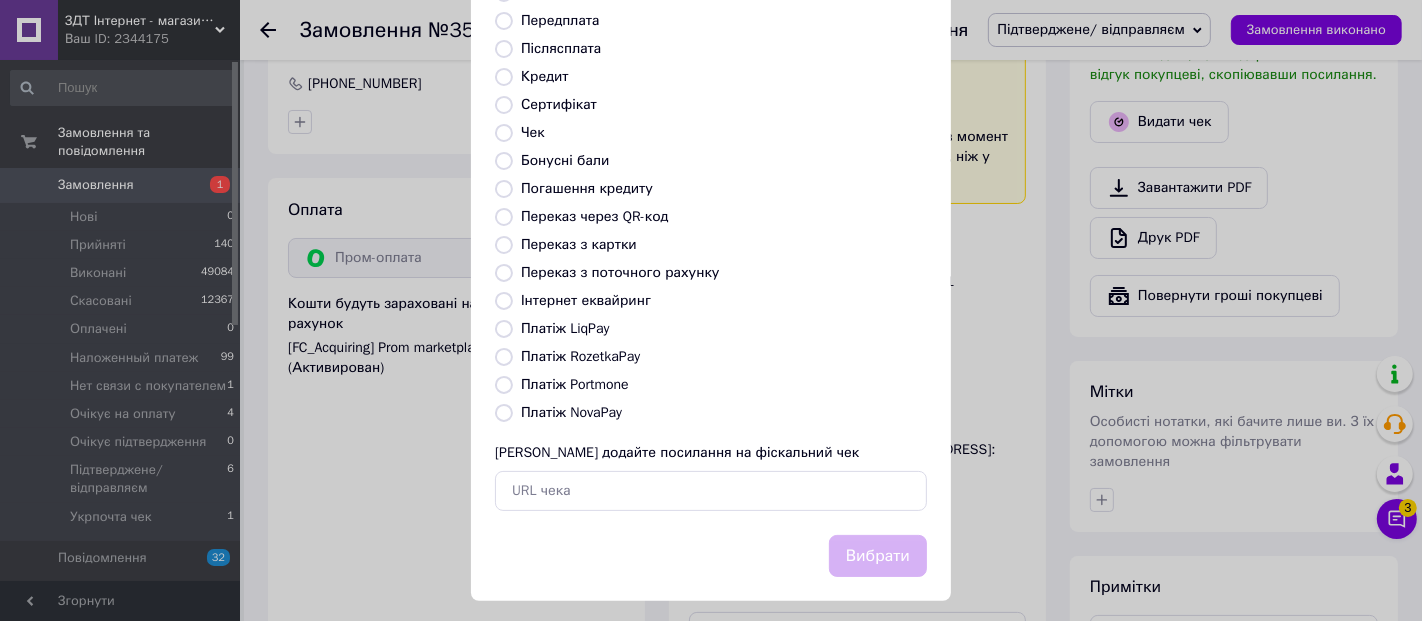 click on "Платіж RozetkaPay" at bounding box center (580, 356) 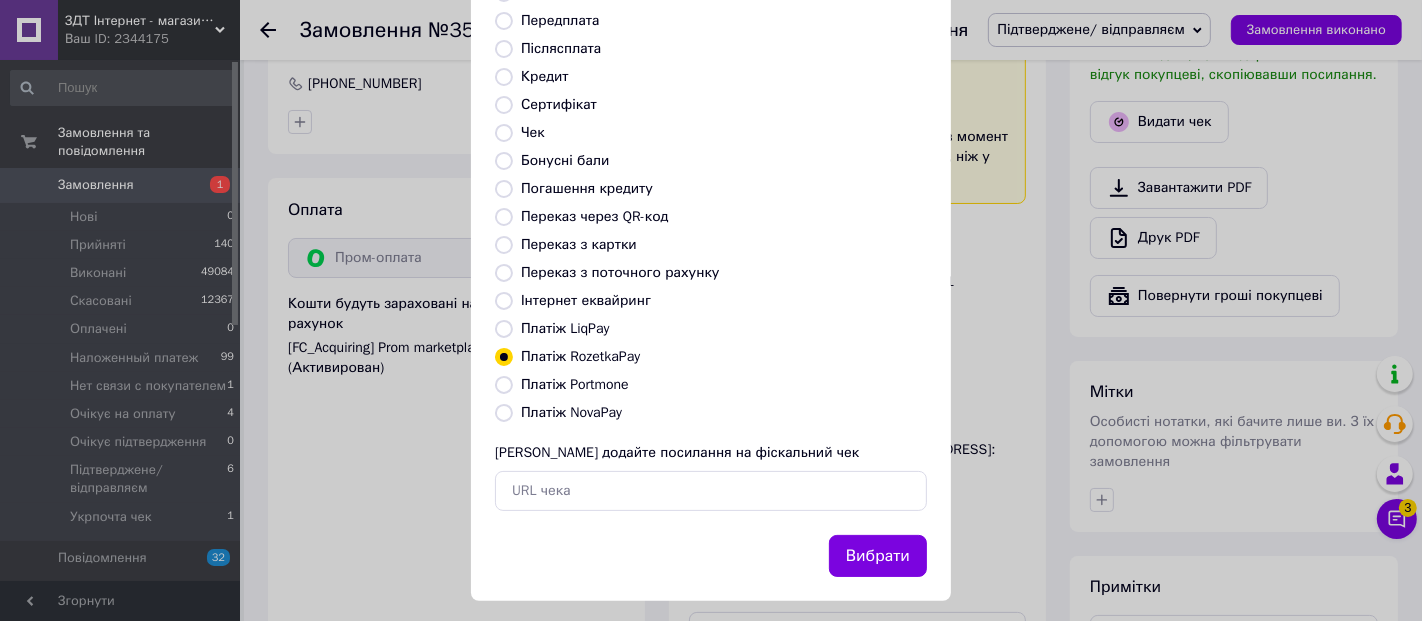 click on "Вибрати" at bounding box center (878, 556) 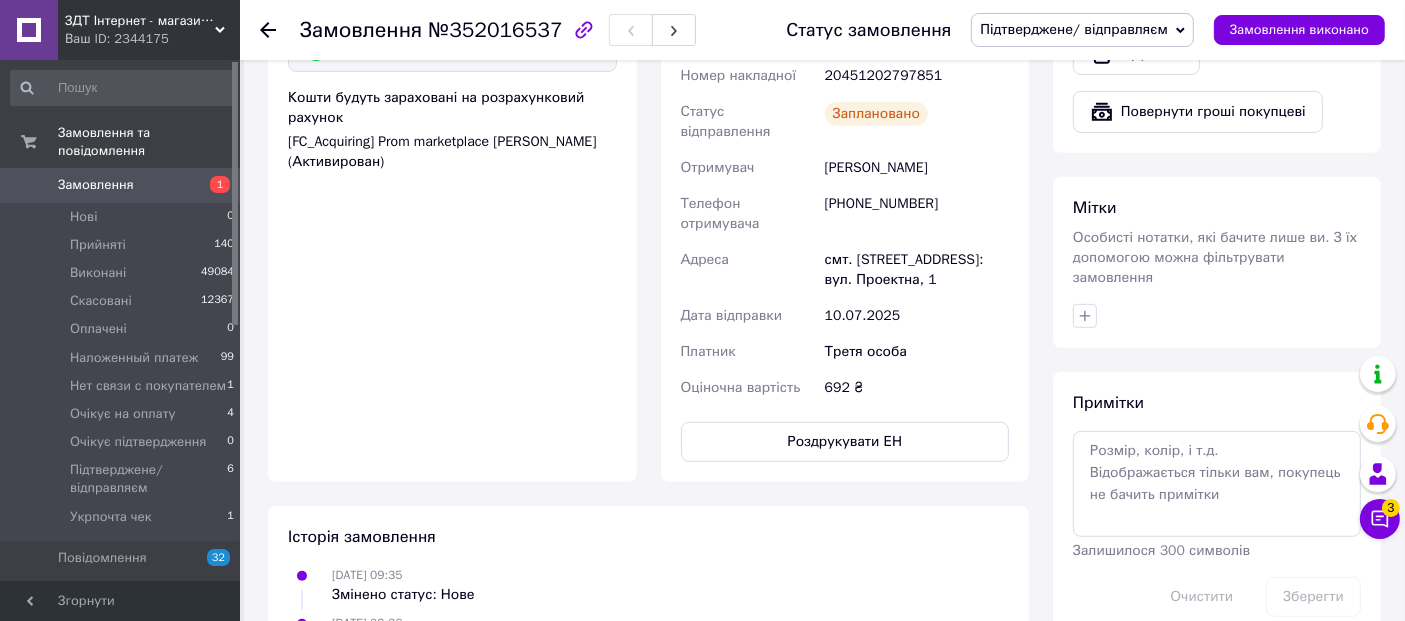 scroll, scrollTop: 1000, scrollLeft: 0, axis: vertical 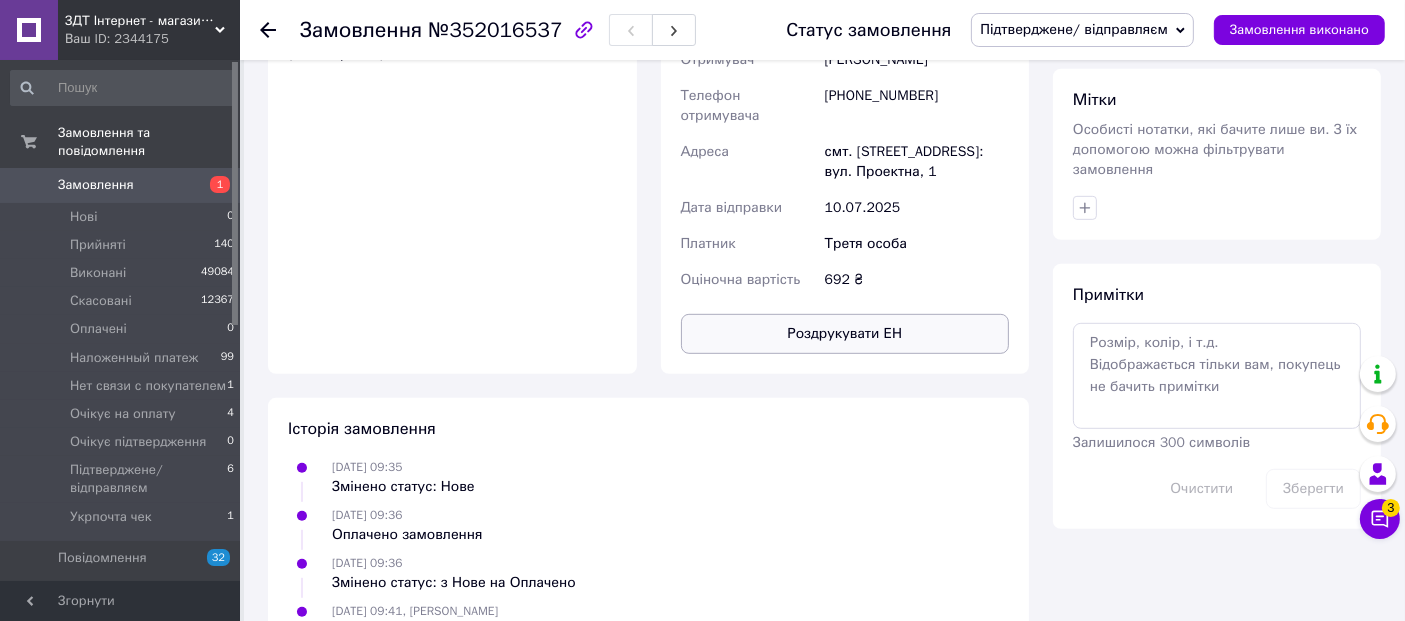 click on "Роздрукувати ЕН" at bounding box center [845, 334] 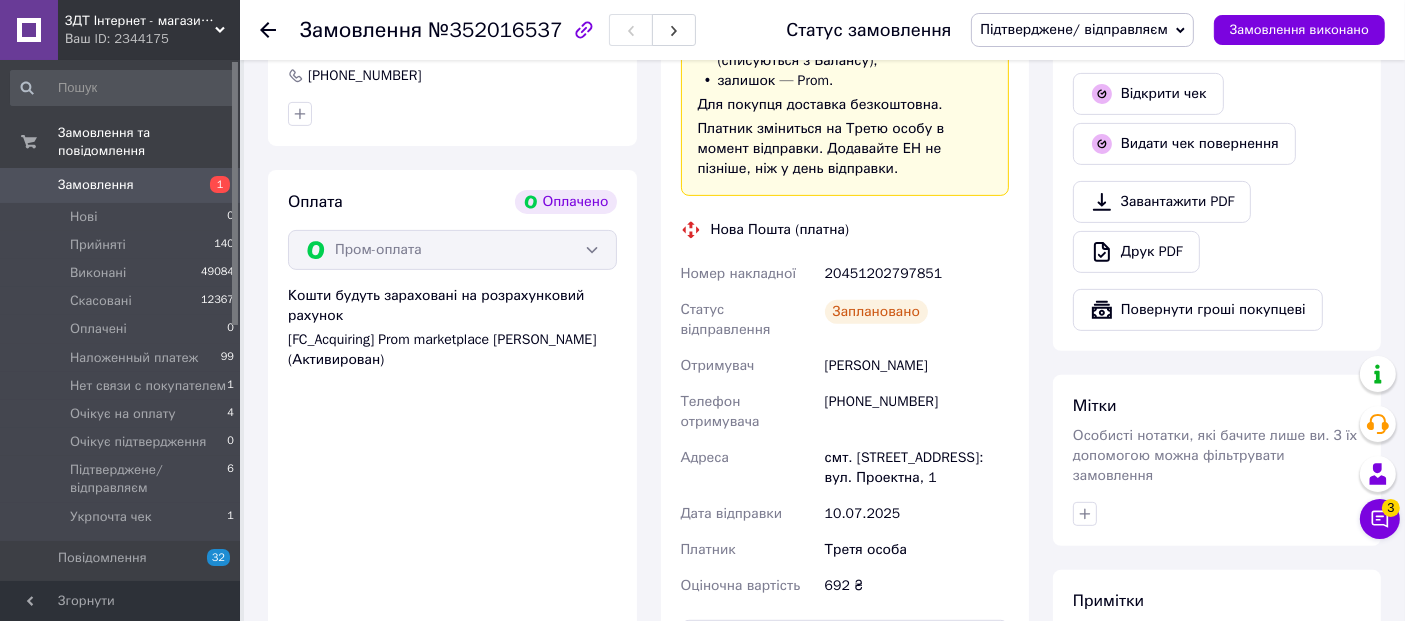 scroll, scrollTop: 555, scrollLeft: 0, axis: vertical 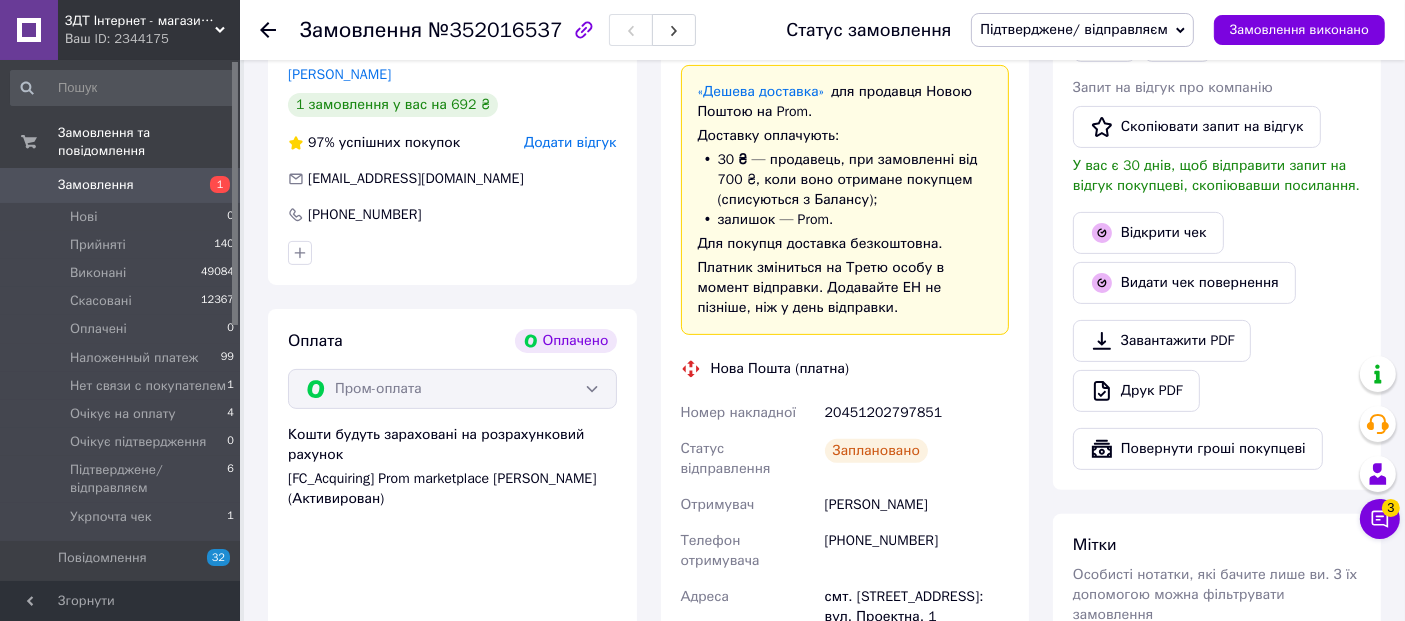 click on "Підтверджене/ відправляєм" at bounding box center (1074, 29) 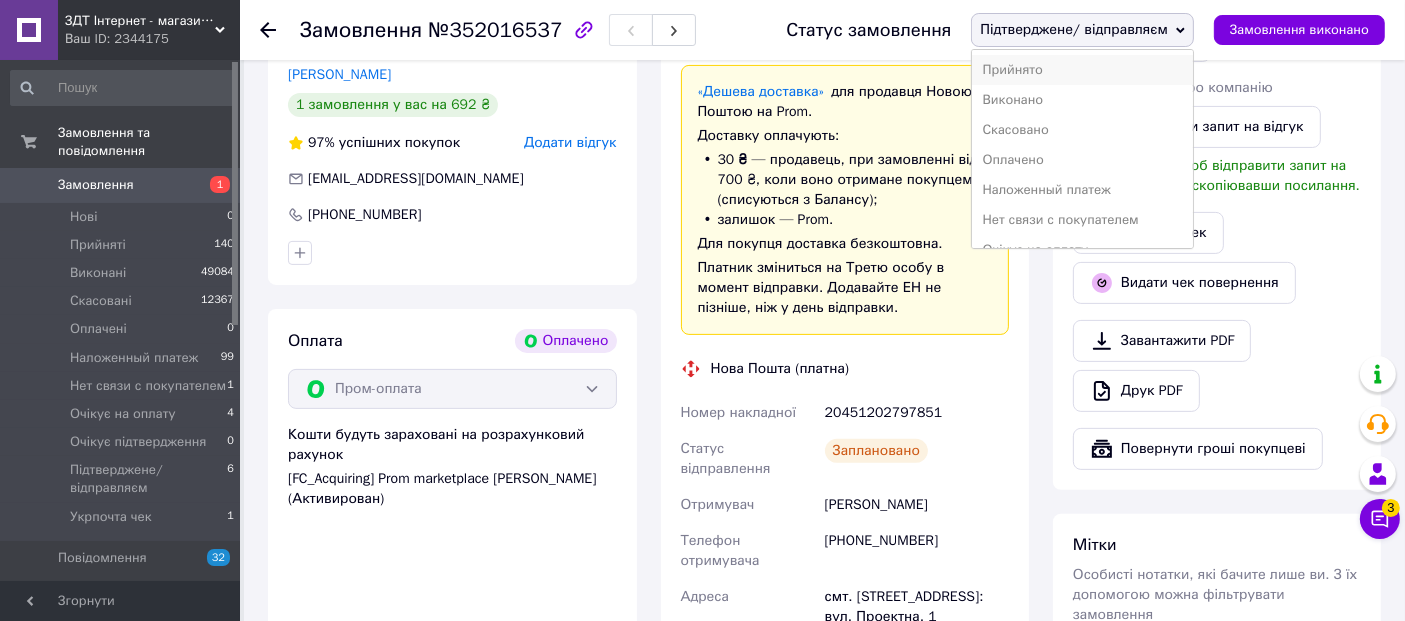 click on "Прийнято" at bounding box center [1082, 70] 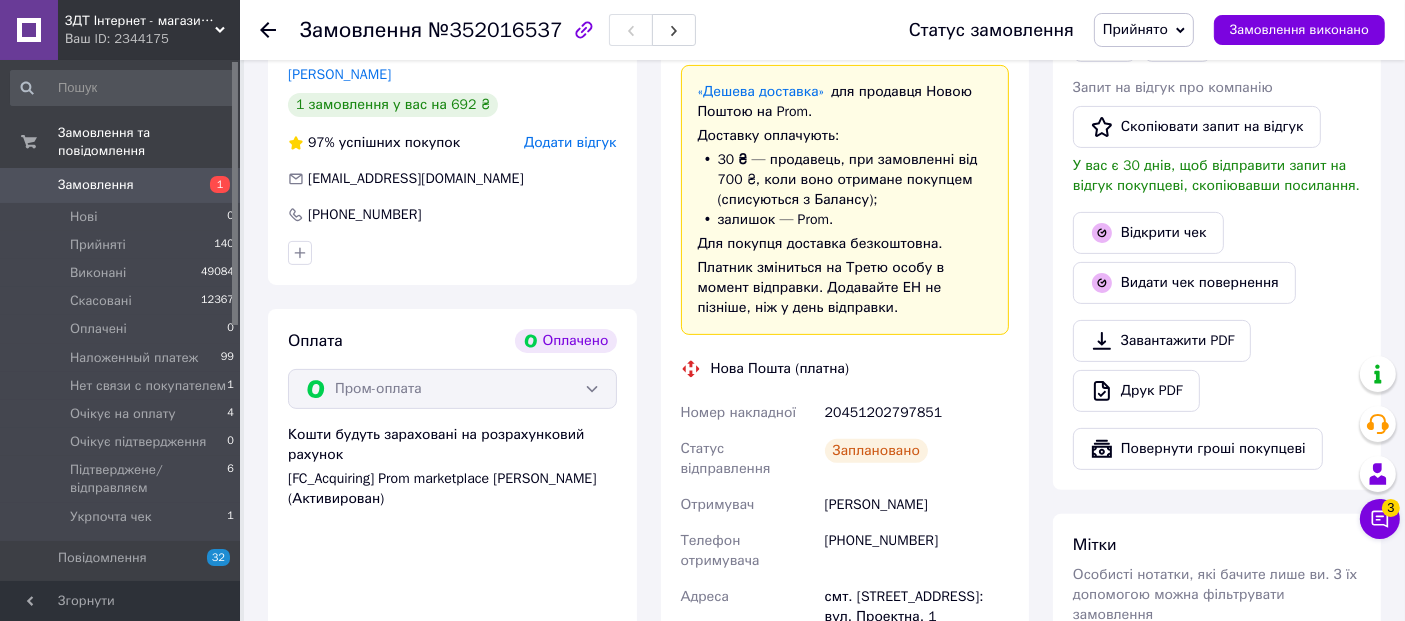click 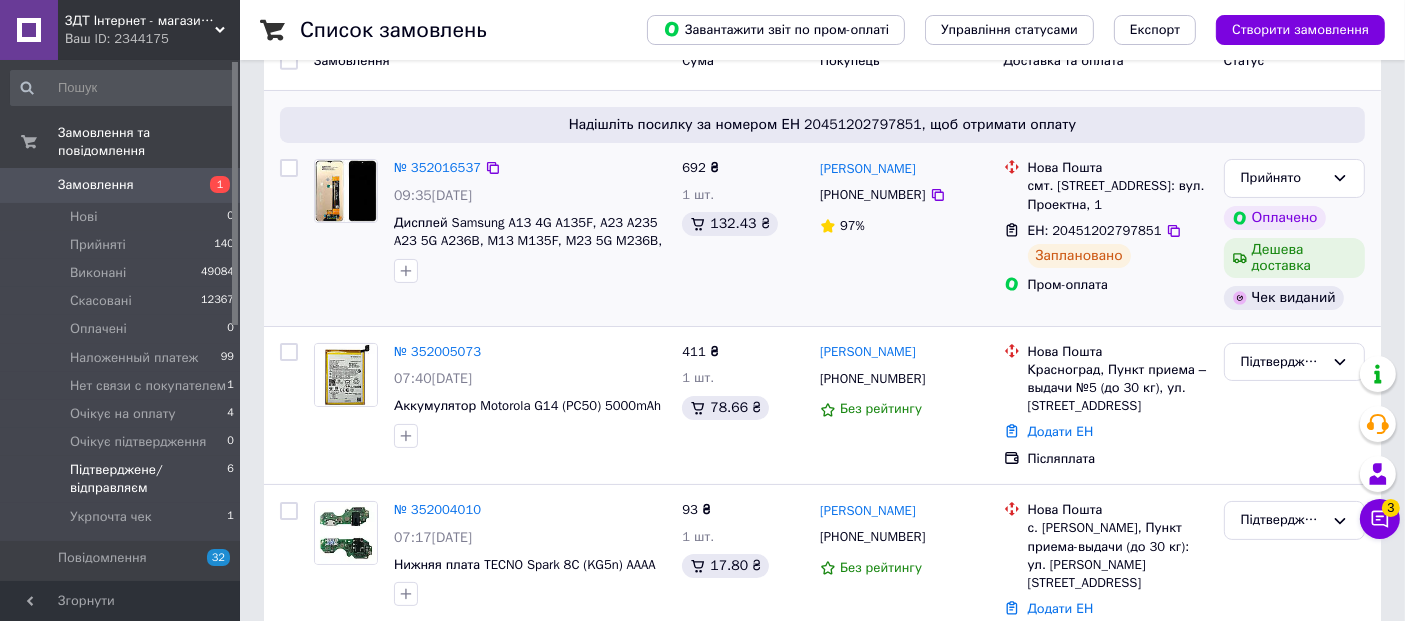 scroll, scrollTop: 222, scrollLeft: 0, axis: vertical 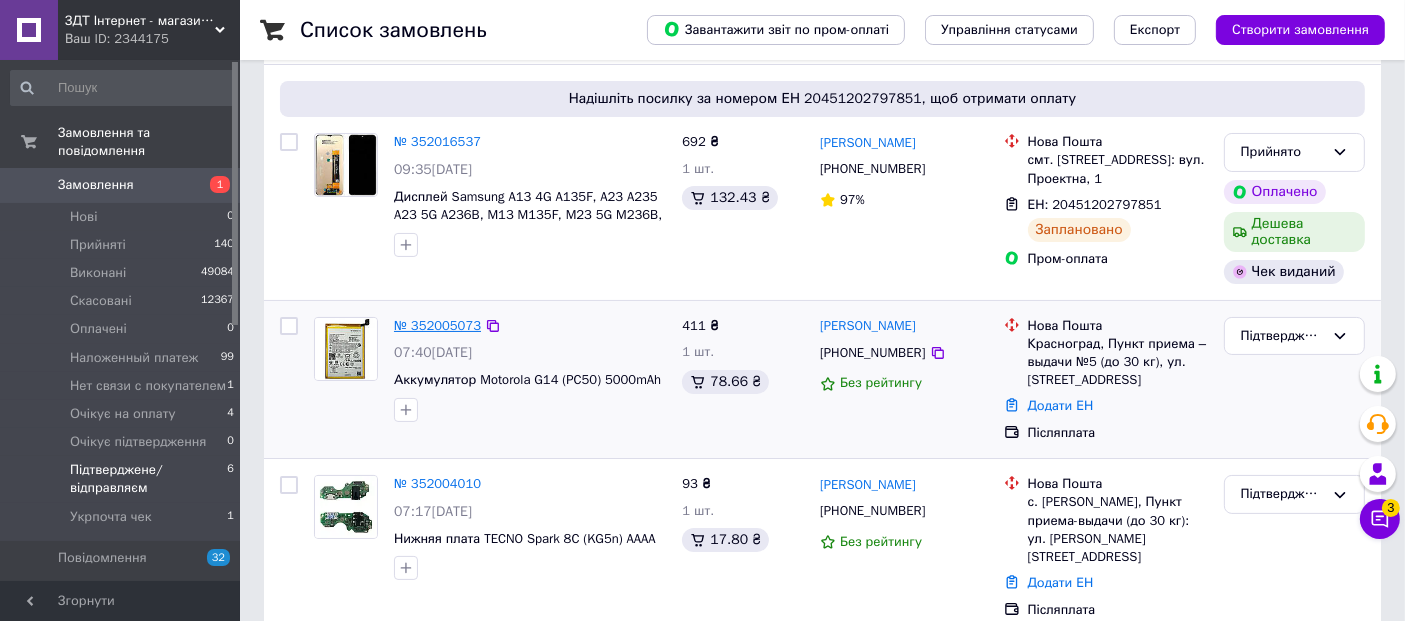 click on "№ 352005073" at bounding box center (437, 325) 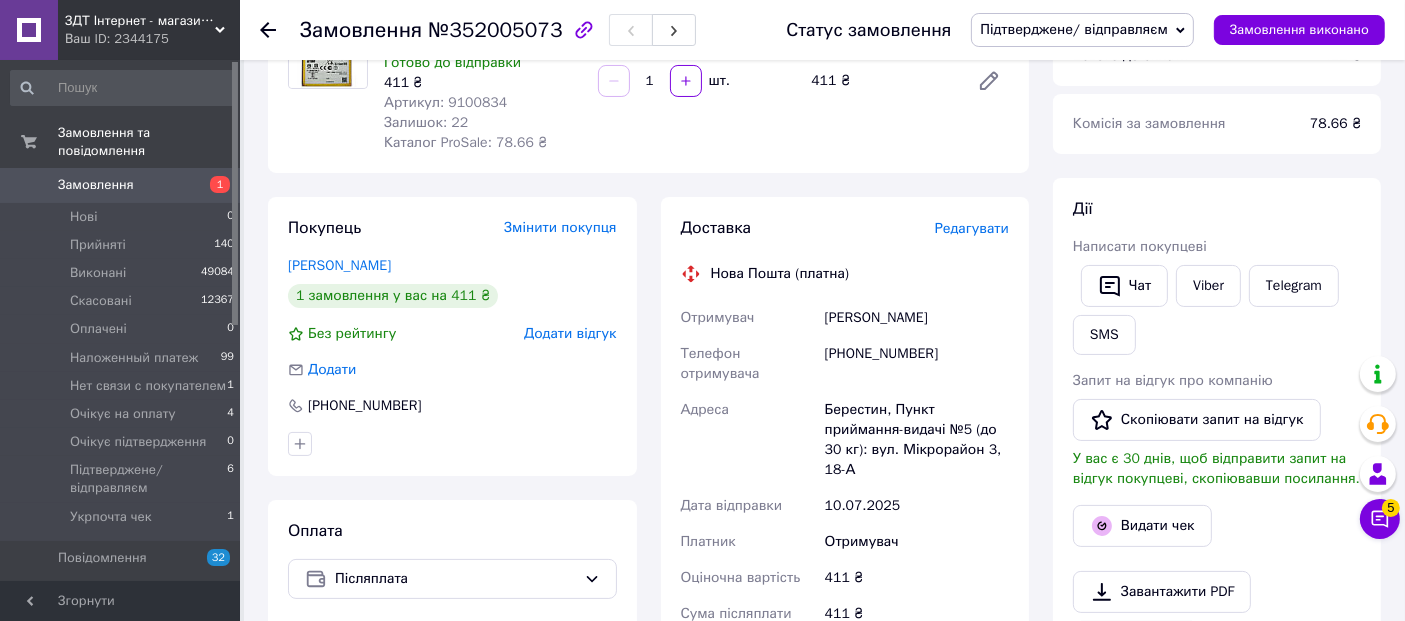scroll, scrollTop: 0, scrollLeft: 0, axis: both 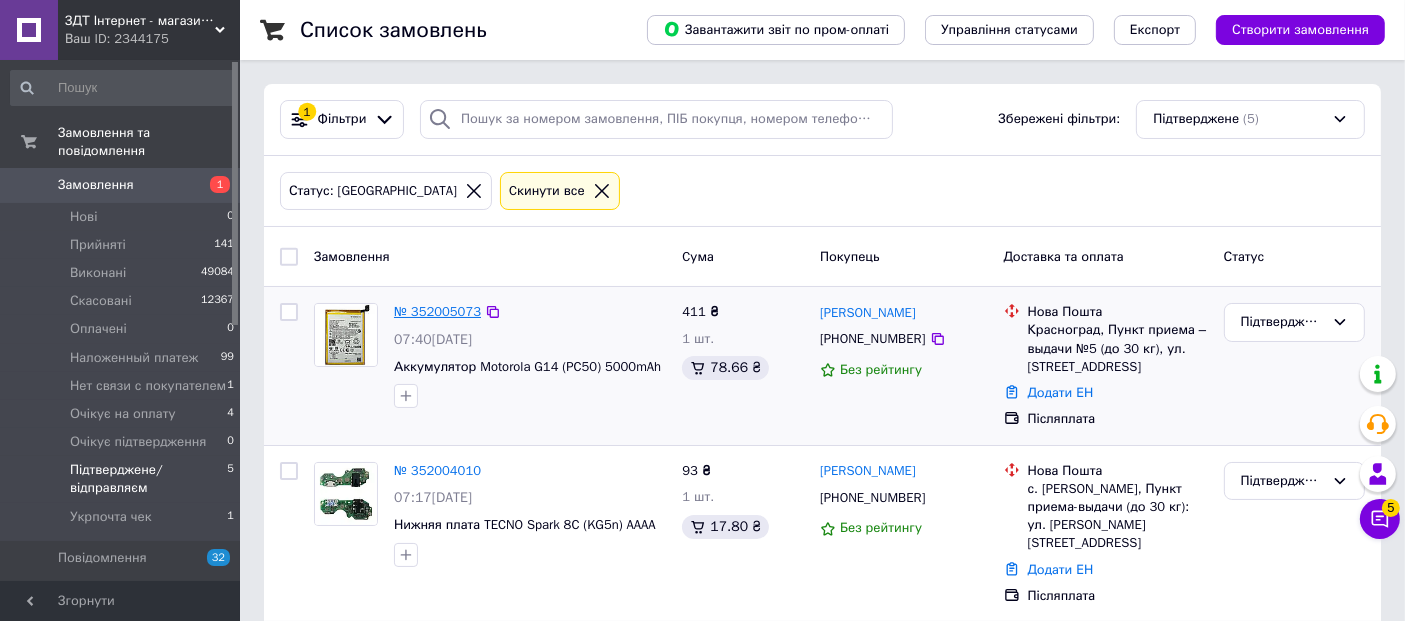 click on "№ 352005073" at bounding box center (437, 311) 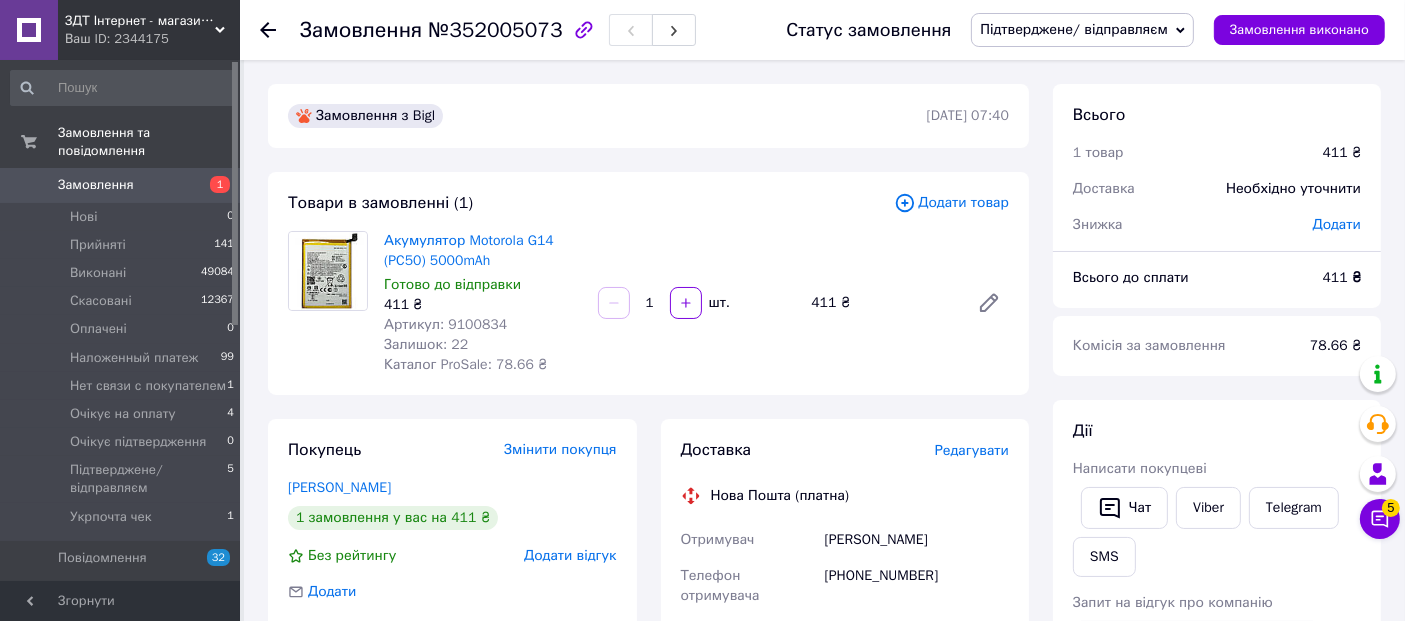 click on "№352005073" at bounding box center (495, 30) 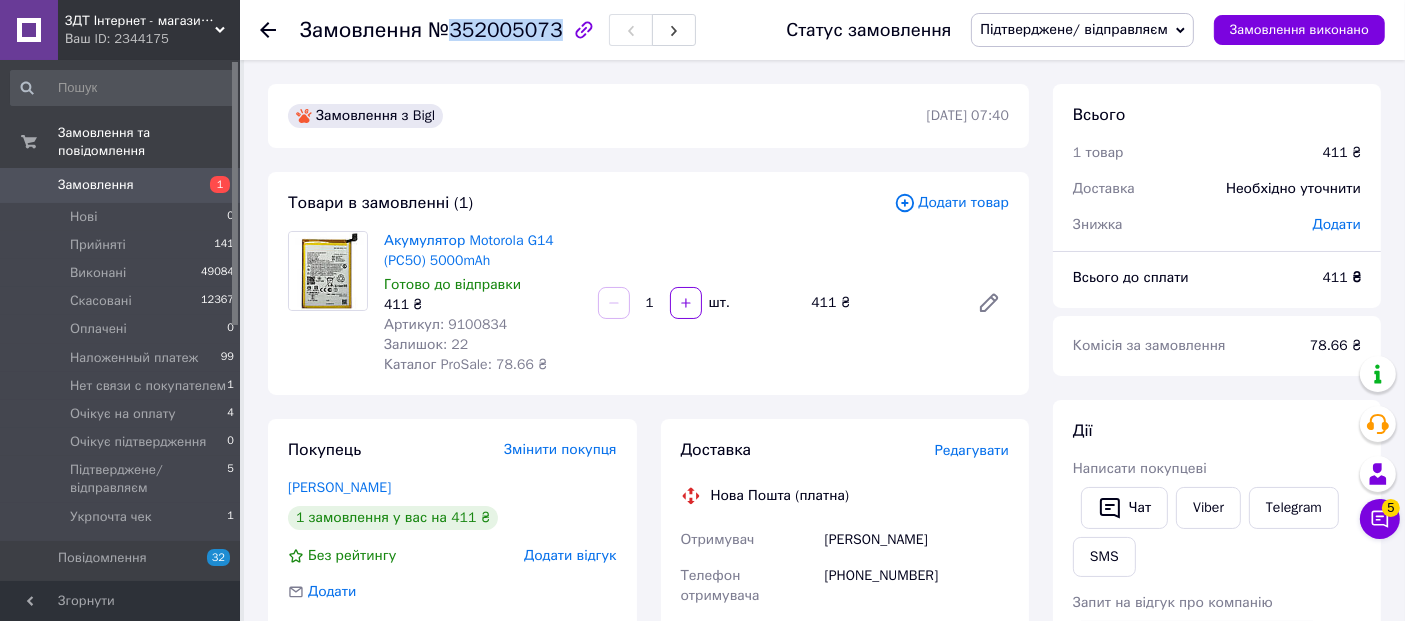 click on "№352005073" at bounding box center [495, 30] 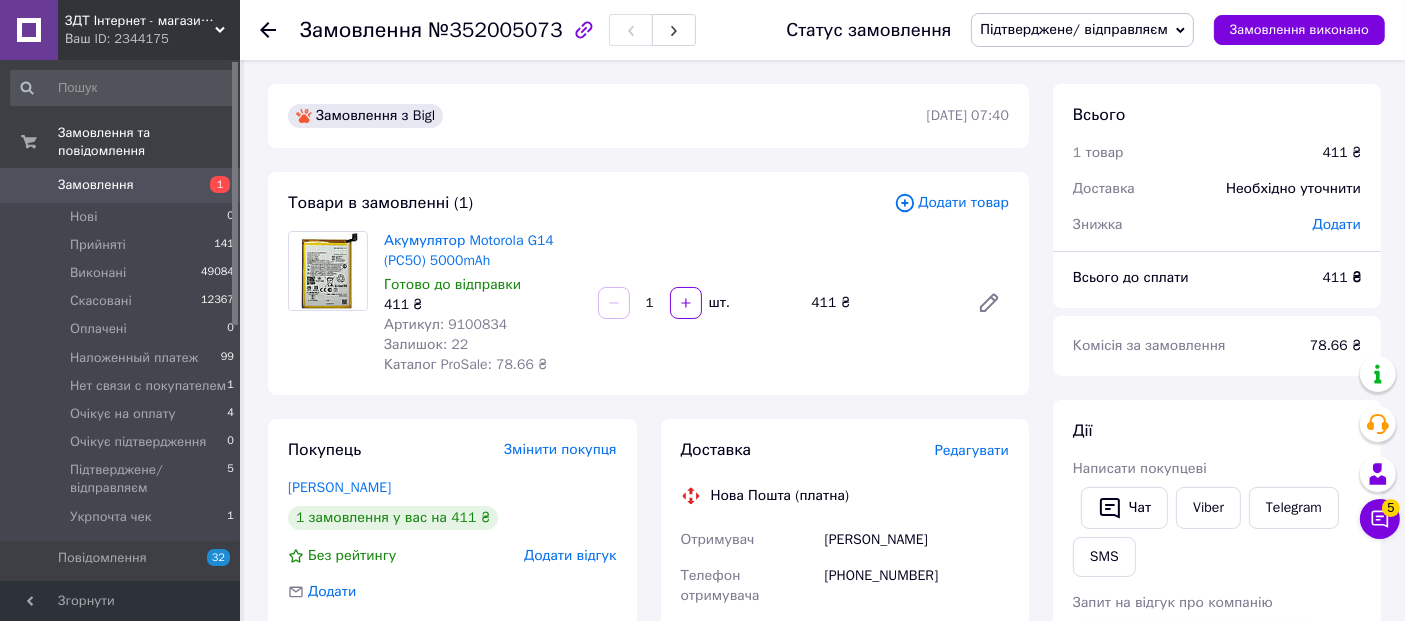 click on "Артикул: 9100834" at bounding box center [445, 324] 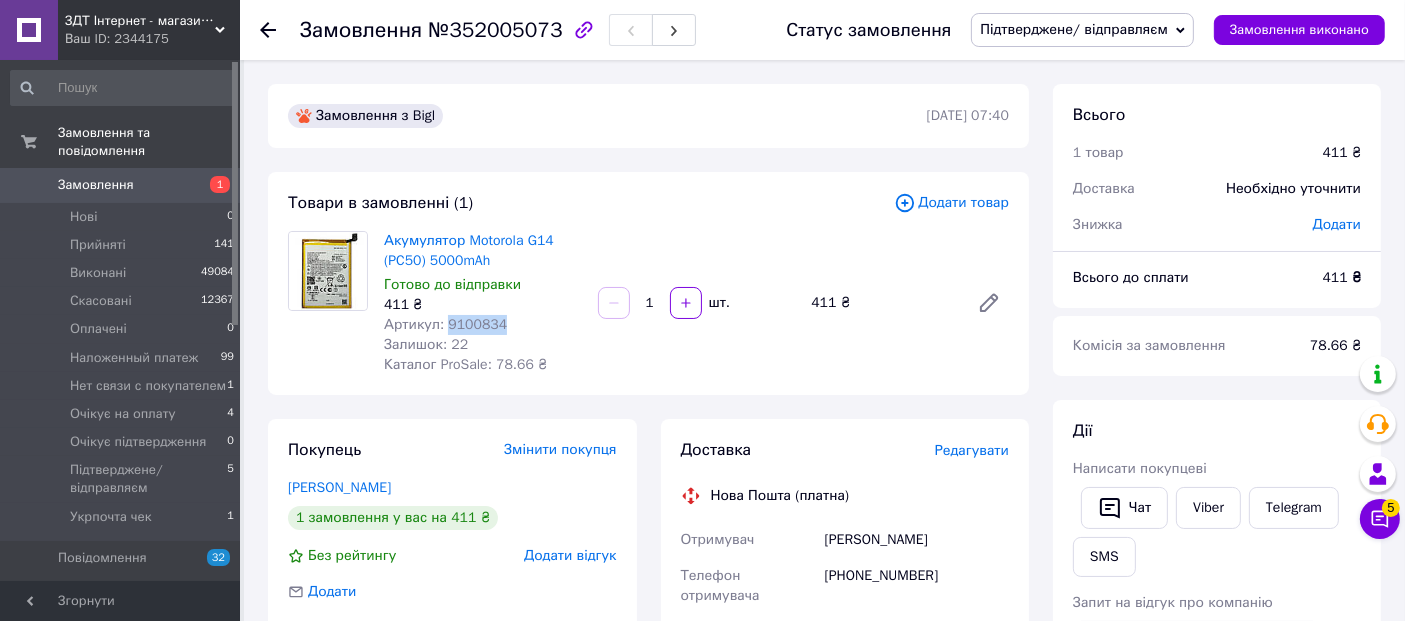 click on "Артикул: 9100834" at bounding box center (445, 324) 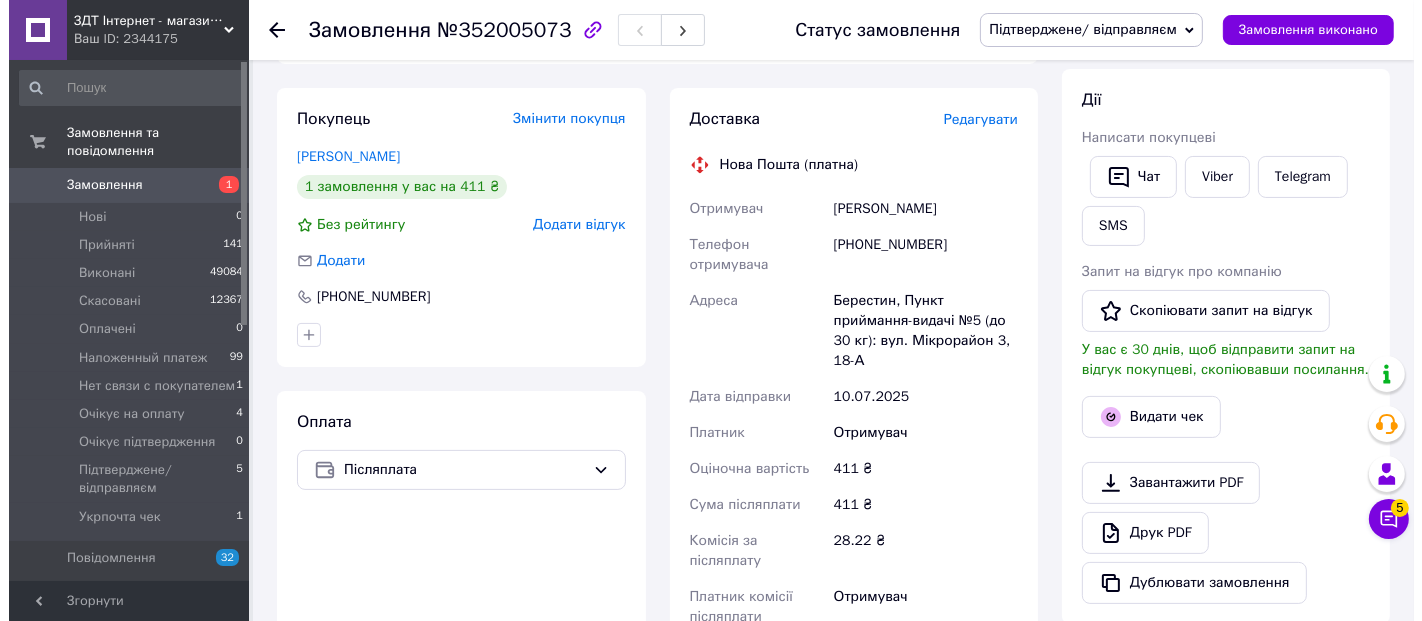 scroll, scrollTop: 333, scrollLeft: 0, axis: vertical 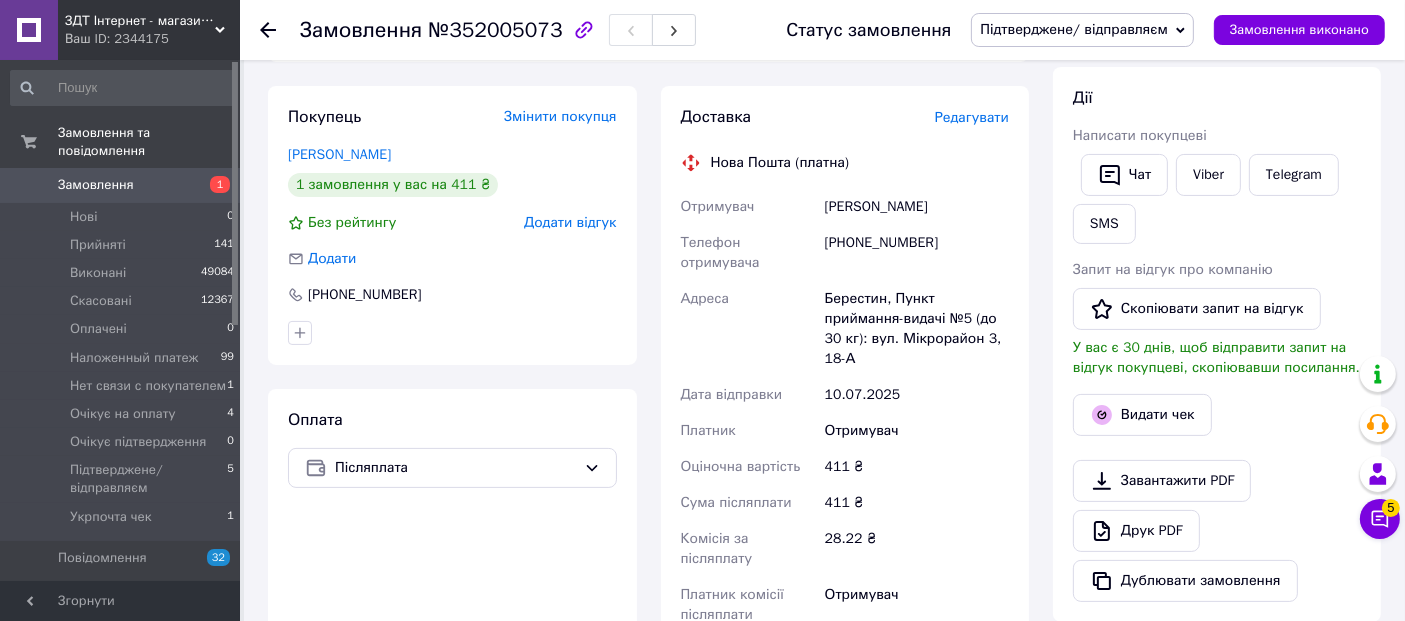 click on "Берестин, Пункт приймання-видачі №5 (до 30 кг): вул. Мікрорайон 3, 18-А" at bounding box center (917, 329) 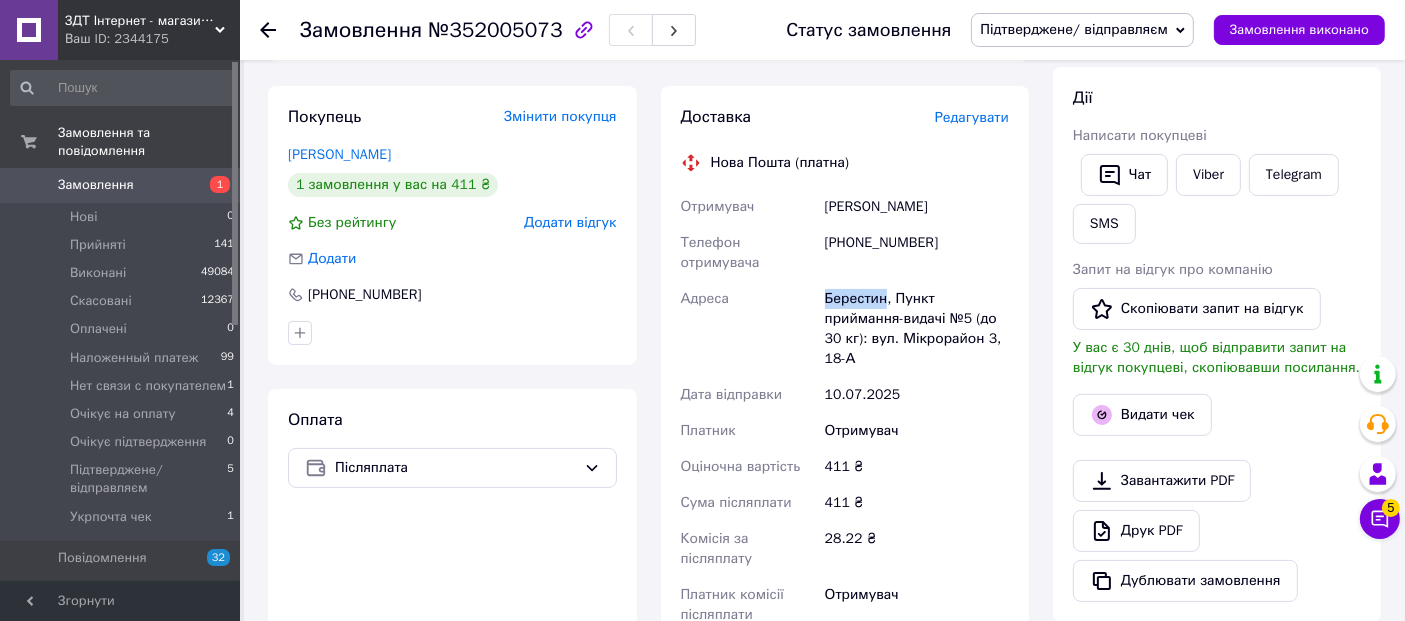 click on "Берестин, Пункт приймання-видачі №5 (до 30 кг): вул. Мікрорайон 3, 18-А" at bounding box center [917, 329] 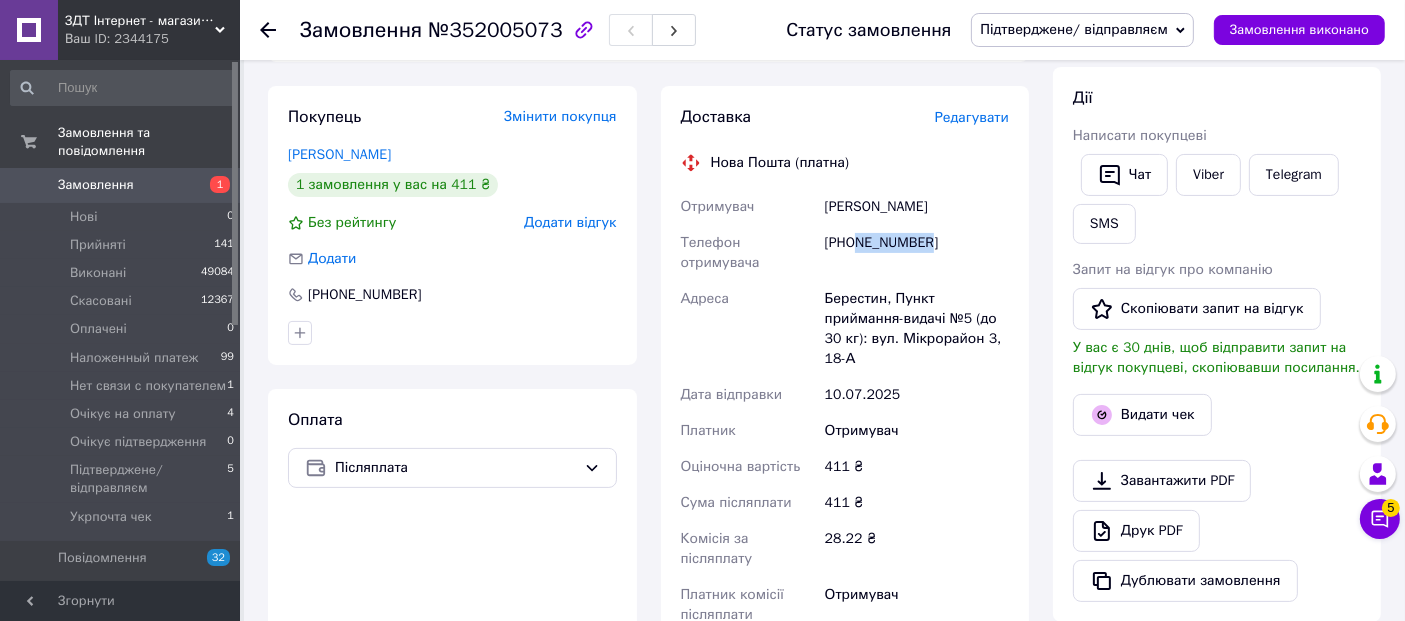 drag, startPoint x: 933, startPoint y: 241, endPoint x: 853, endPoint y: 238, distance: 80.05623 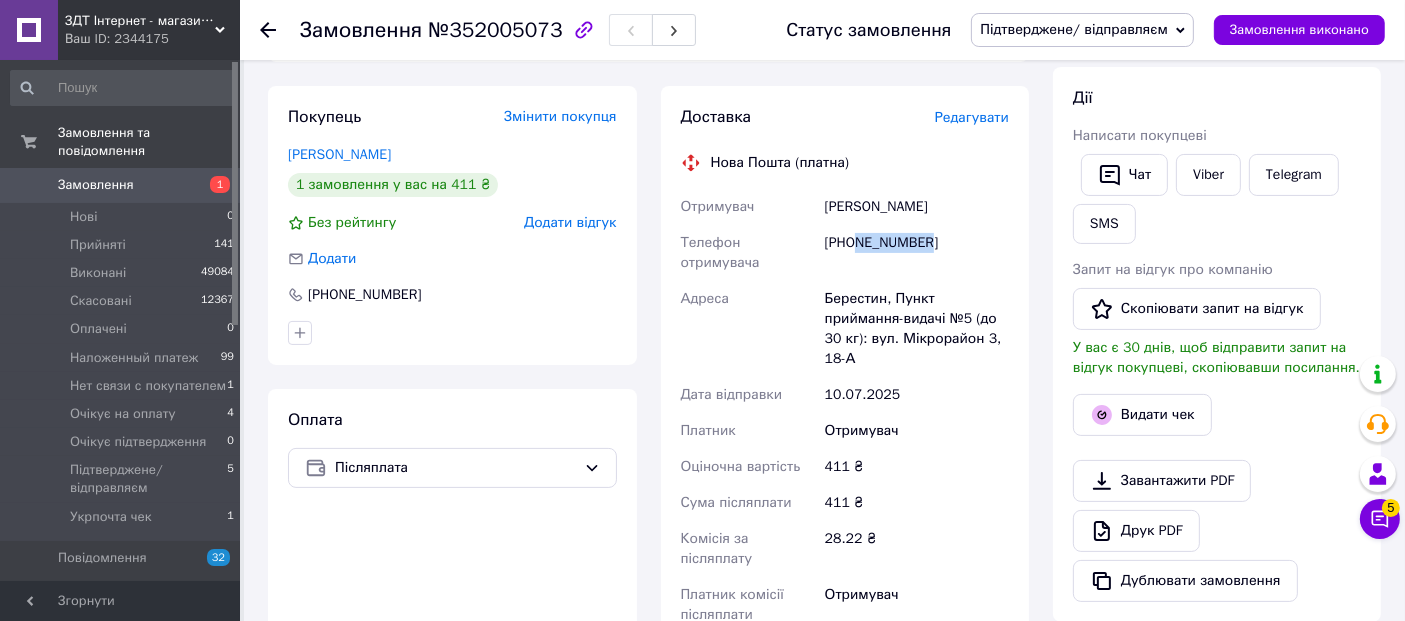 drag, startPoint x: 821, startPoint y: 210, endPoint x: 971, endPoint y: 212, distance: 150.01334 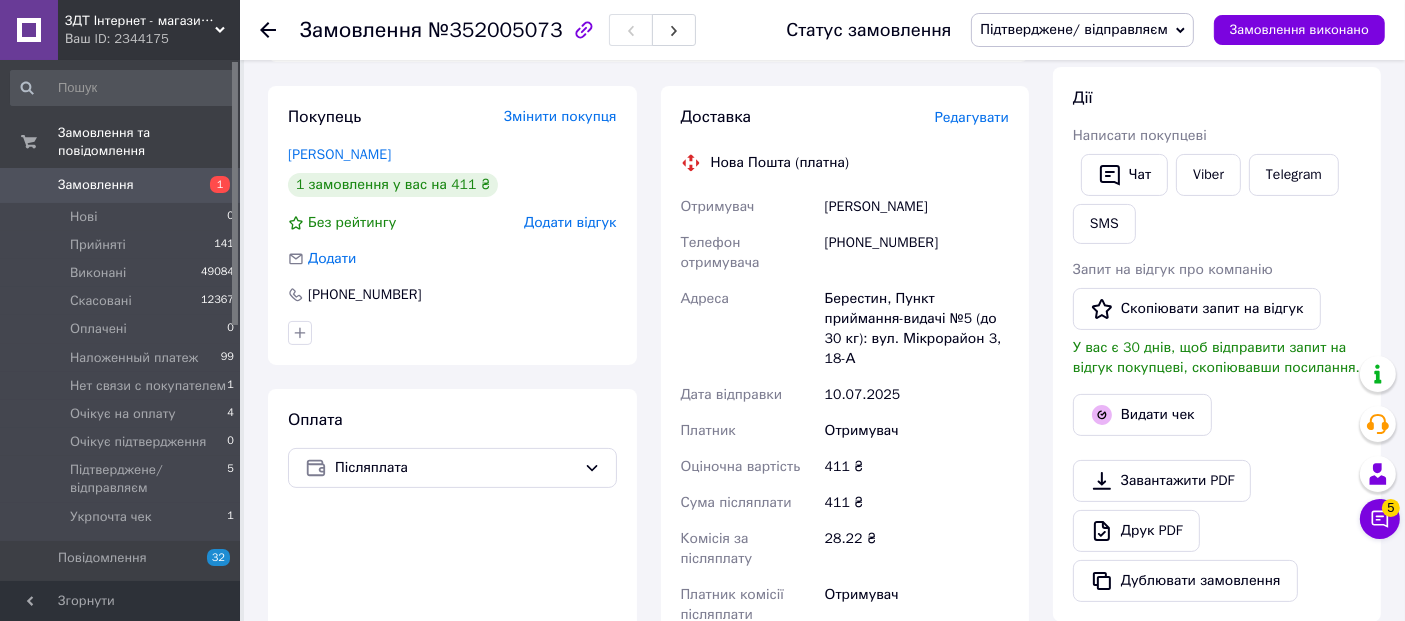 click on "Редагувати" at bounding box center (972, 117) 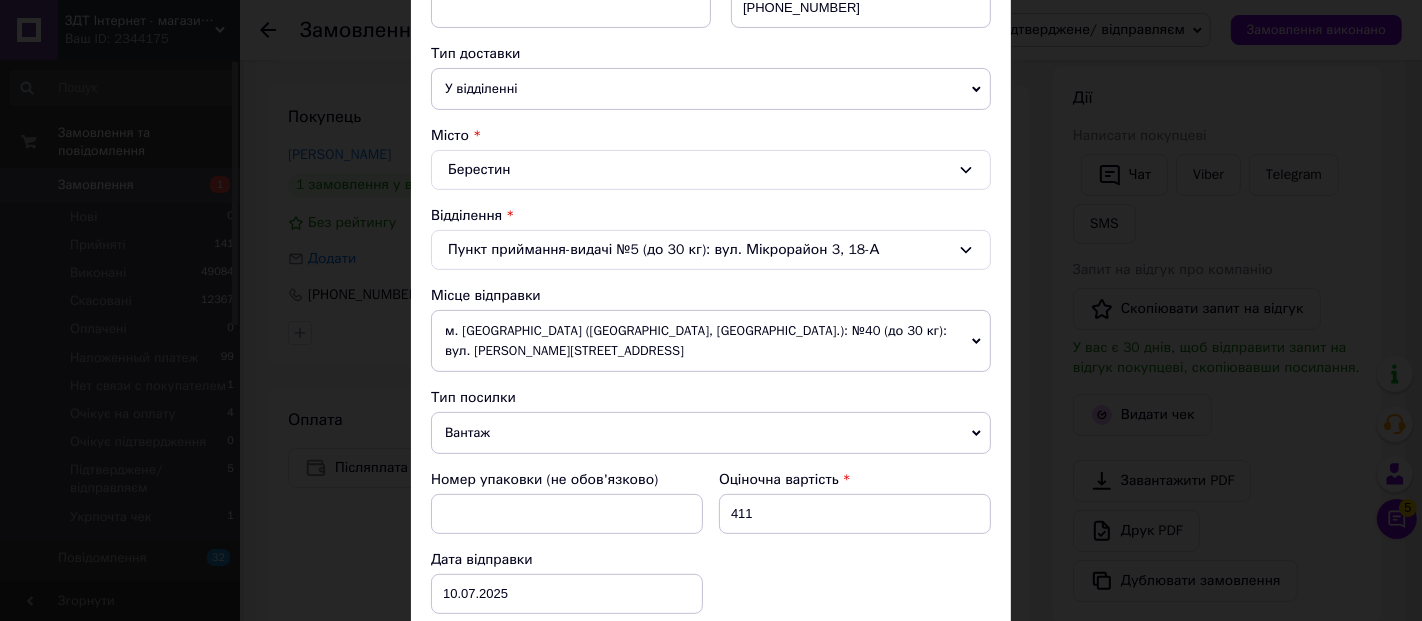 scroll, scrollTop: 444, scrollLeft: 0, axis: vertical 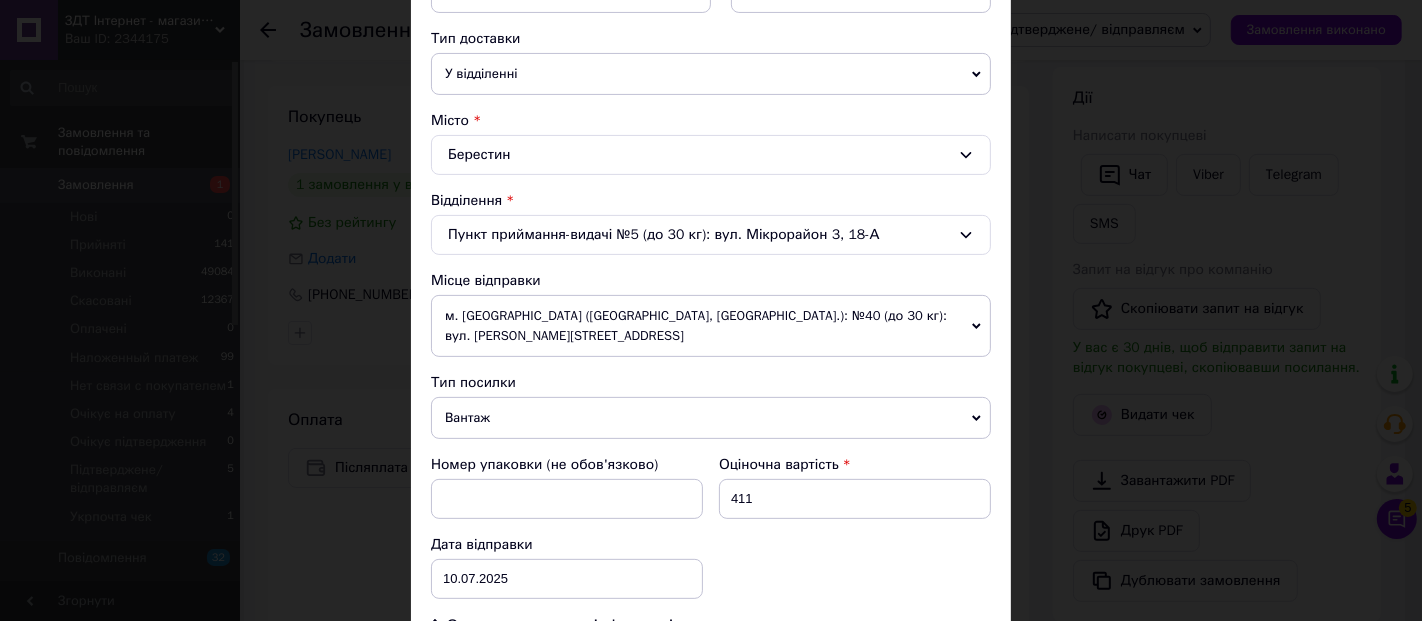 click on "Вантаж" at bounding box center (711, 418) 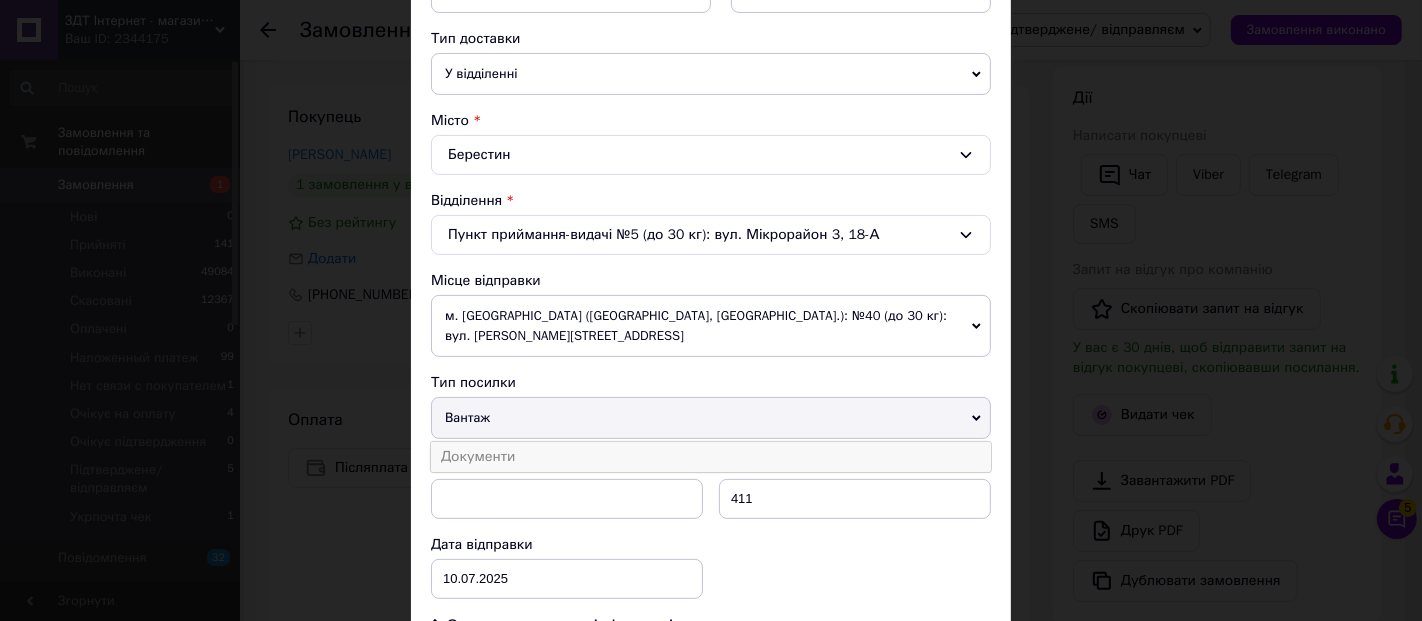 click on "Документи" at bounding box center (711, 457) 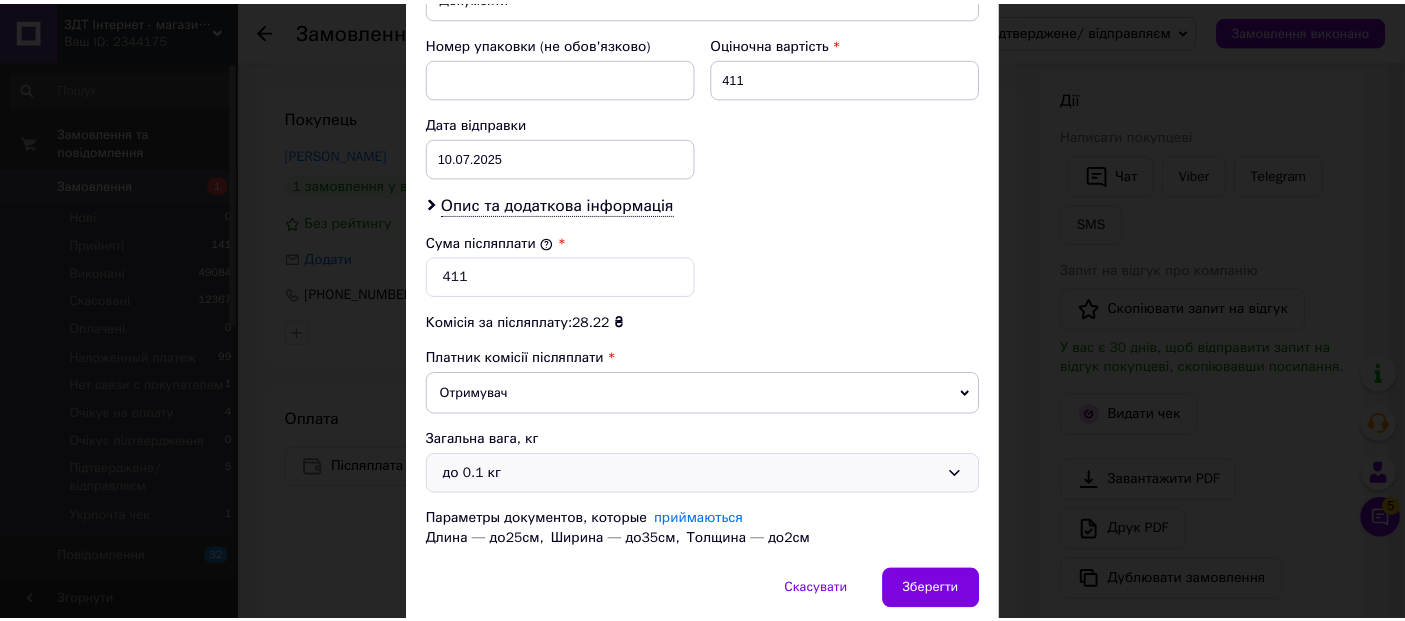 scroll, scrollTop: 936, scrollLeft: 0, axis: vertical 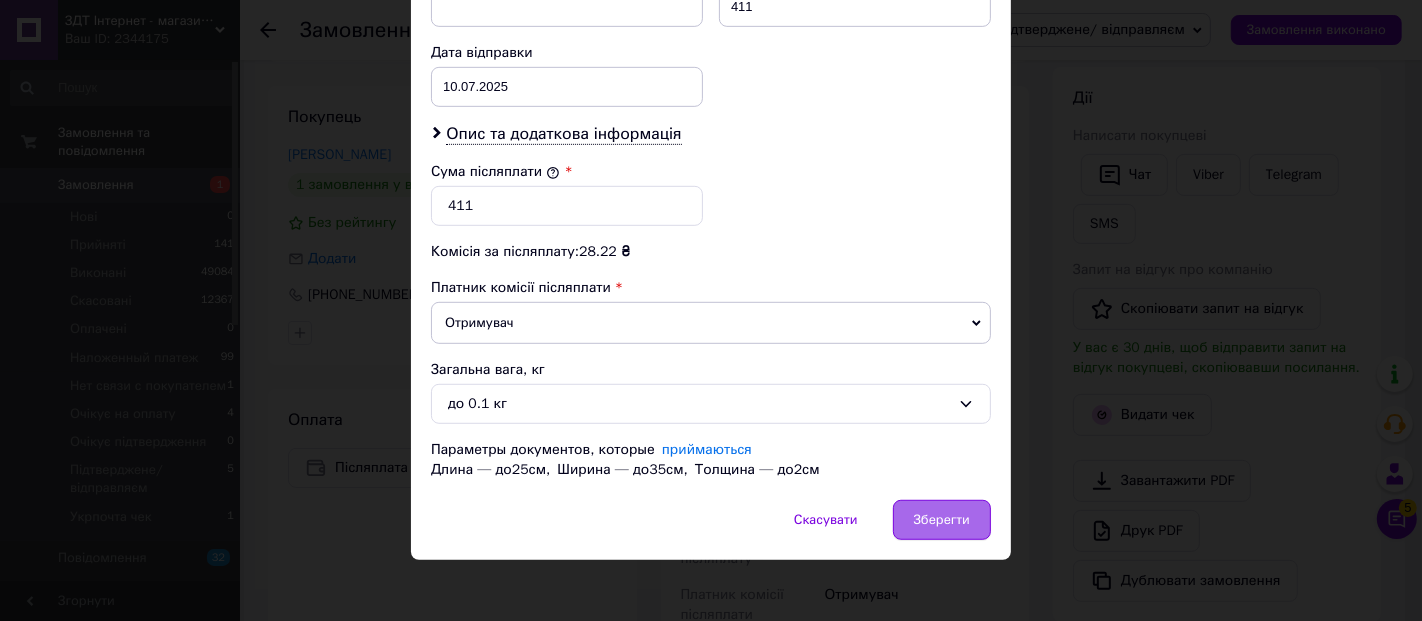 click on "Зберегти" at bounding box center (942, 520) 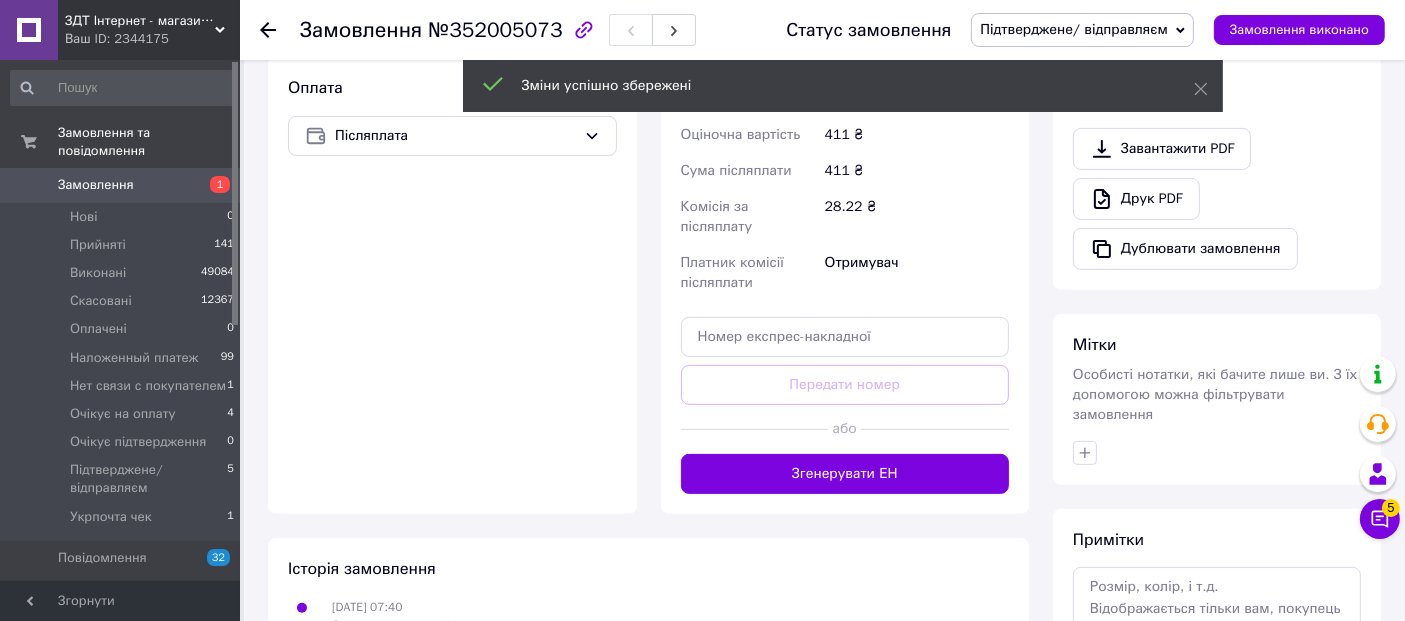 scroll, scrollTop: 666, scrollLeft: 0, axis: vertical 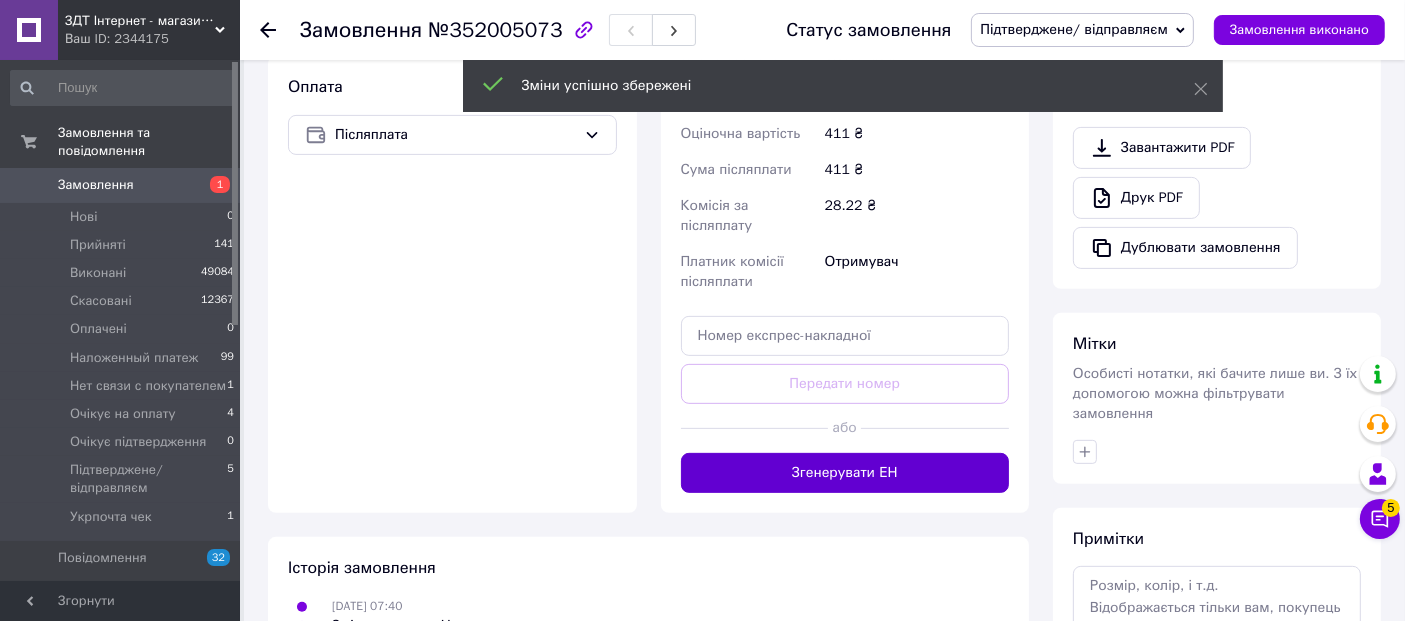 click on "Згенерувати ЕН" at bounding box center (845, 473) 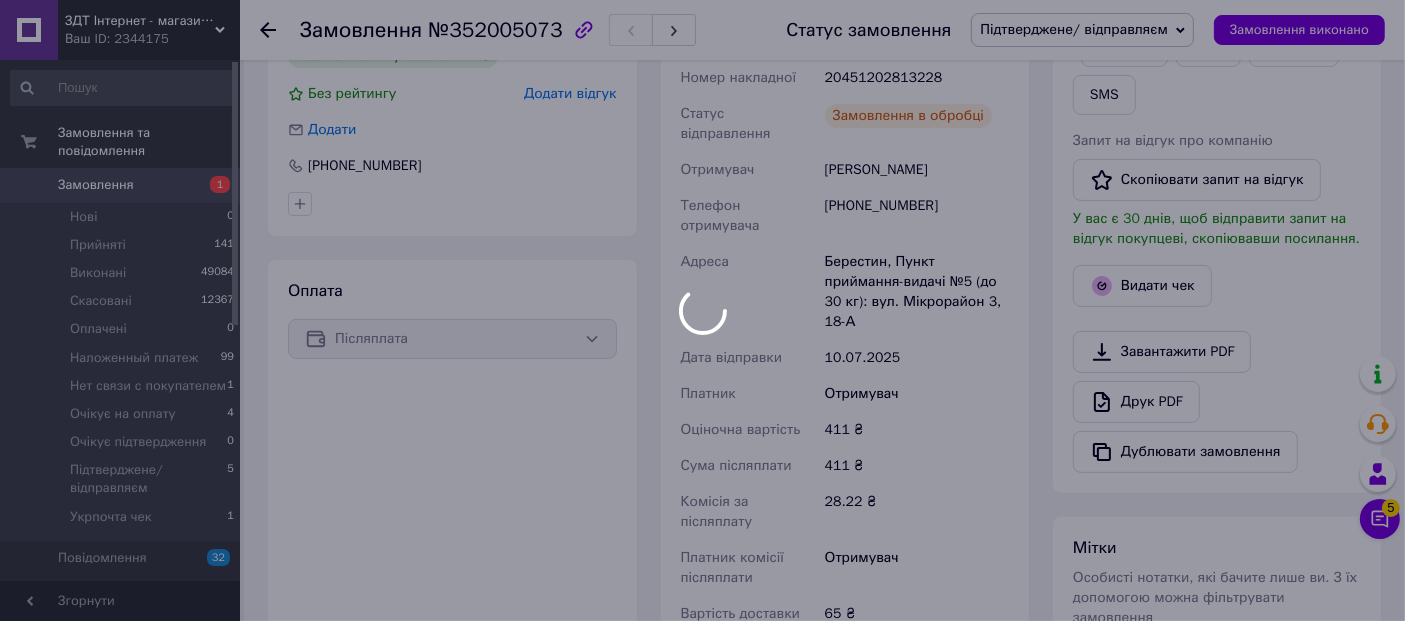 scroll, scrollTop: 333, scrollLeft: 0, axis: vertical 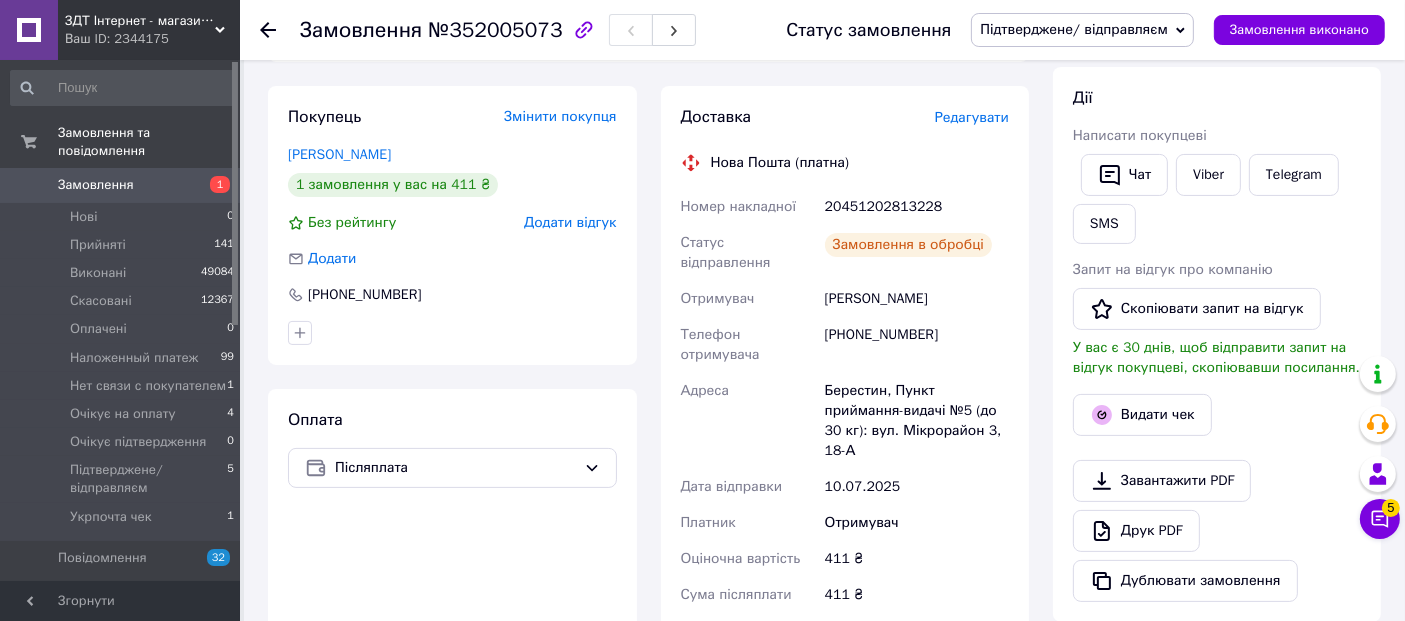 click on "20451202813228" at bounding box center (917, 207) 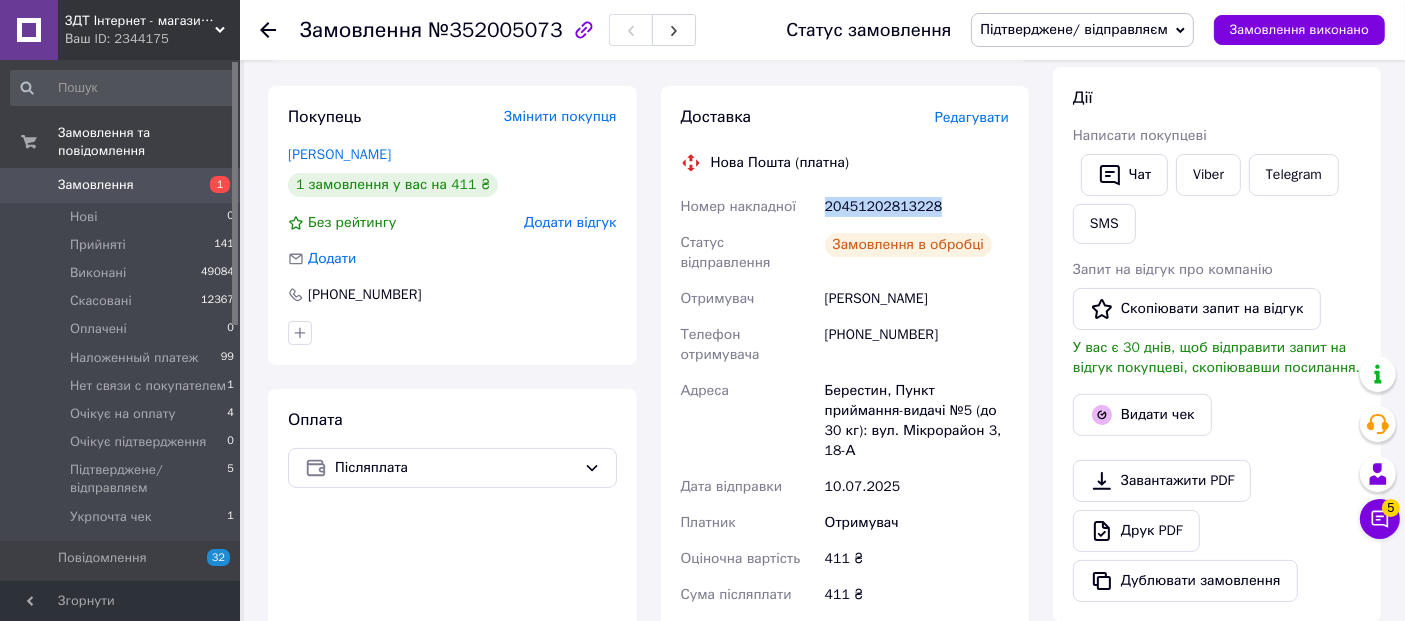 click on "20451202813228" at bounding box center (917, 207) 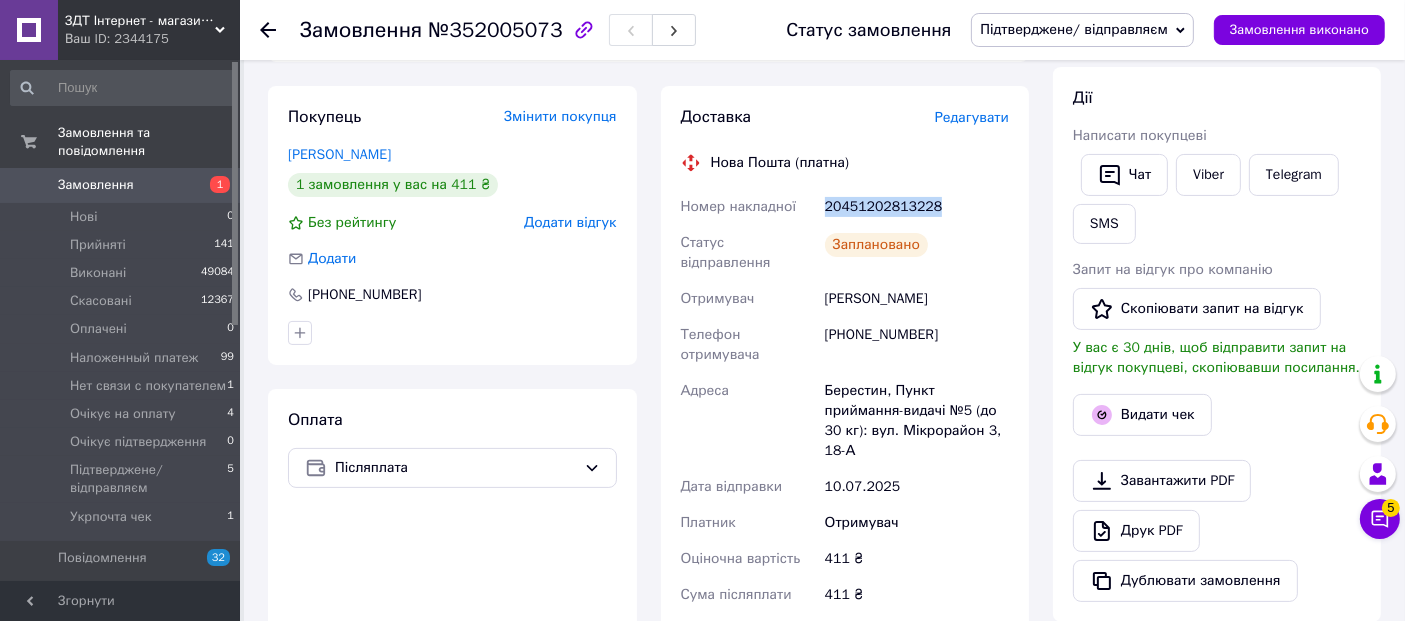 click on "Підтверджене/ відправляєм" at bounding box center (1074, 29) 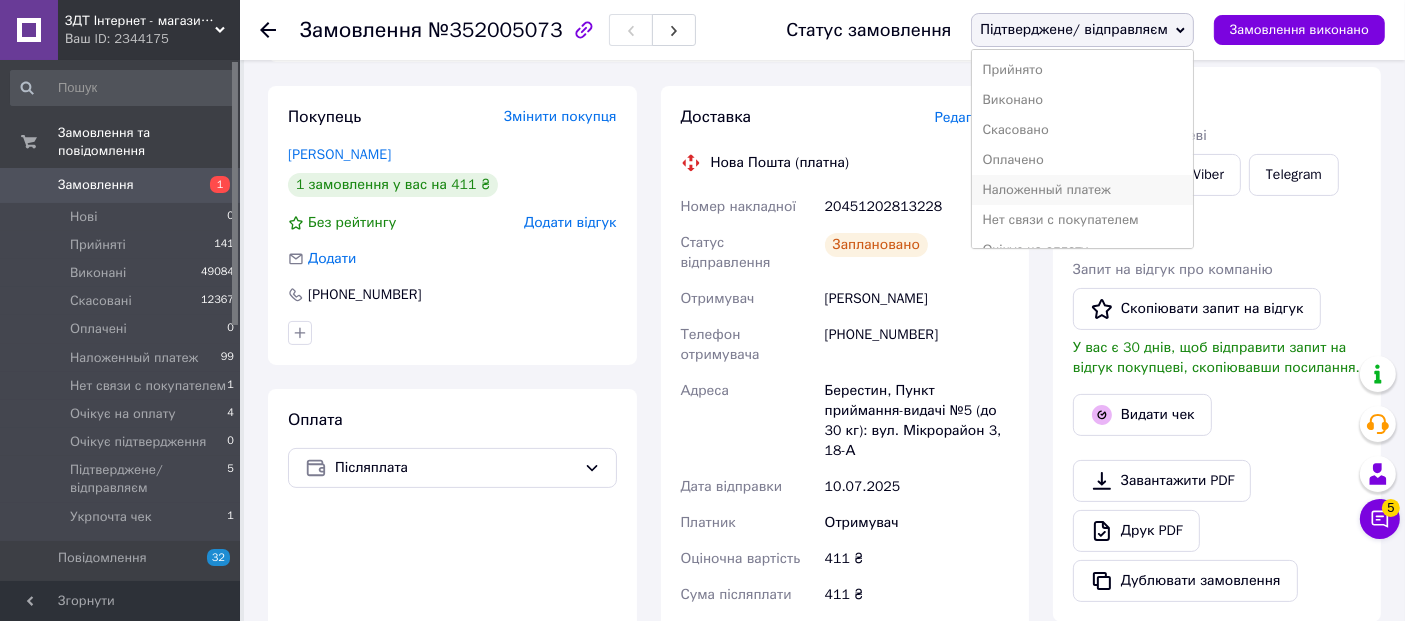 click on "Наложенный платеж" at bounding box center (1082, 190) 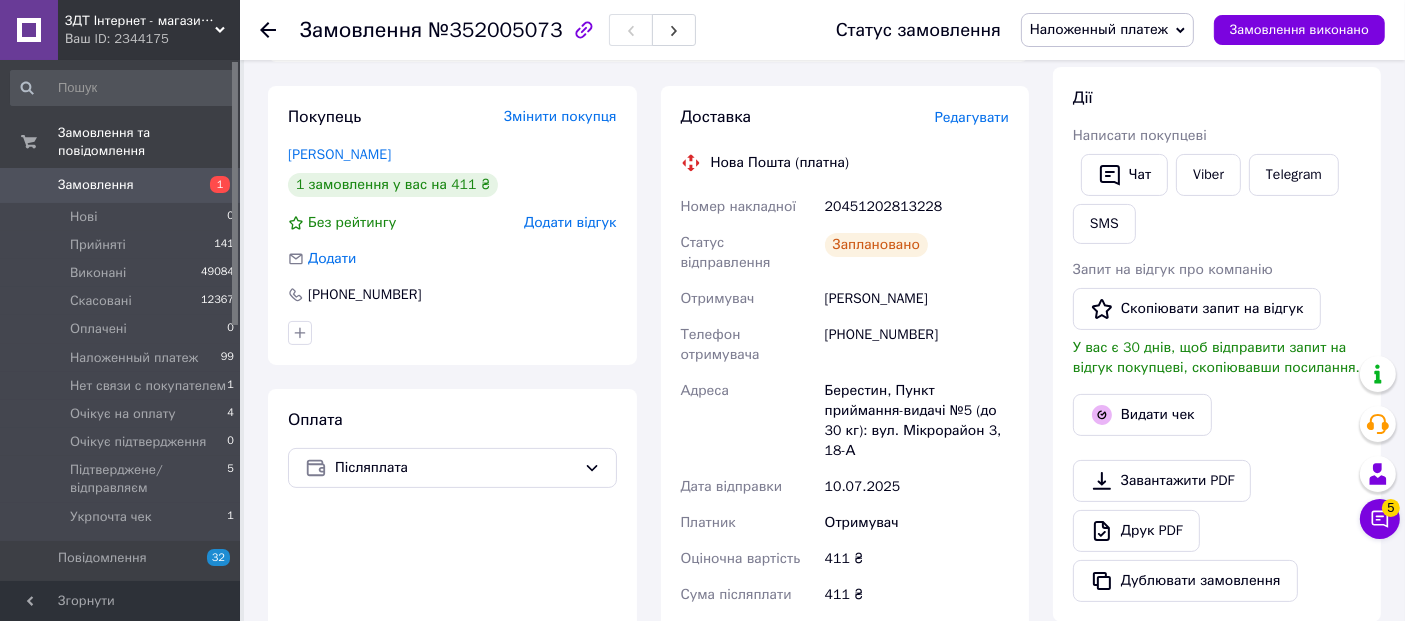 click 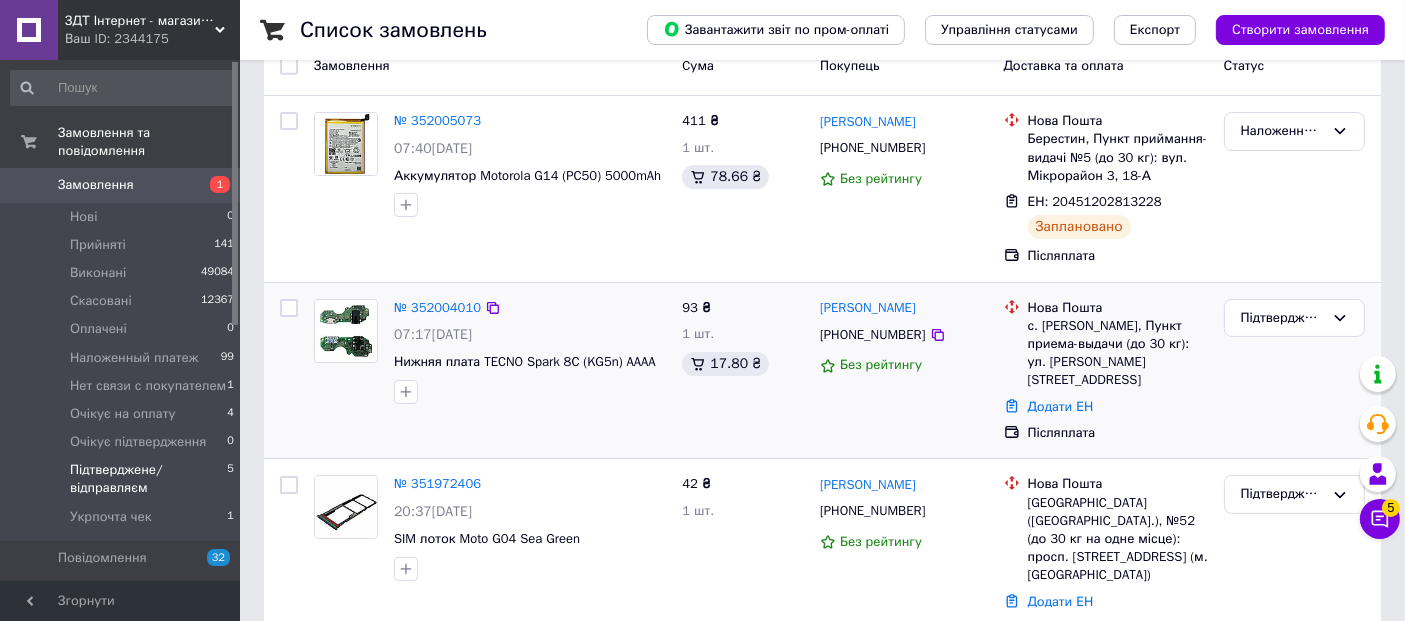 scroll, scrollTop: 222, scrollLeft: 0, axis: vertical 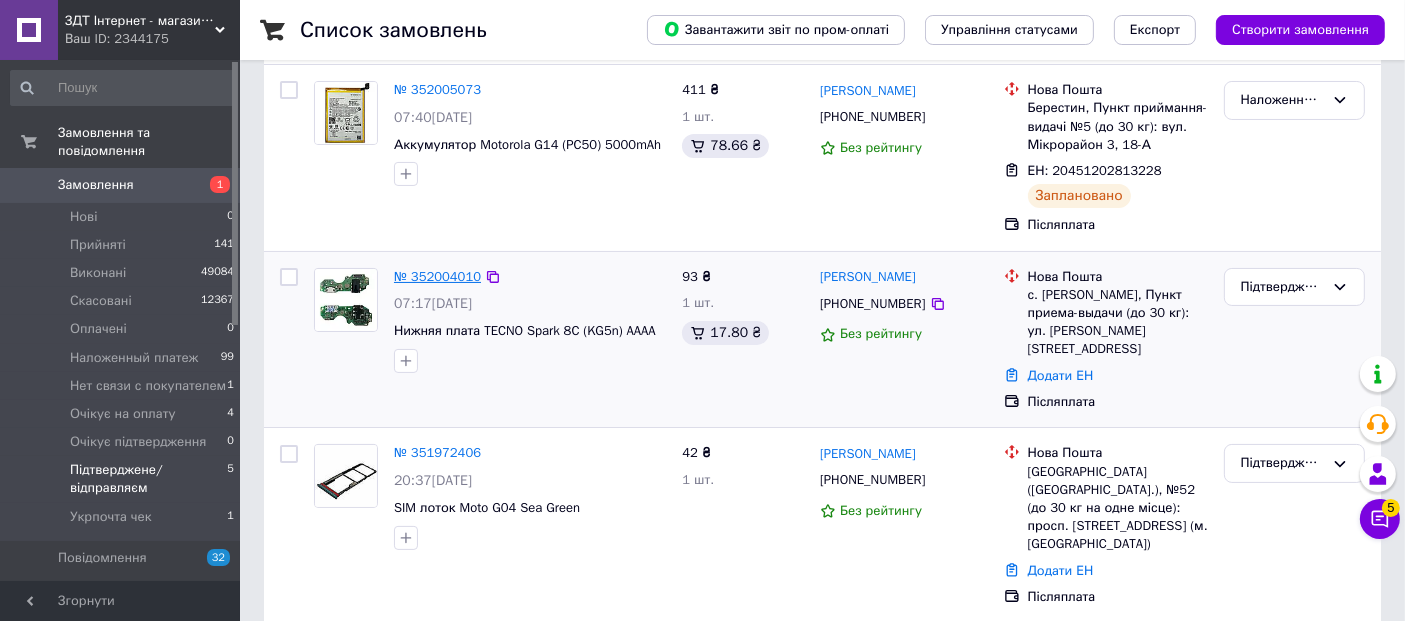 click on "№ 352004010" at bounding box center [437, 276] 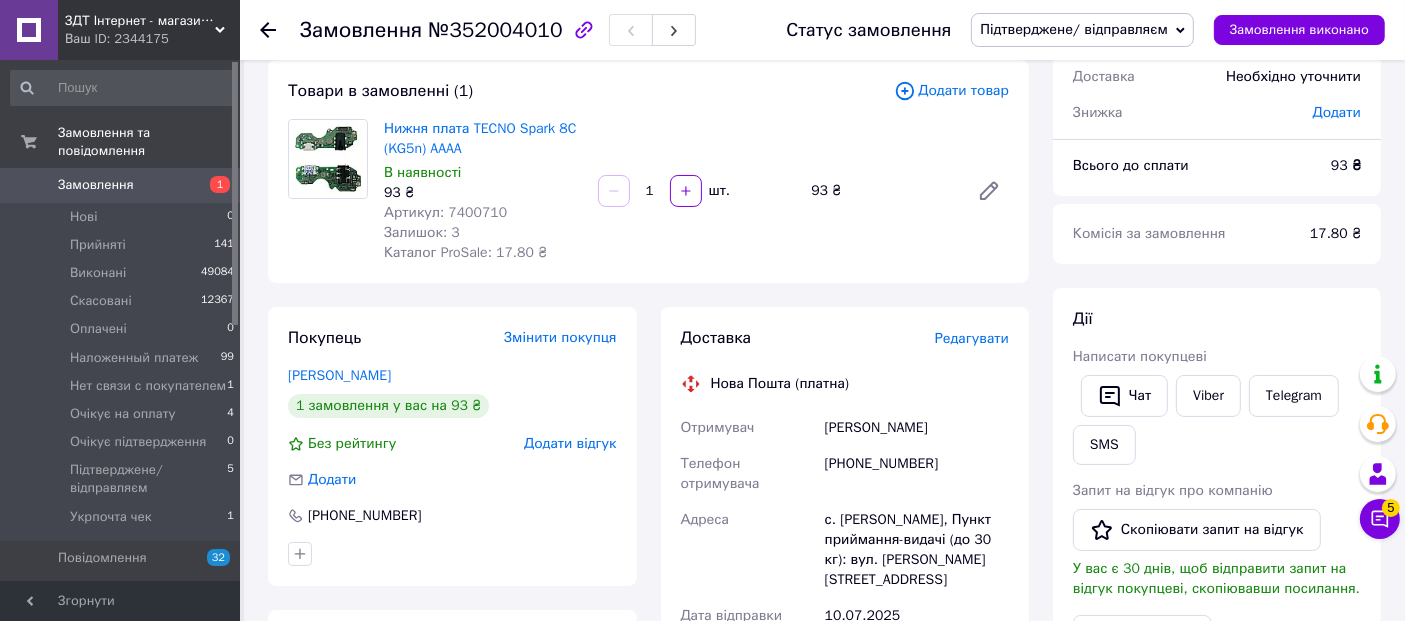scroll, scrollTop: 0, scrollLeft: 0, axis: both 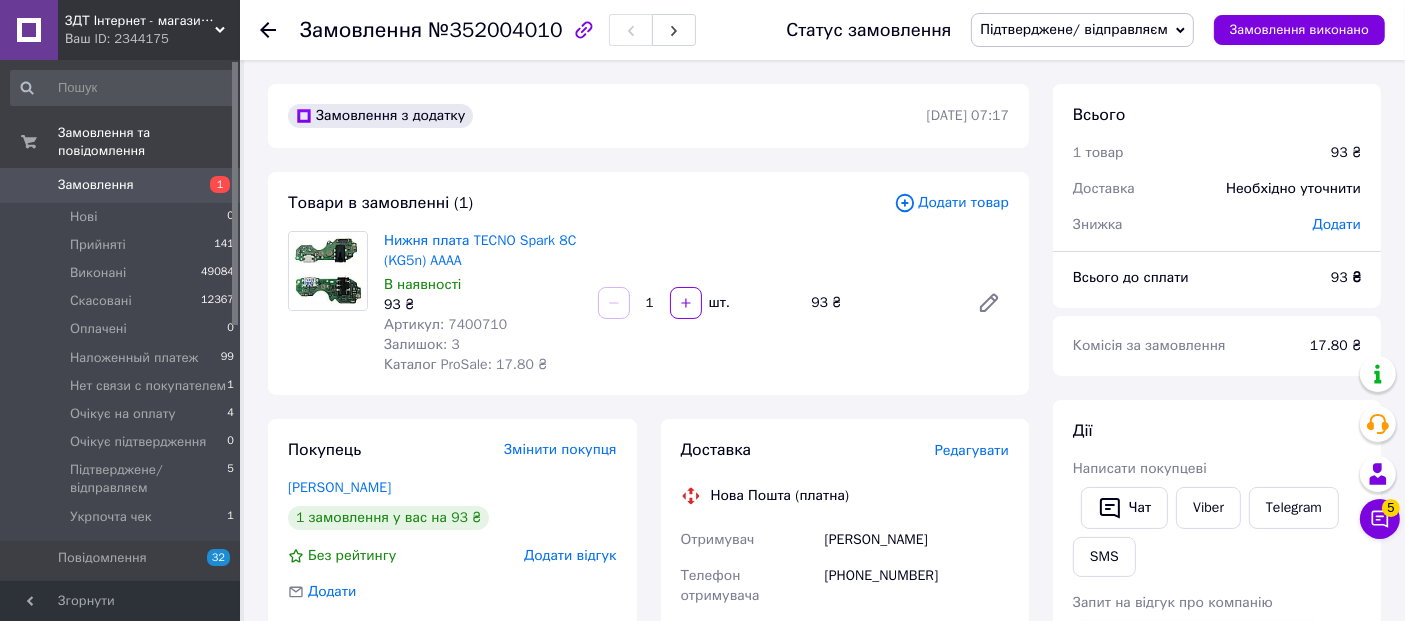 click on "№352004010" at bounding box center (495, 30) 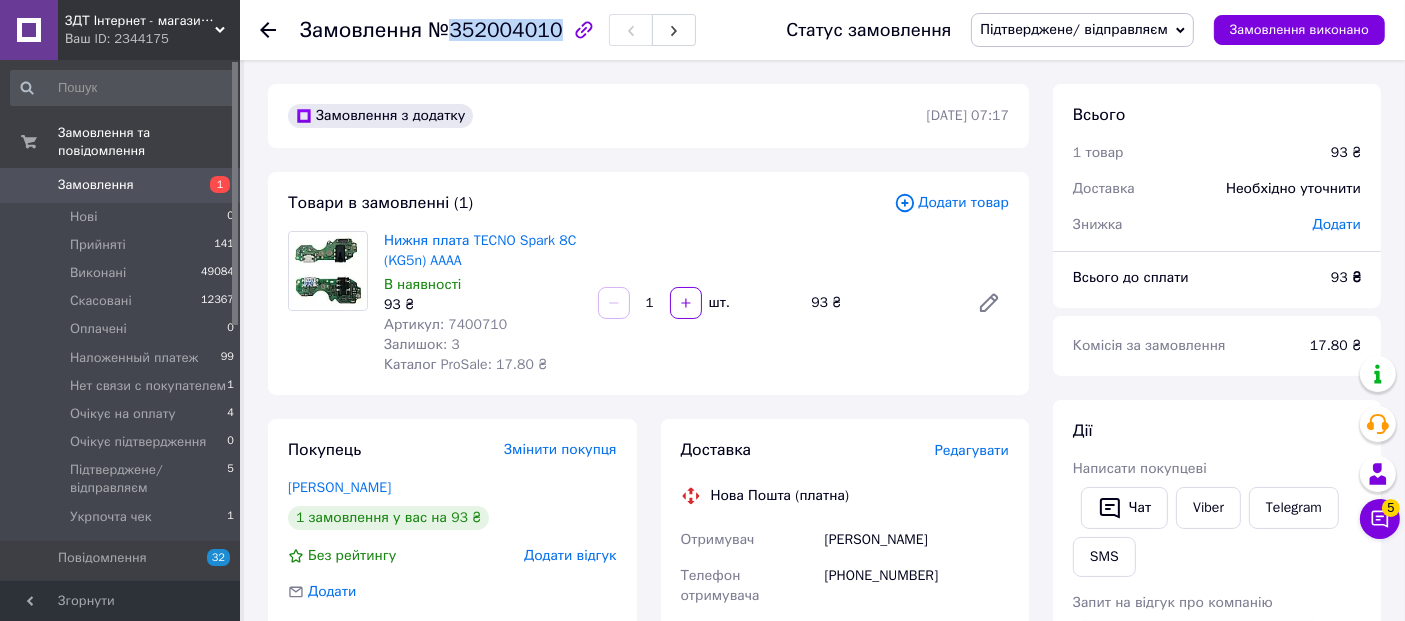 click on "№352004010" at bounding box center (495, 30) 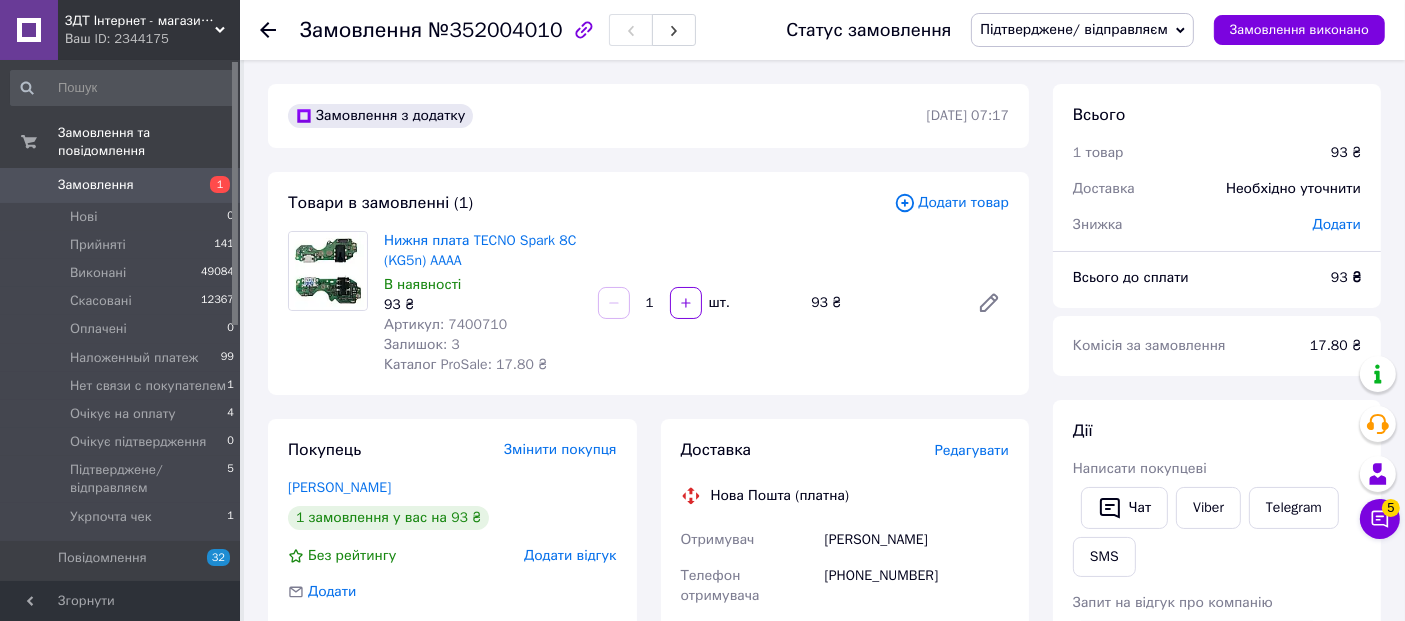 click on "Артикул: 7400710" at bounding box center [445, 324] 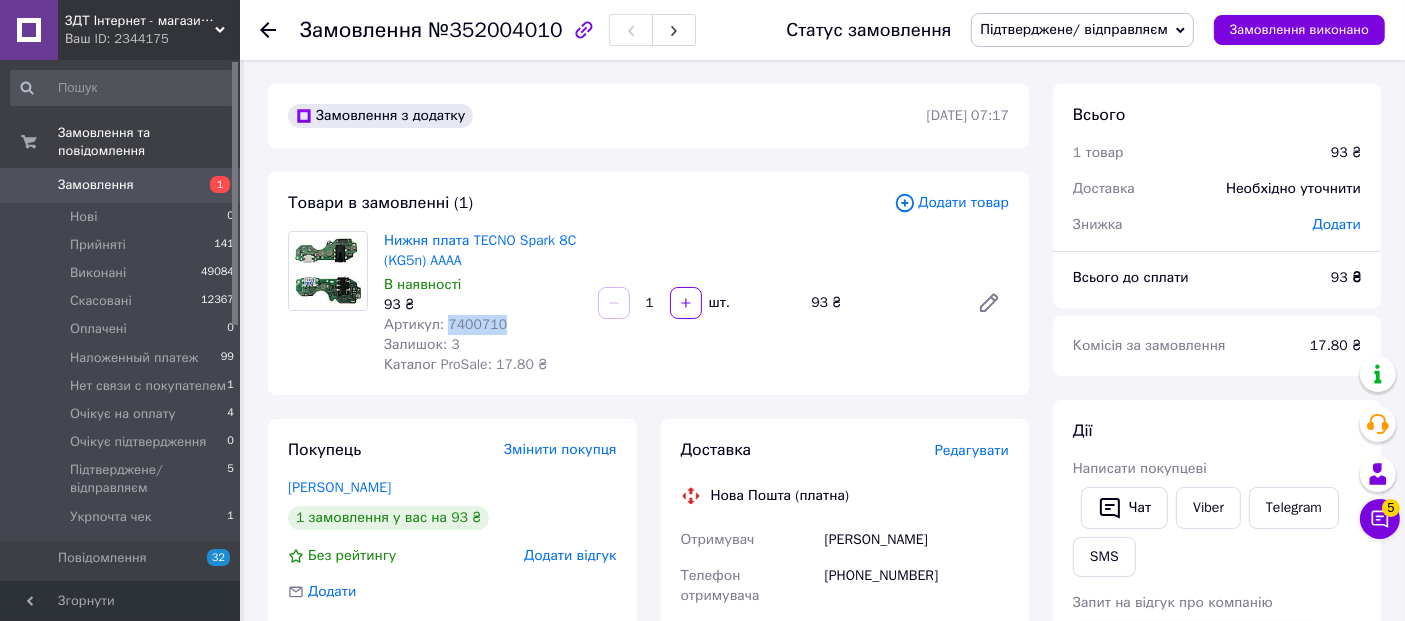 click on "Артикул: 7400710" at bounding box center (445, 324) 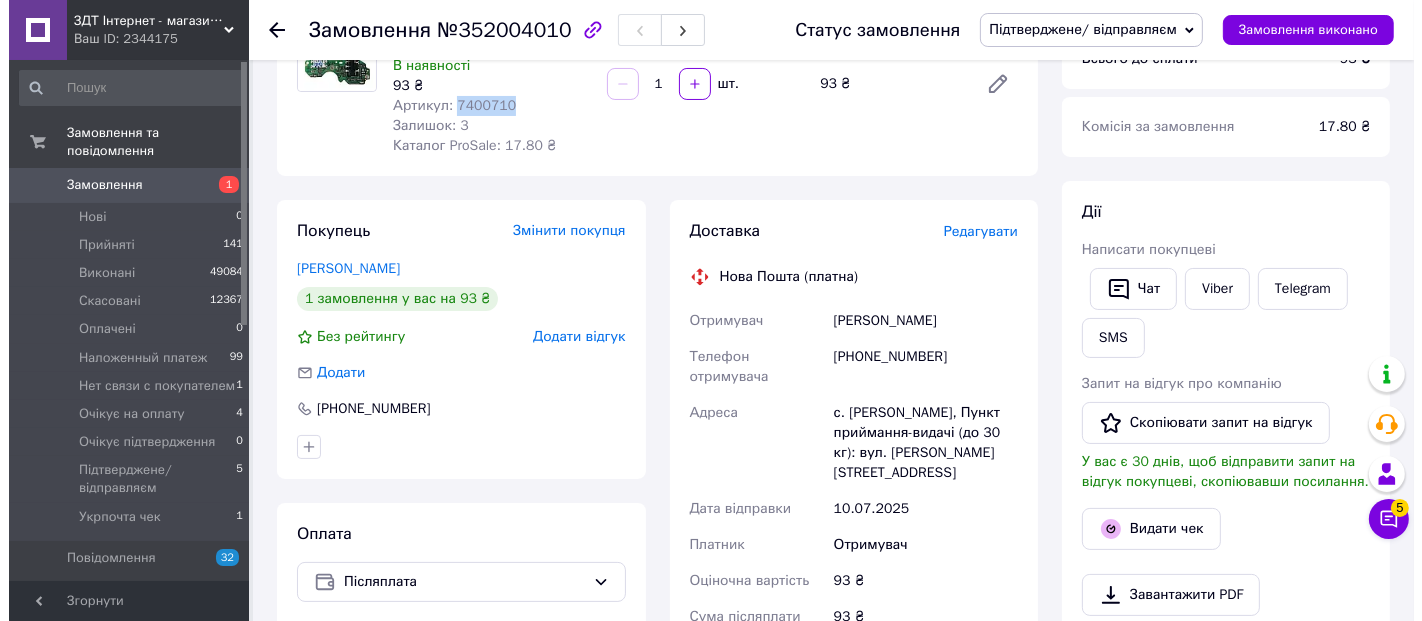 scroll, scrollTop: 222, scrollLeft: 0, axis: vertical 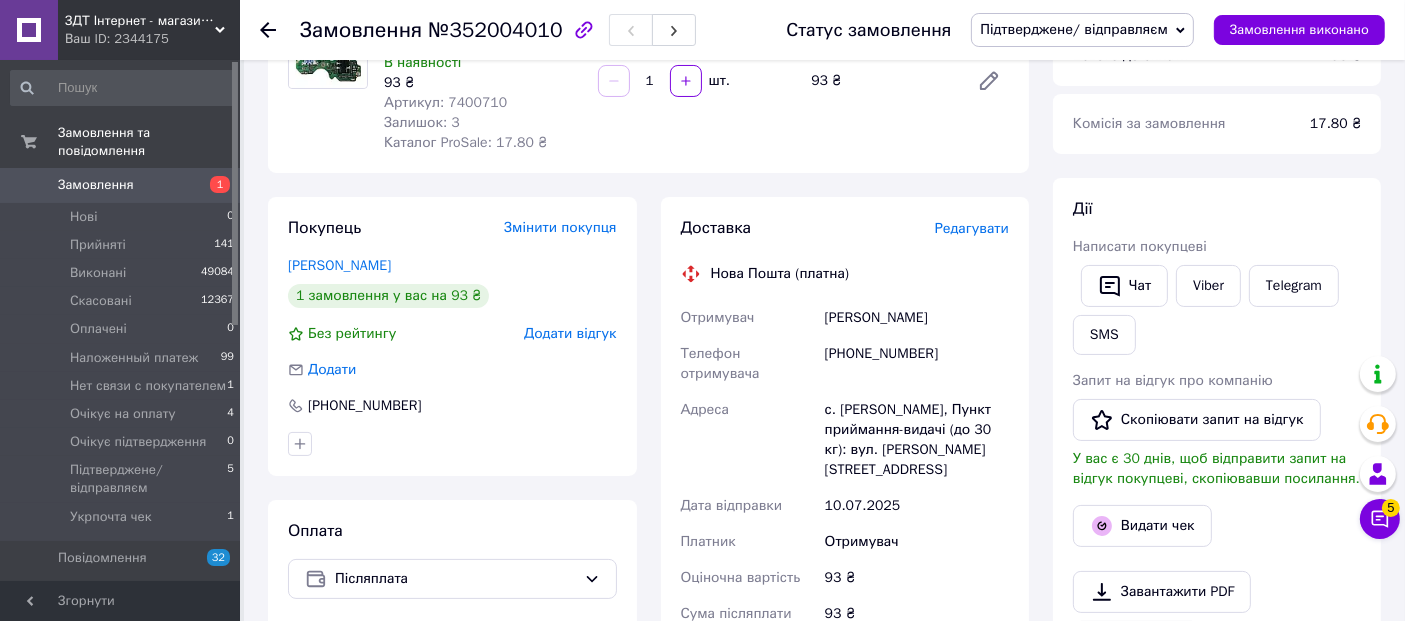 click on "с. [PERSON_NAME], Пункт приймання-видачі (до 30 кг): вул. [PERSON_NAME][STREET_ADDRESS]" at bounding box center (917, 440) 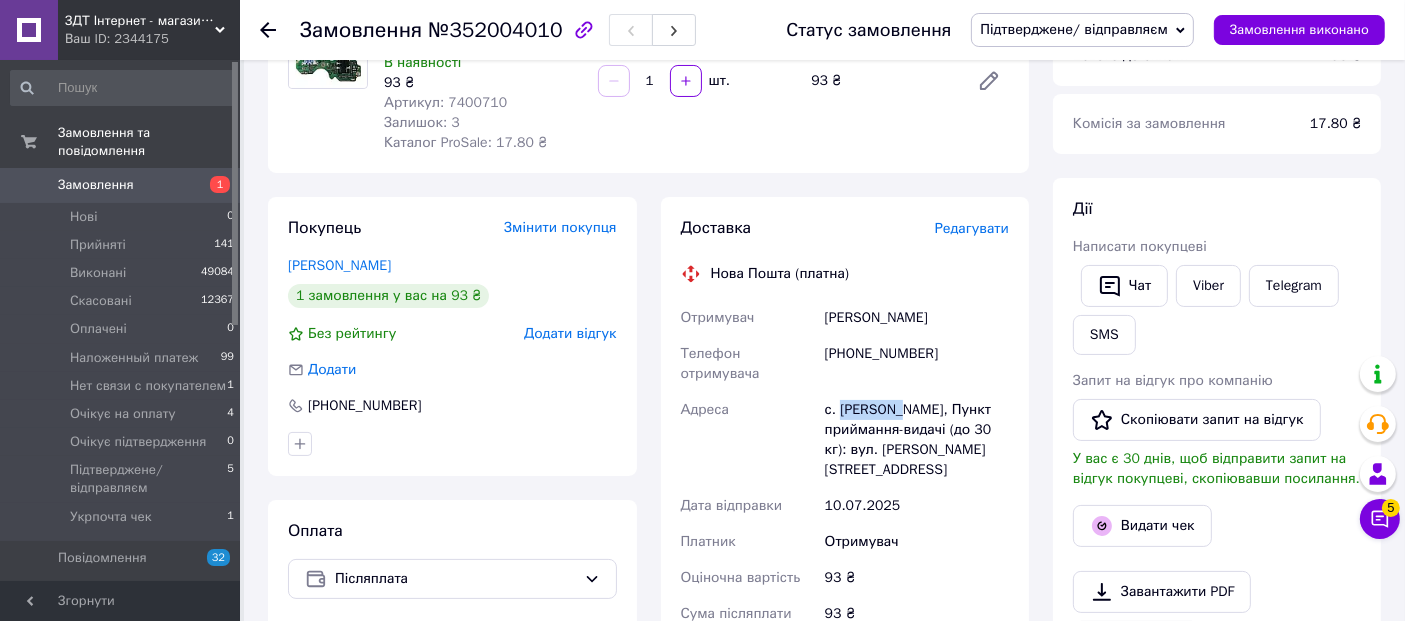 click on "с. [PERSON_NAME], Пункт приймання-видачі (до 30 кг): вул. [PERSON_NAME][STREET_ADDRESS]" at bounding box center [917, 440] 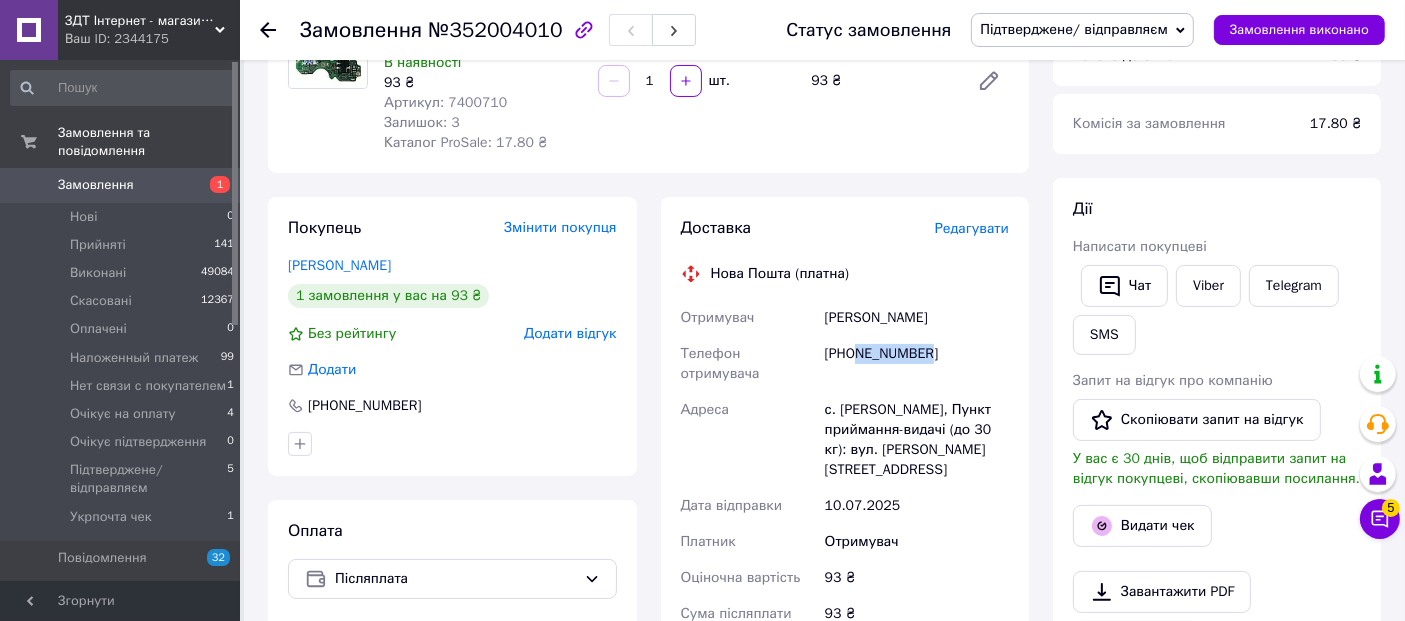 drag, startPoint x: 938, startPoint y: 356, endPoint x: 856, endPoint y: 355, distance: 82.006096 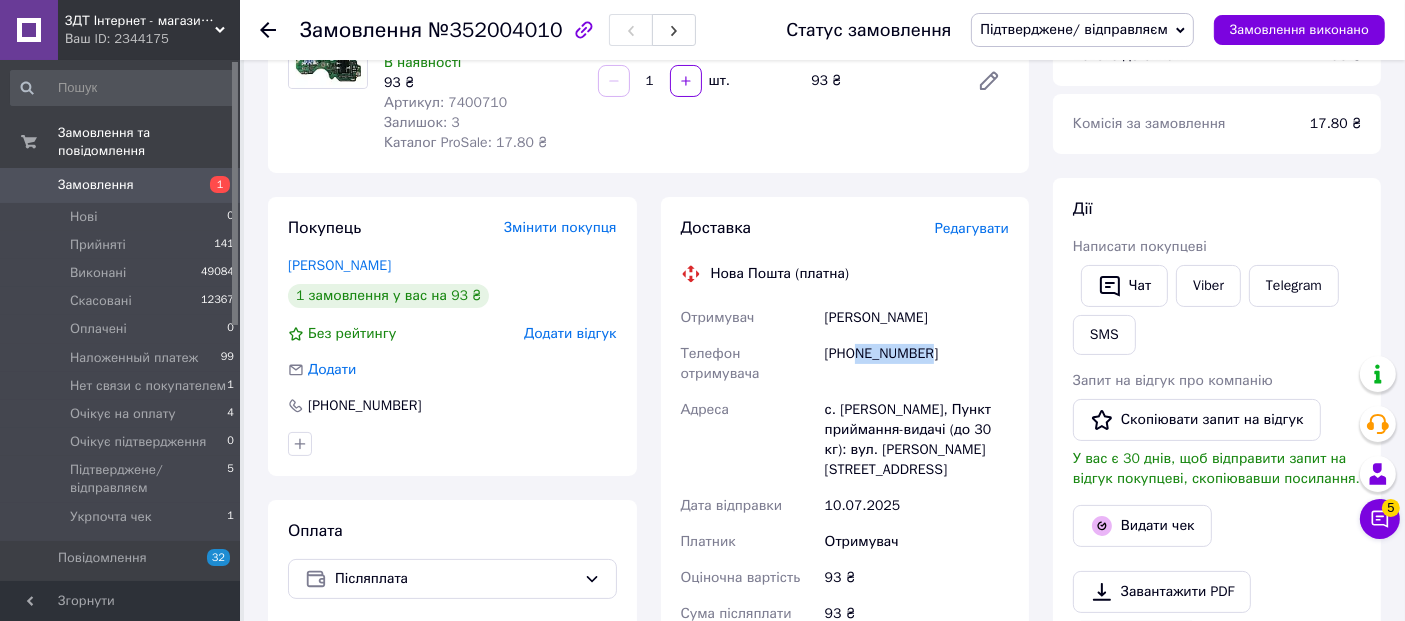 click on "[PHONE_NUMBER]" at bounding box center (917, 364) 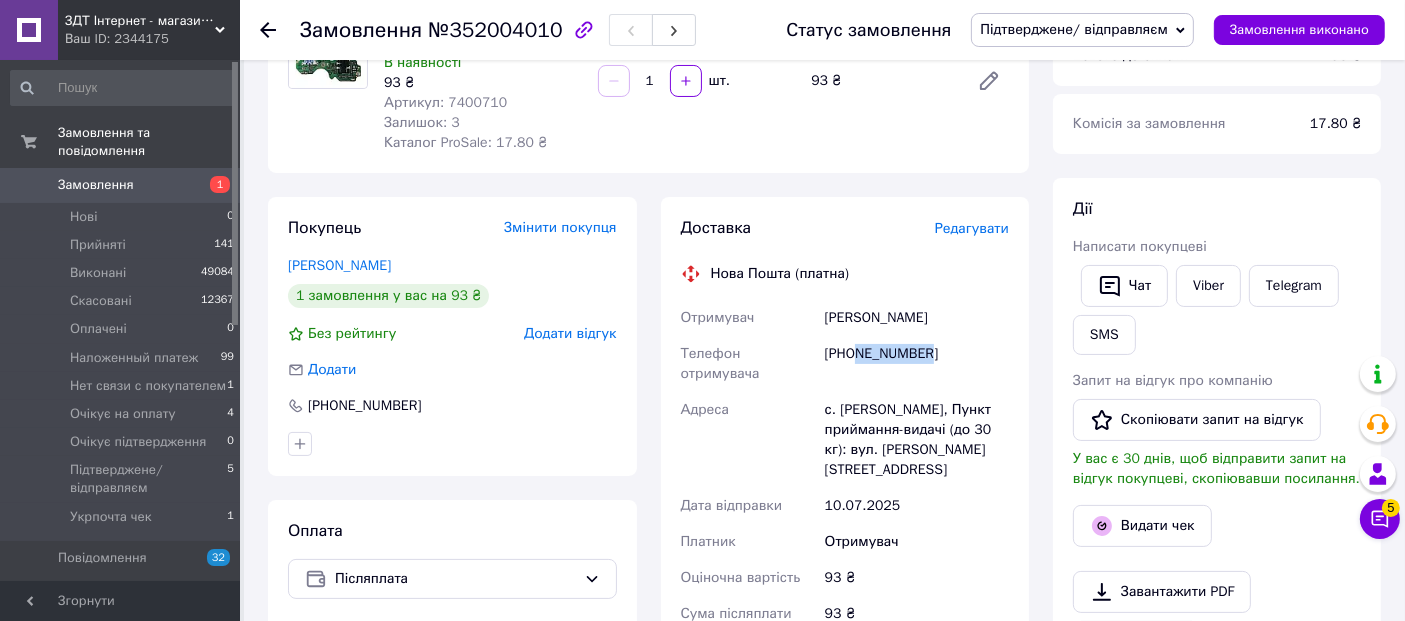 drag, startPoint x: 822, startPoint y: 327, endPoint x: 962, endPoint y: 329, distance: 140.01428 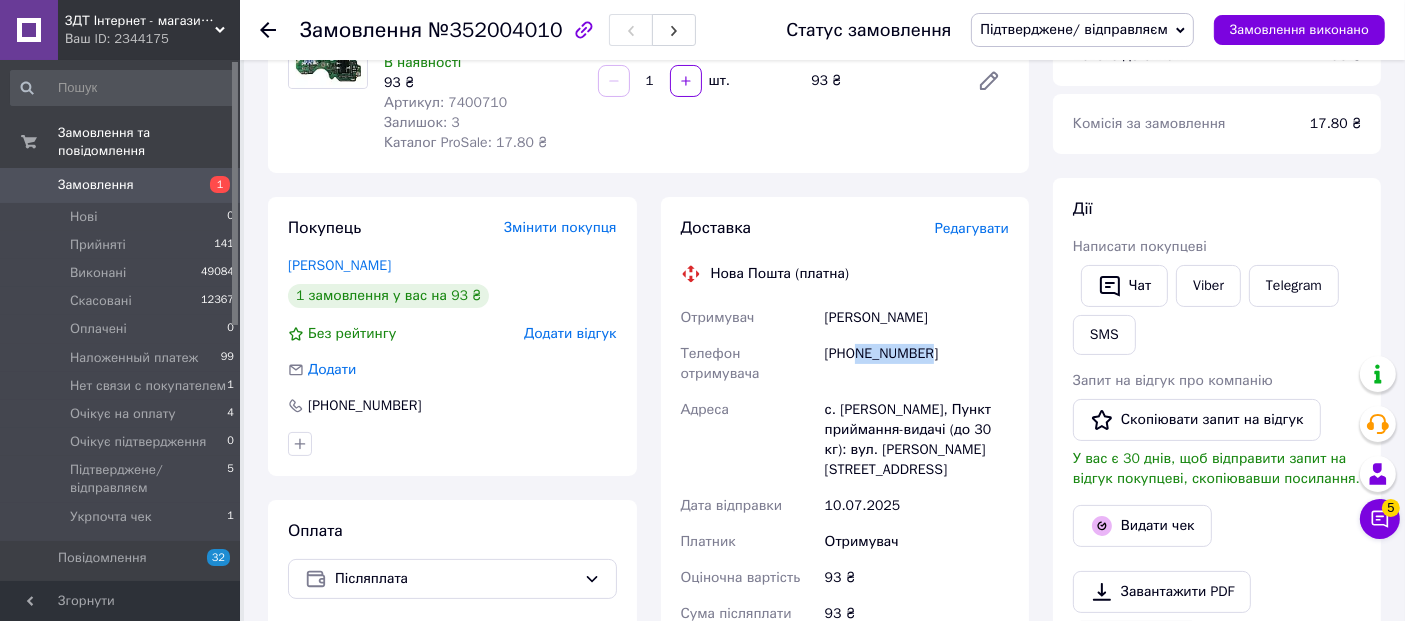 click on "[PERSON_NAME]" at bounding box center (917, 318) 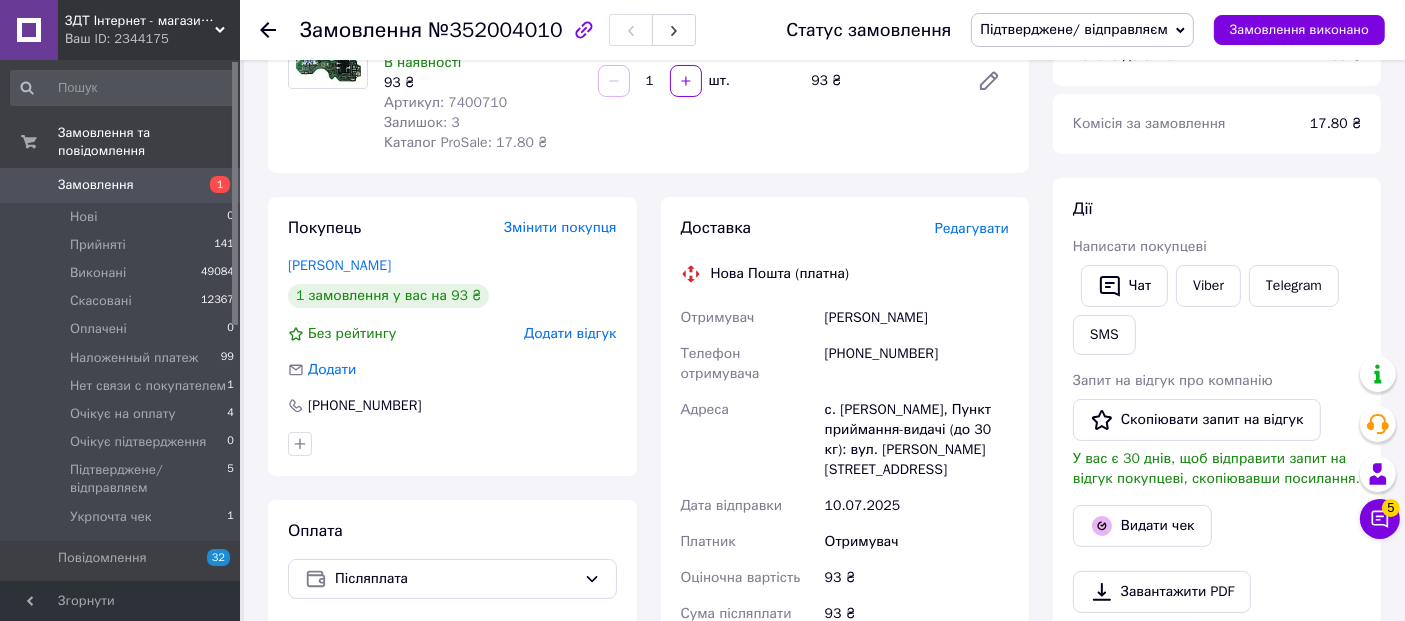 click on "Редагувати" at bounding box center (972, 228) 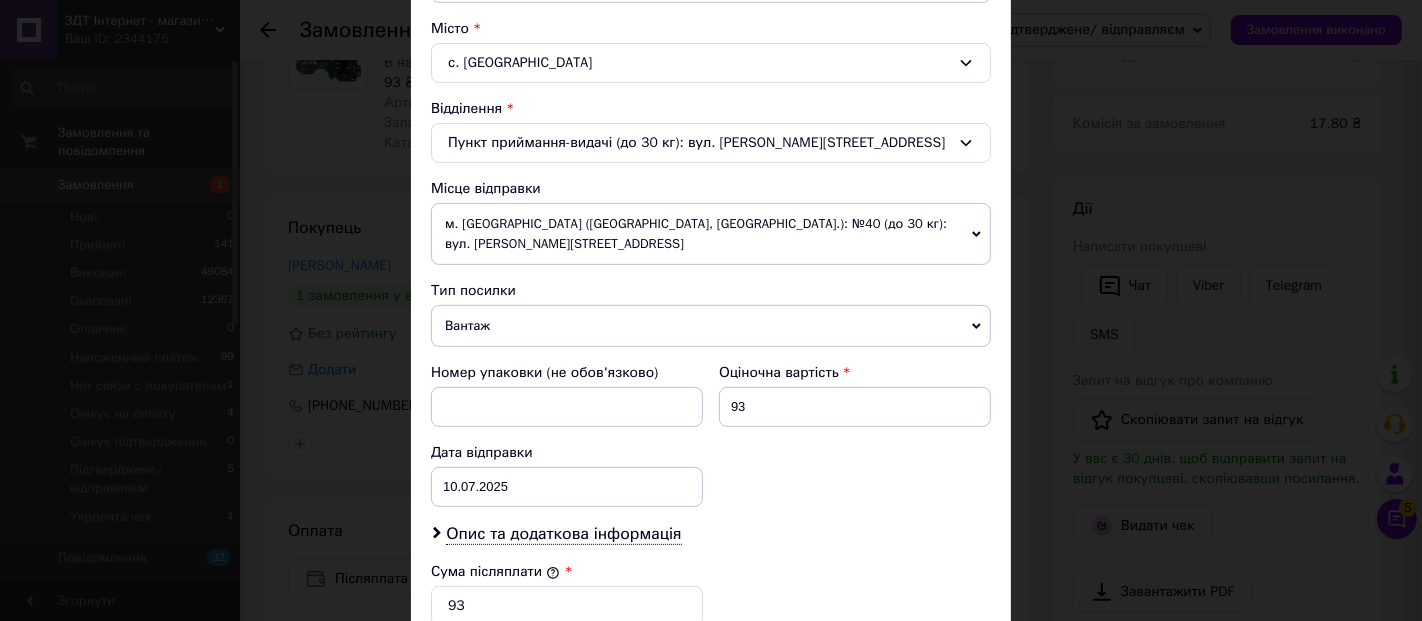 scroll, scrollTop: 555, scrollLeft: 0, axis: vertical 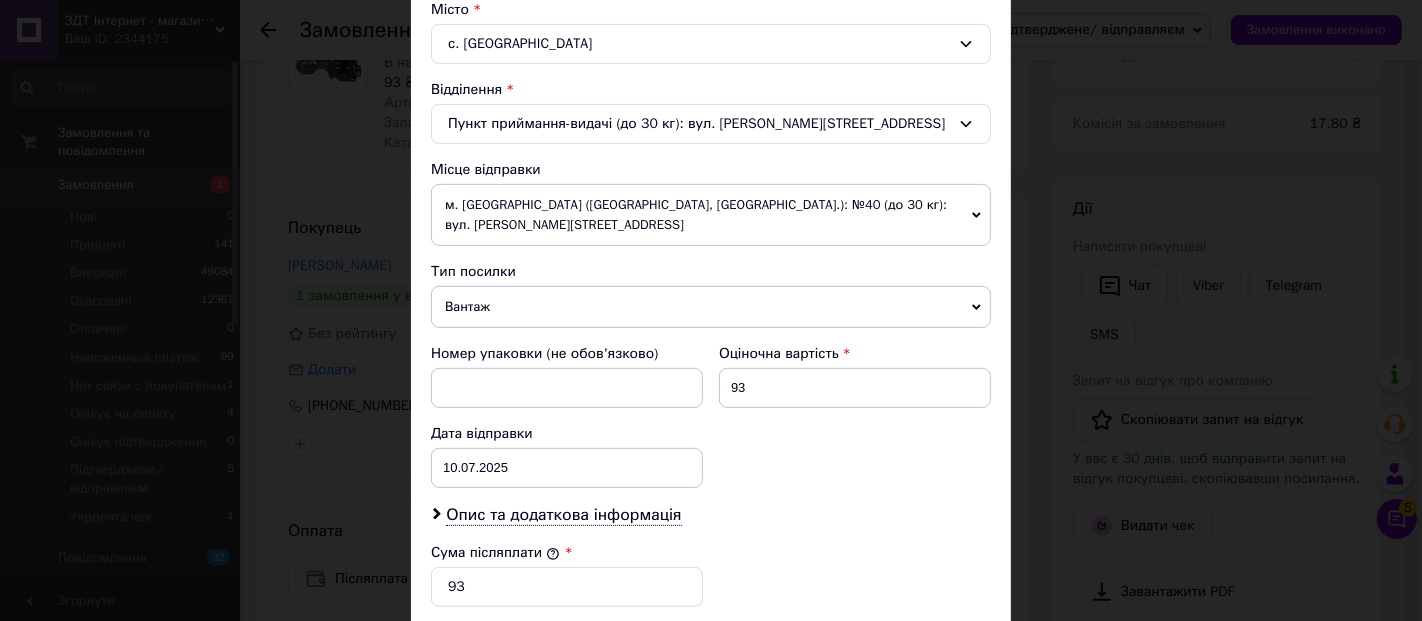 click on "Вантаж" at bounding box center (711, 307) 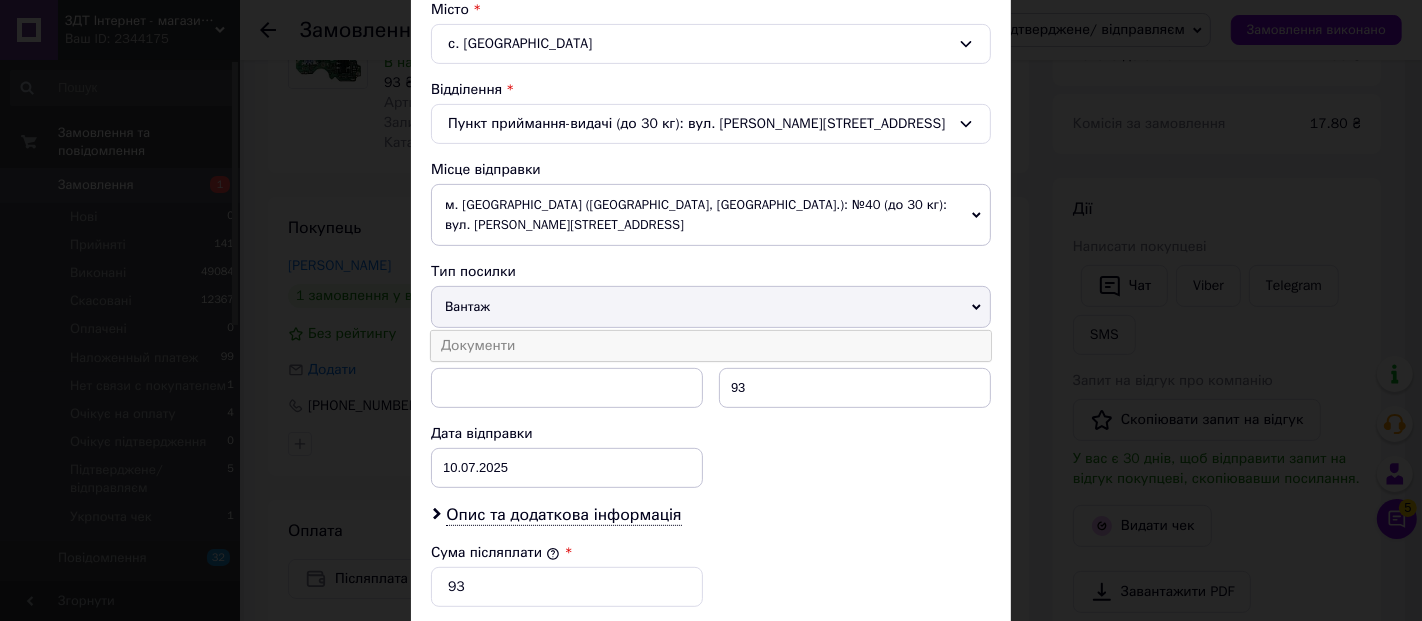 click on "Документи" at bounding box center (711, 346) 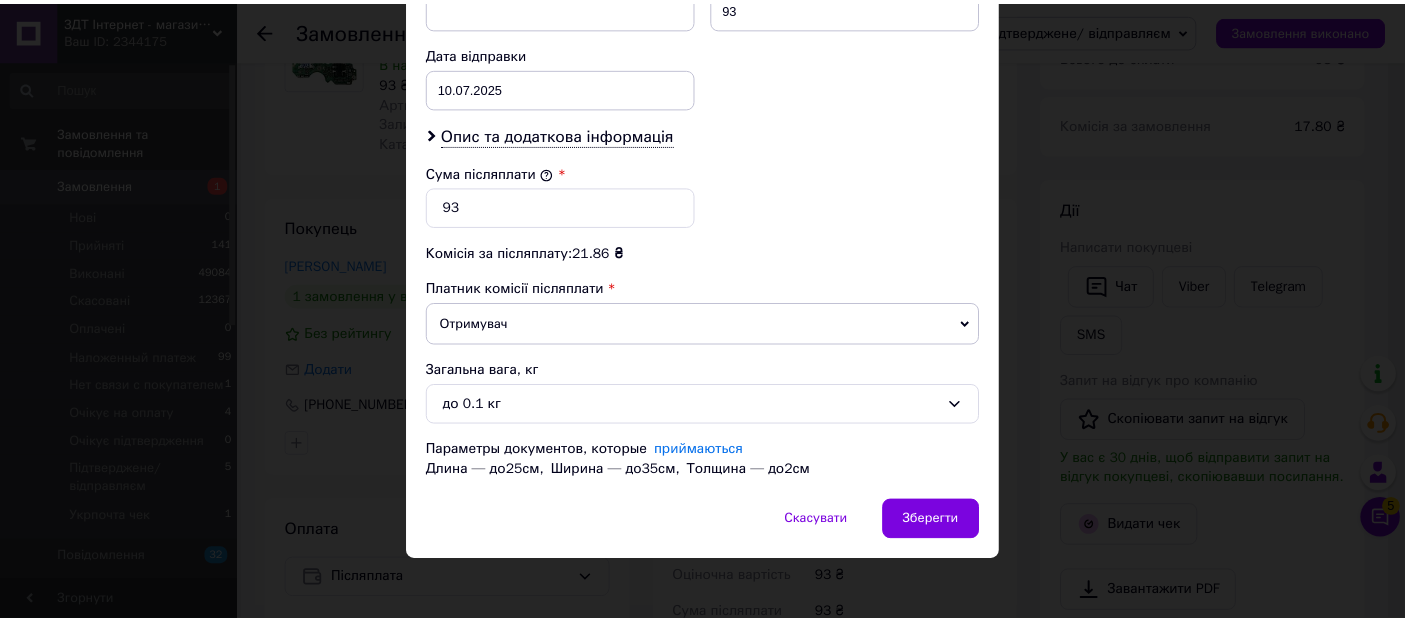 scroll, scrollTop: 936, scrollLeft: 0, axis: vertical 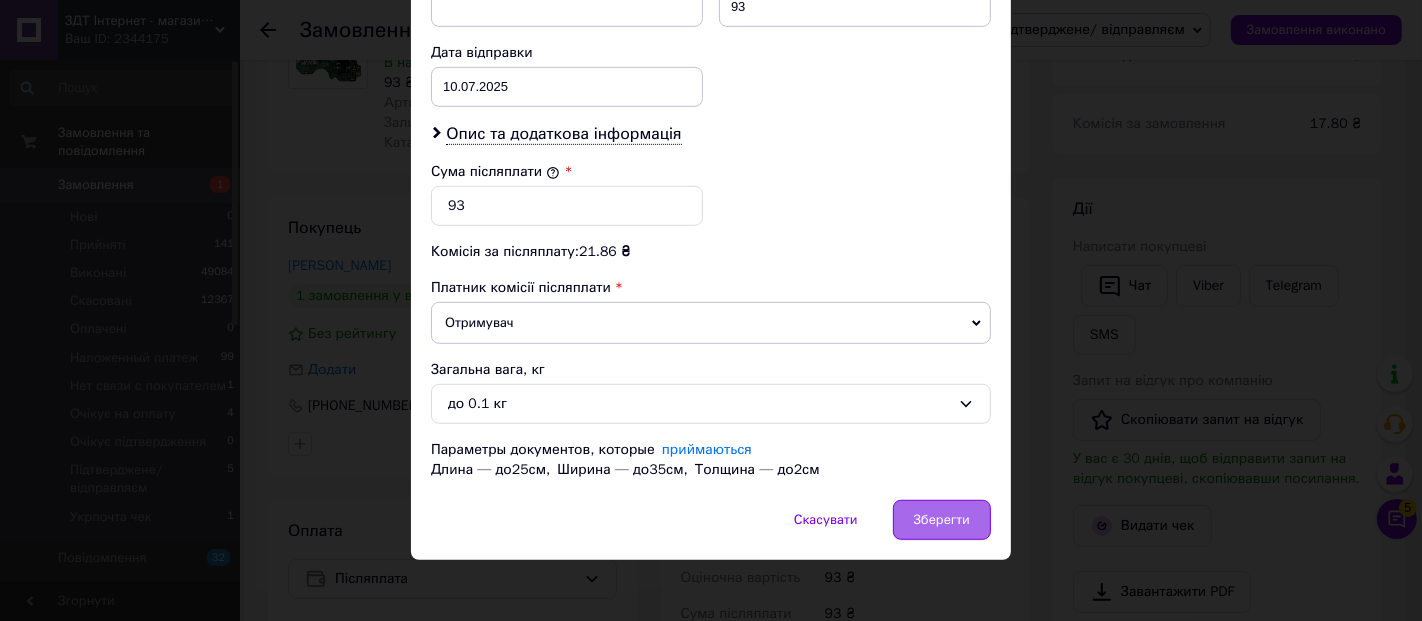 click on "Зберегти" at bounding box center [942, 520] 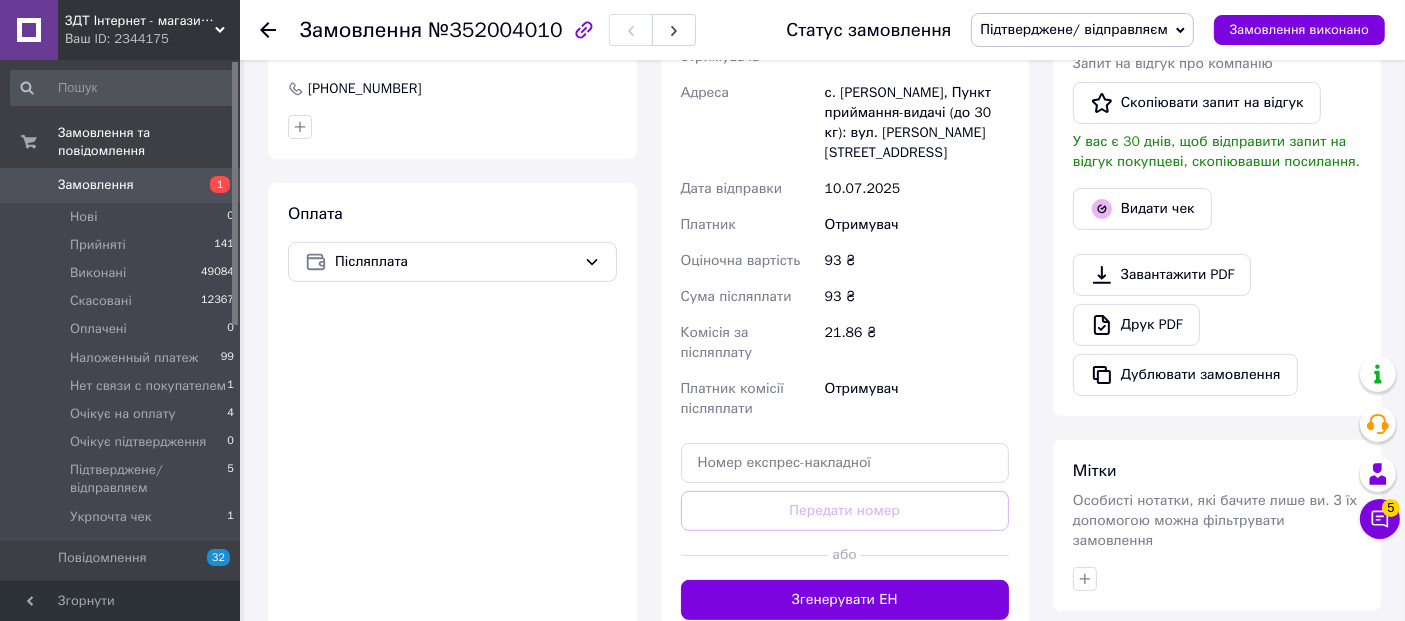 scroll, scrollTop: 555, scrollLeft: 0, axis: vertical 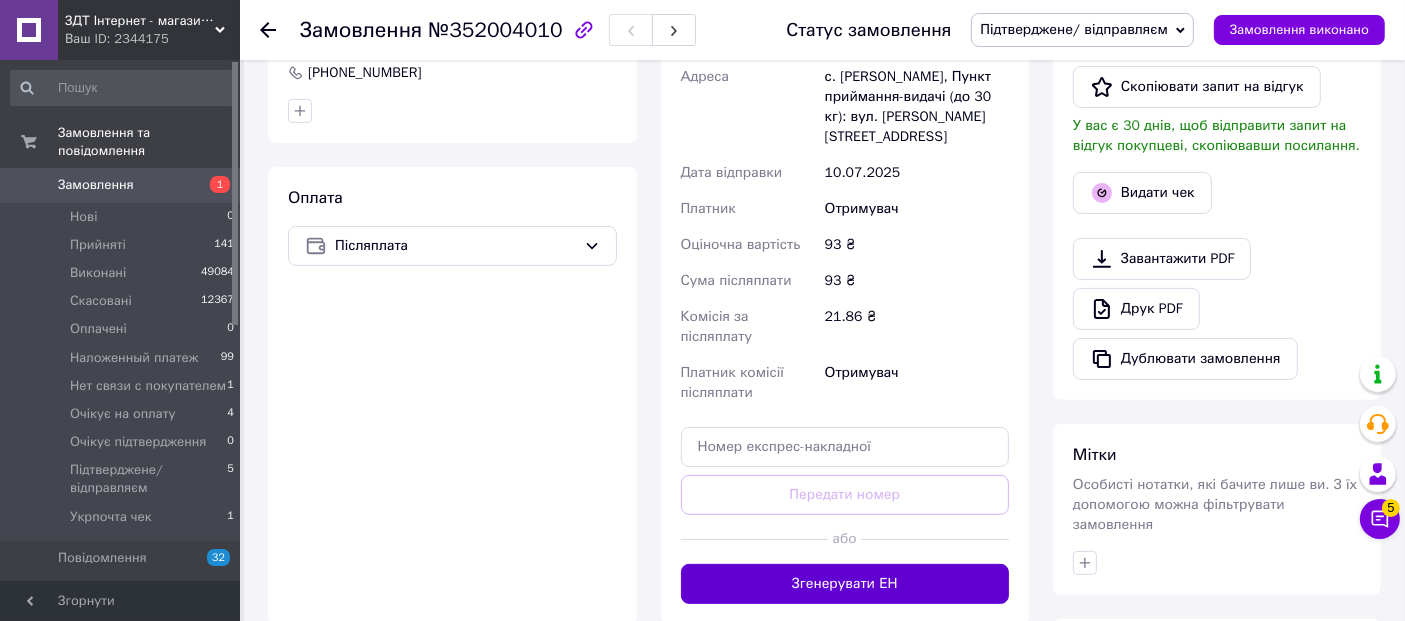 click on "Згенерувати ЕН" at bounding box center (845, 584) 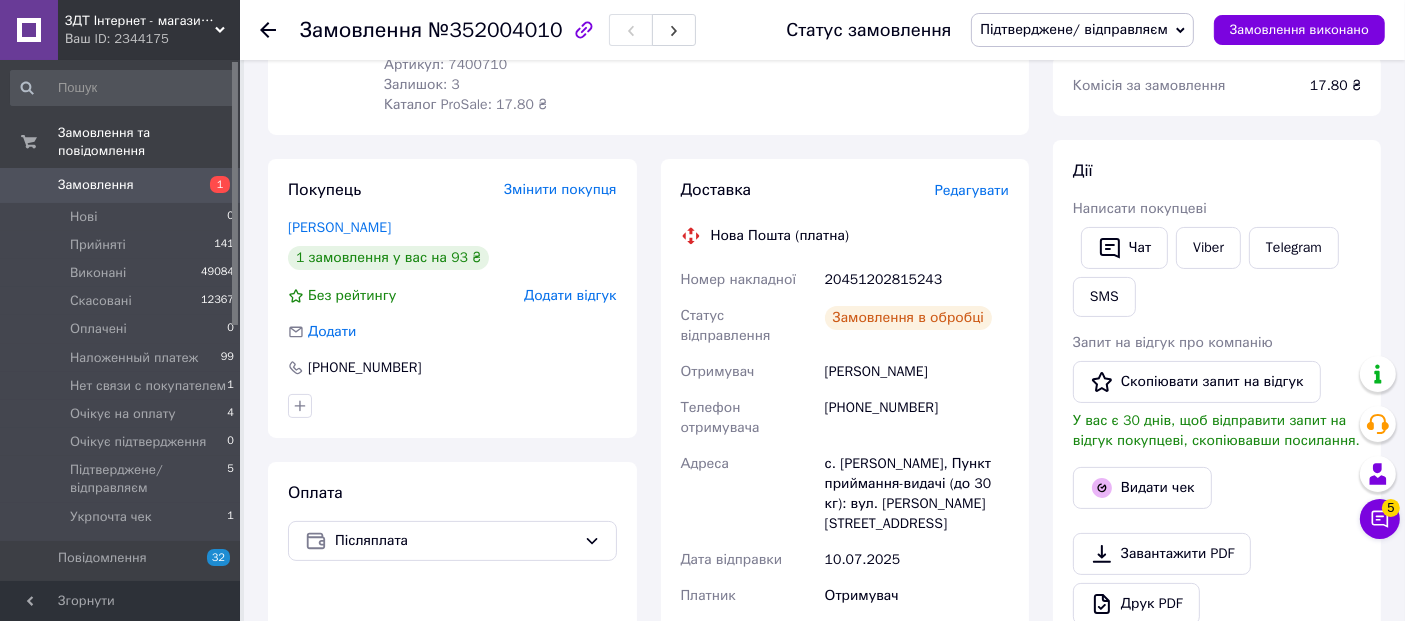 scroll, scrollTop: 222, scrollLeft: 0, axis: vertical 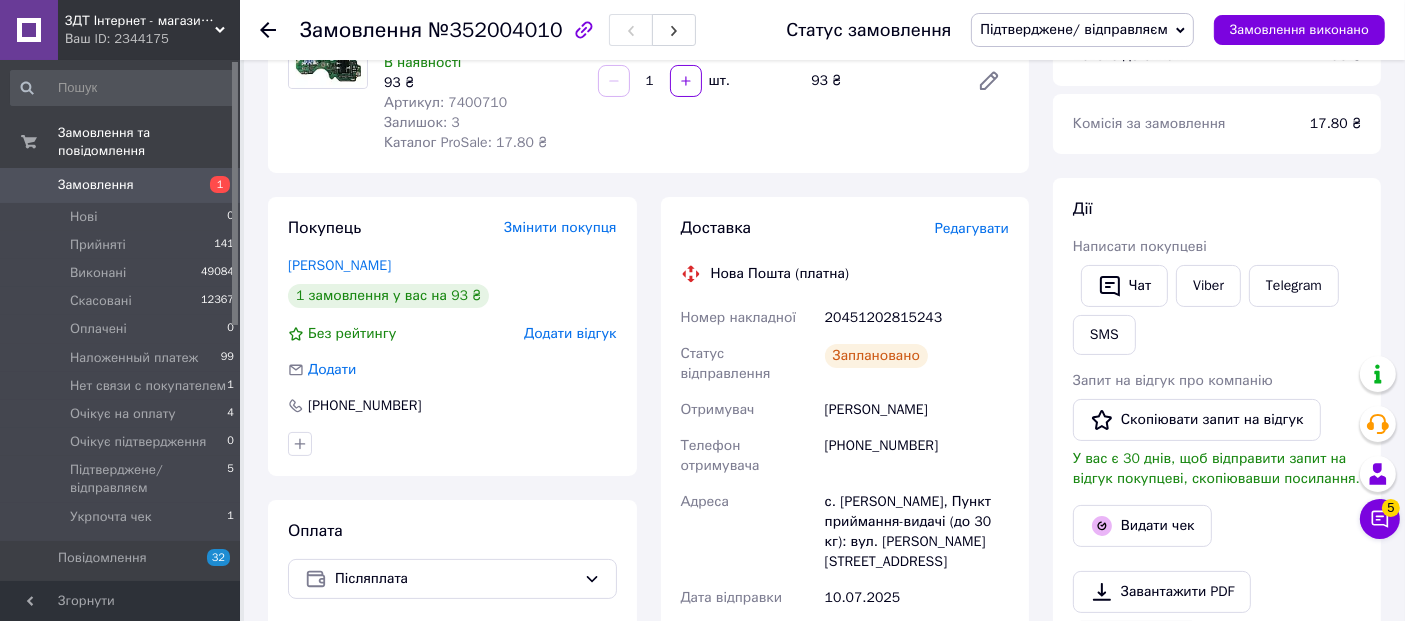 click on "20451202815243" at bounding box center (917, 318) 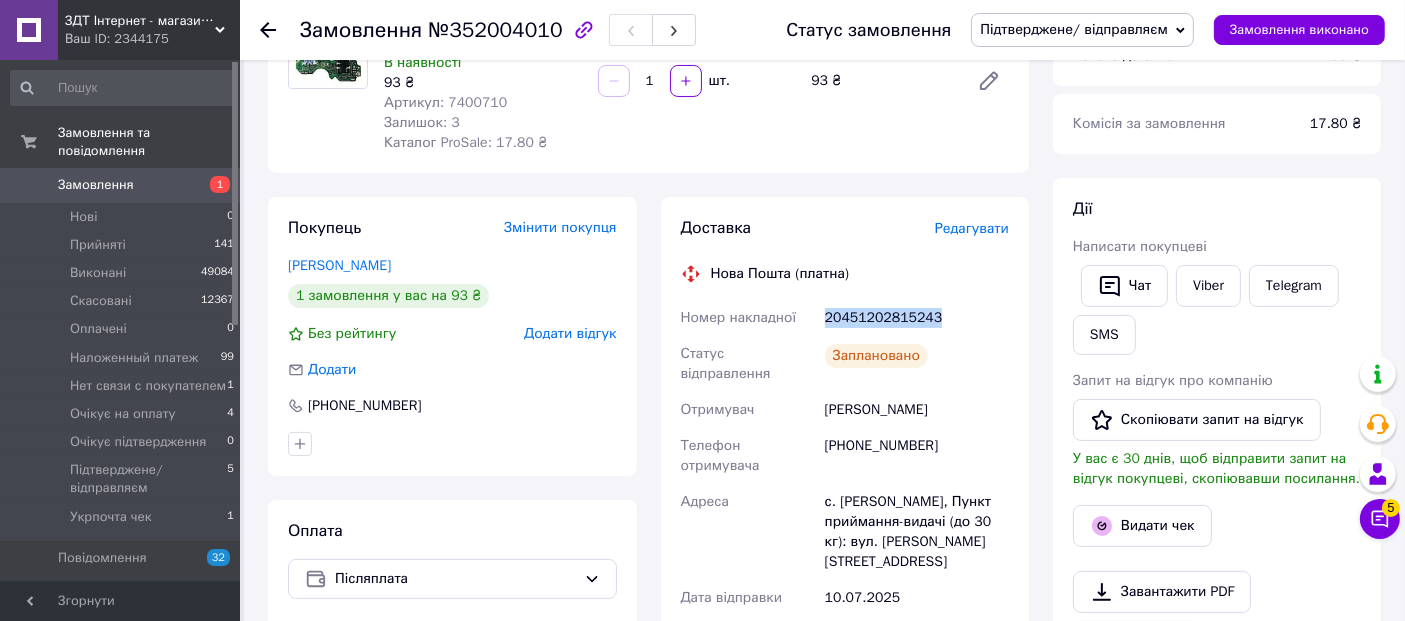 click on "20451202815243" at bounding box center (917, 318) 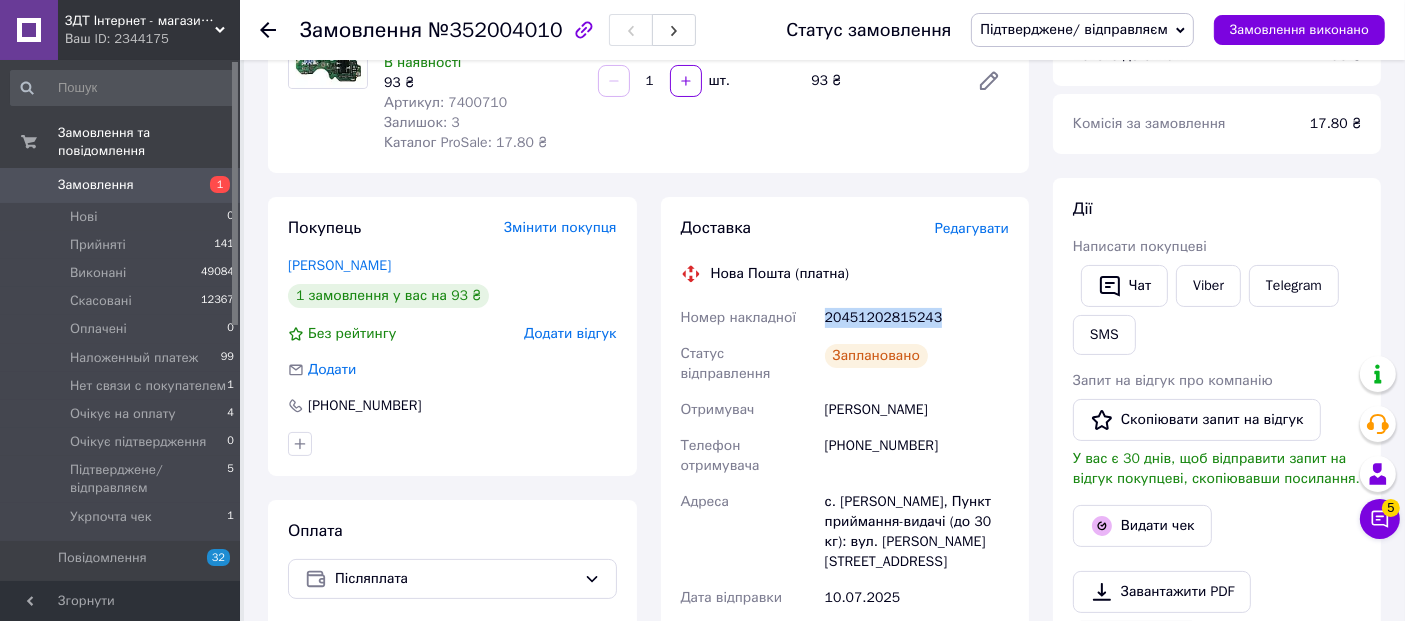 click on "Підтверджене/ відправляєм" at bounding box center [1074, 29] 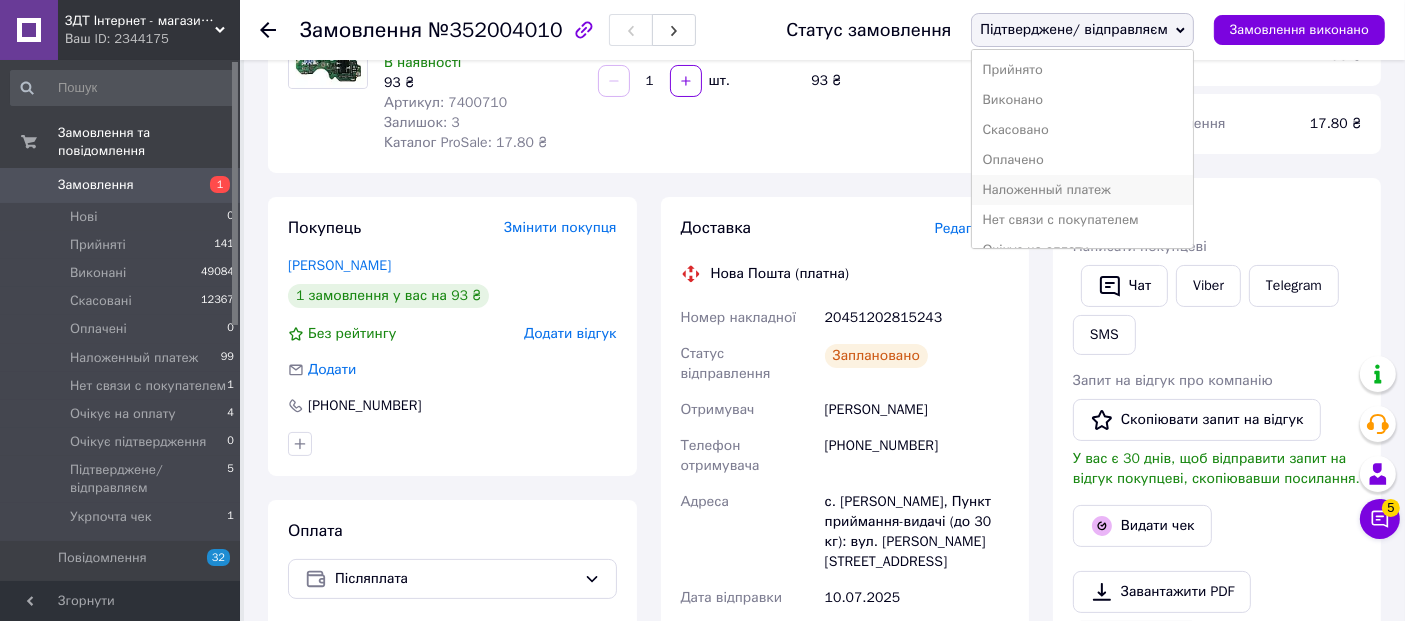 click on "Наложенный платеж" at bounding box center (1082, 190) 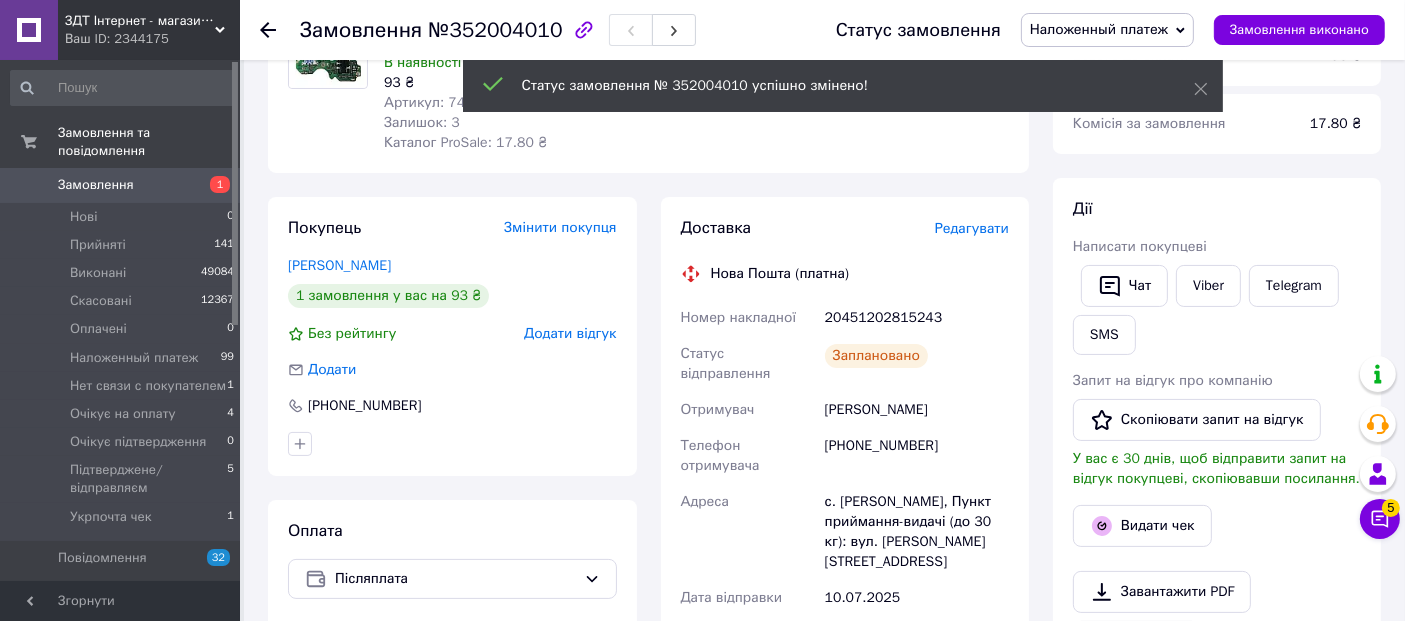 click 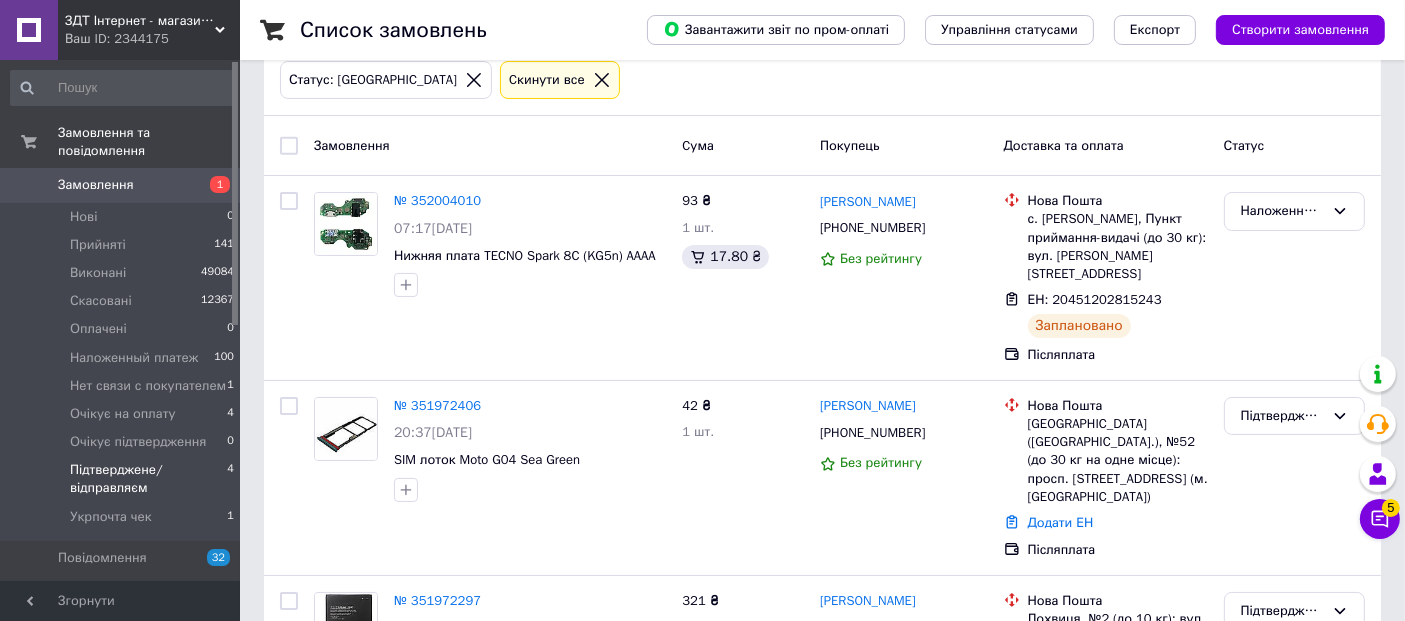 scroll, scrollTop: 222, scrollLeft: 0, axis: vertical 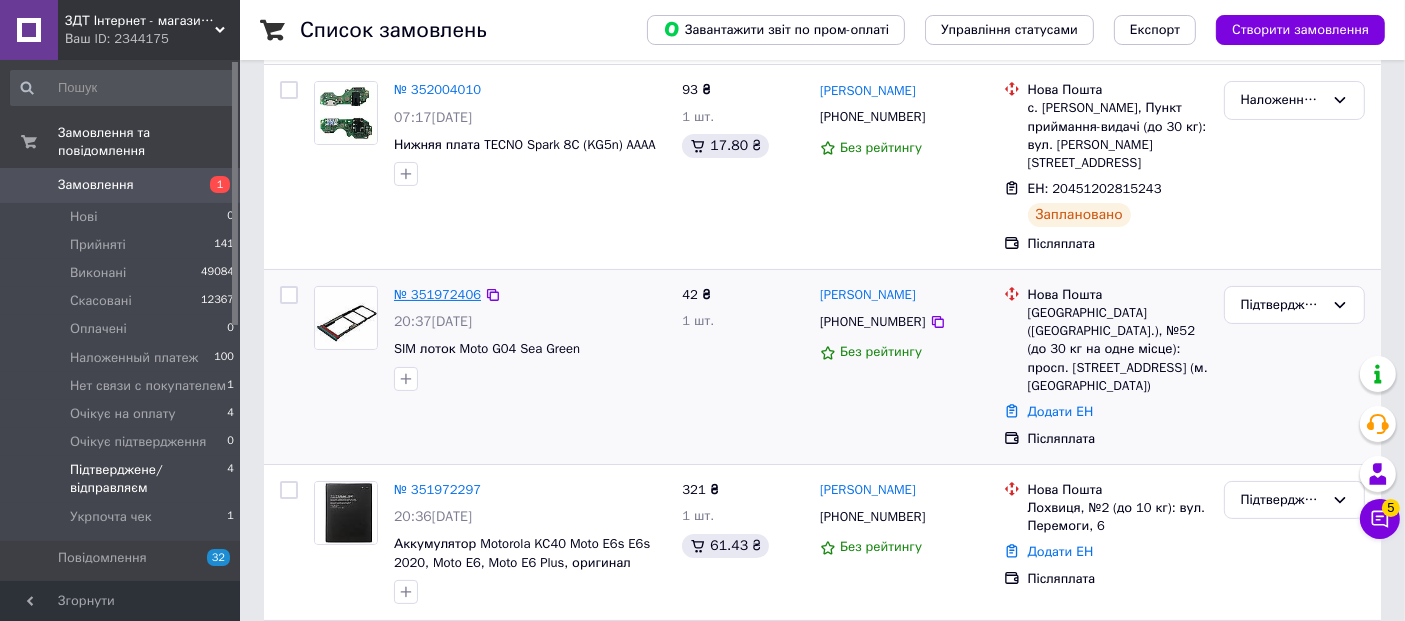 click on "№ 351972406" at bounding box center [437, 294] 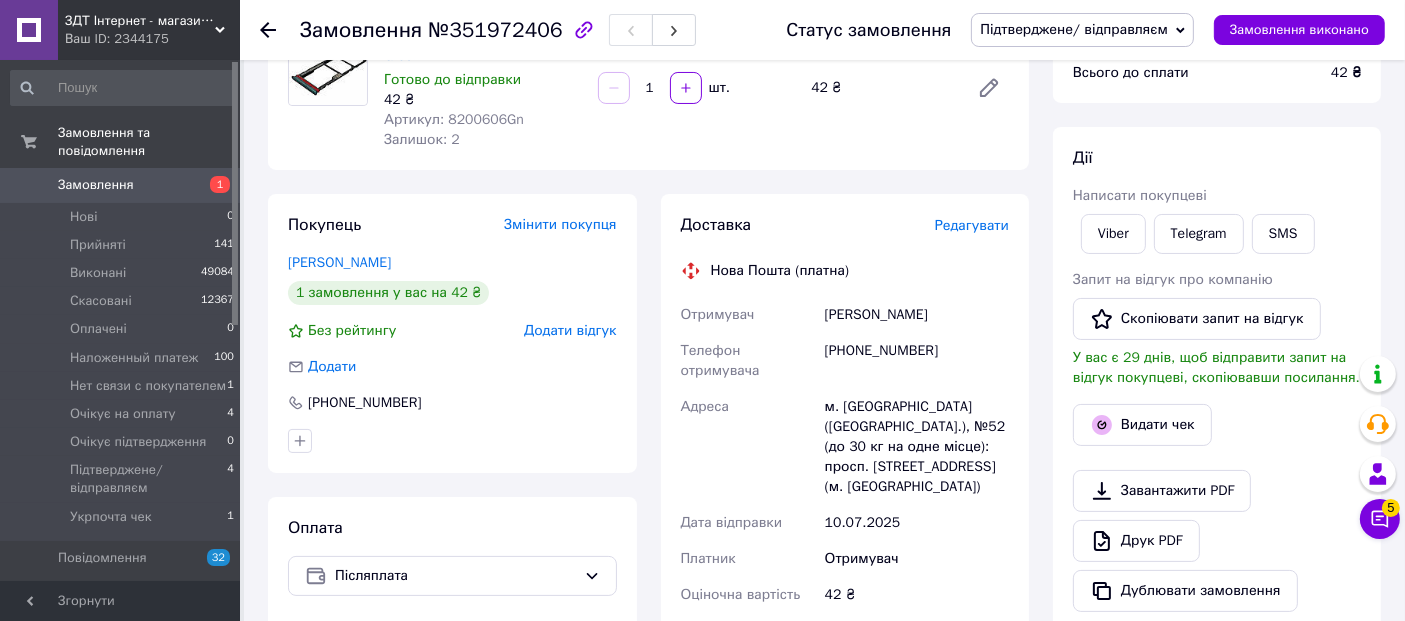 scroll, scrollTop: 0, scrollLeft: 0, axis: both 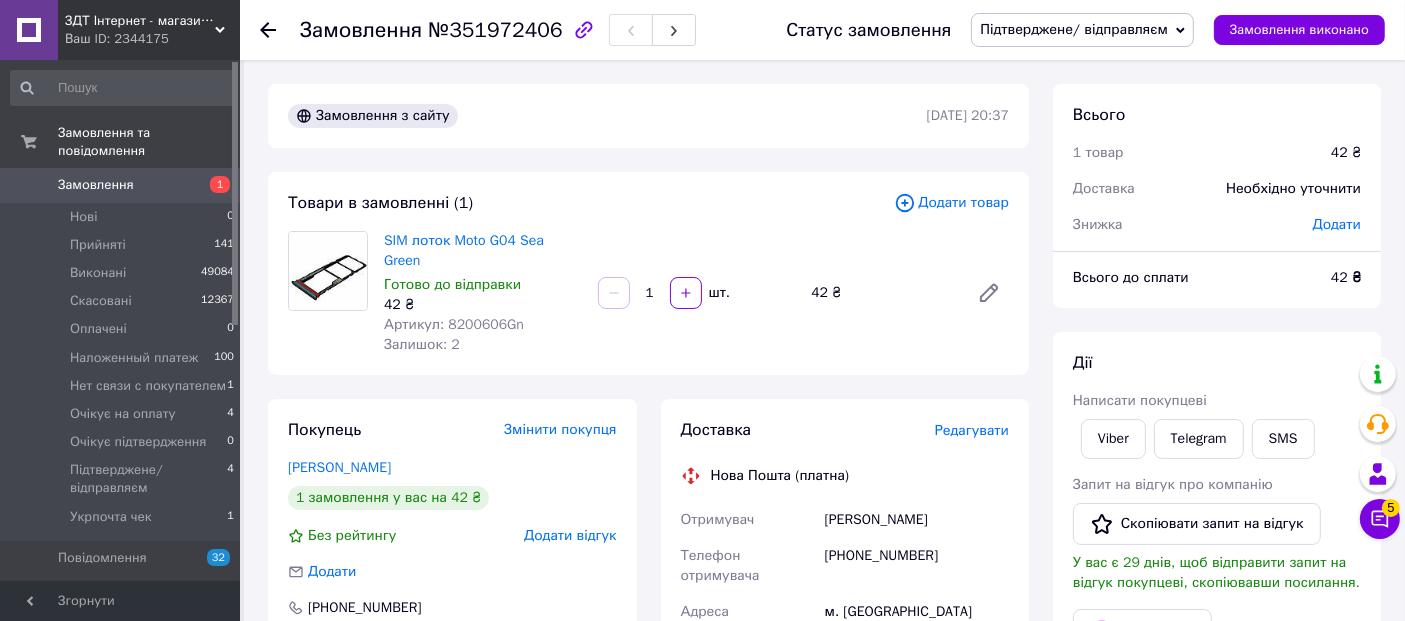 click on "№351972406" at bounding box center [495, 30] 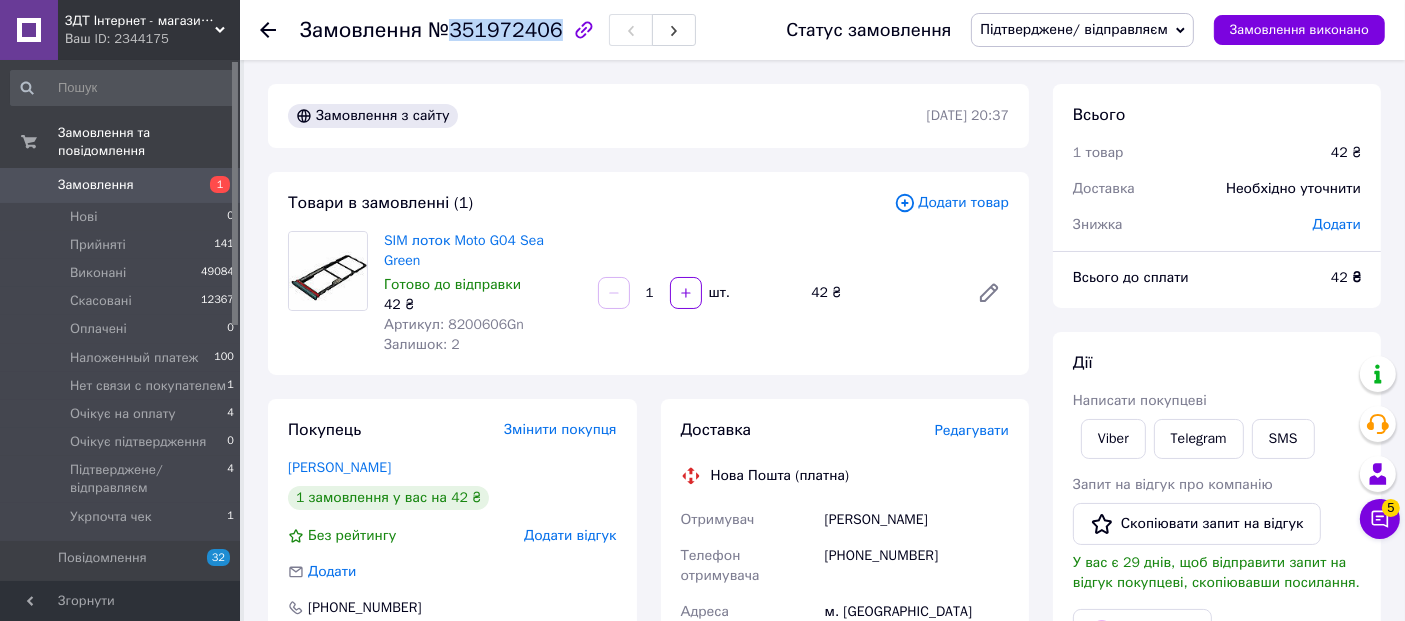 click on "№351972406" at bounding box center (495, 30) 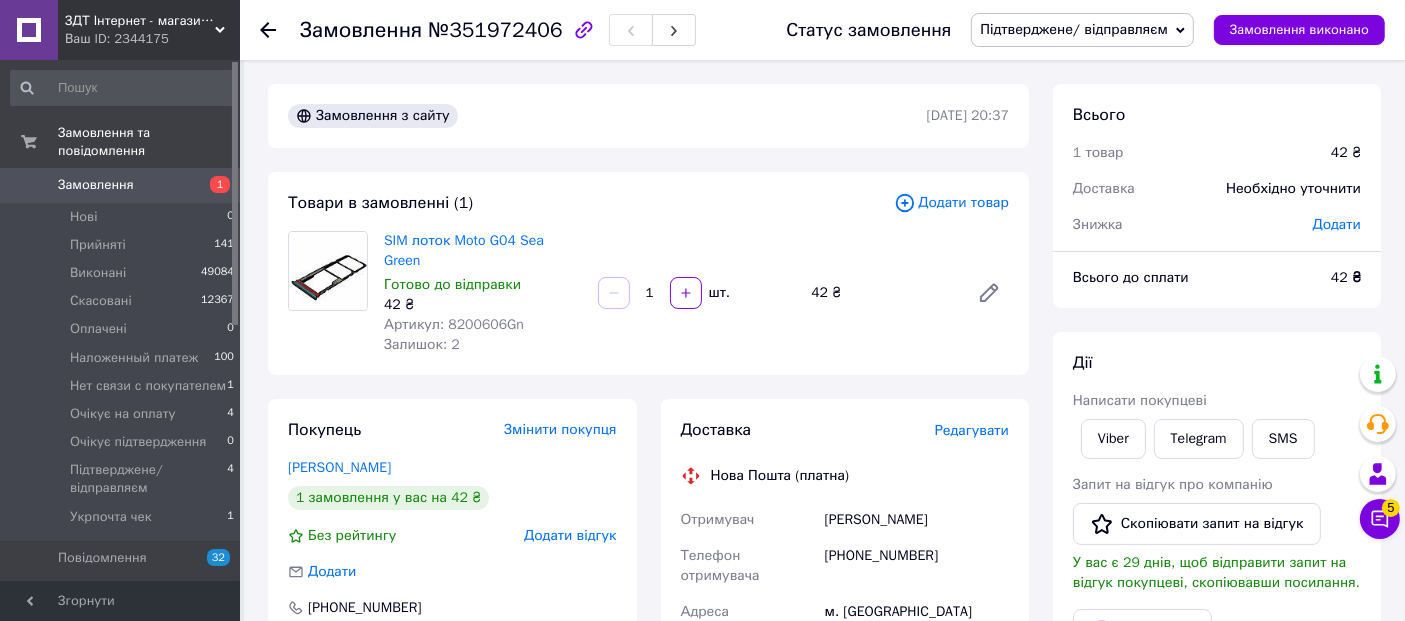 click on "Артикул: 8200606Gn" at bounding box center [454, 324] 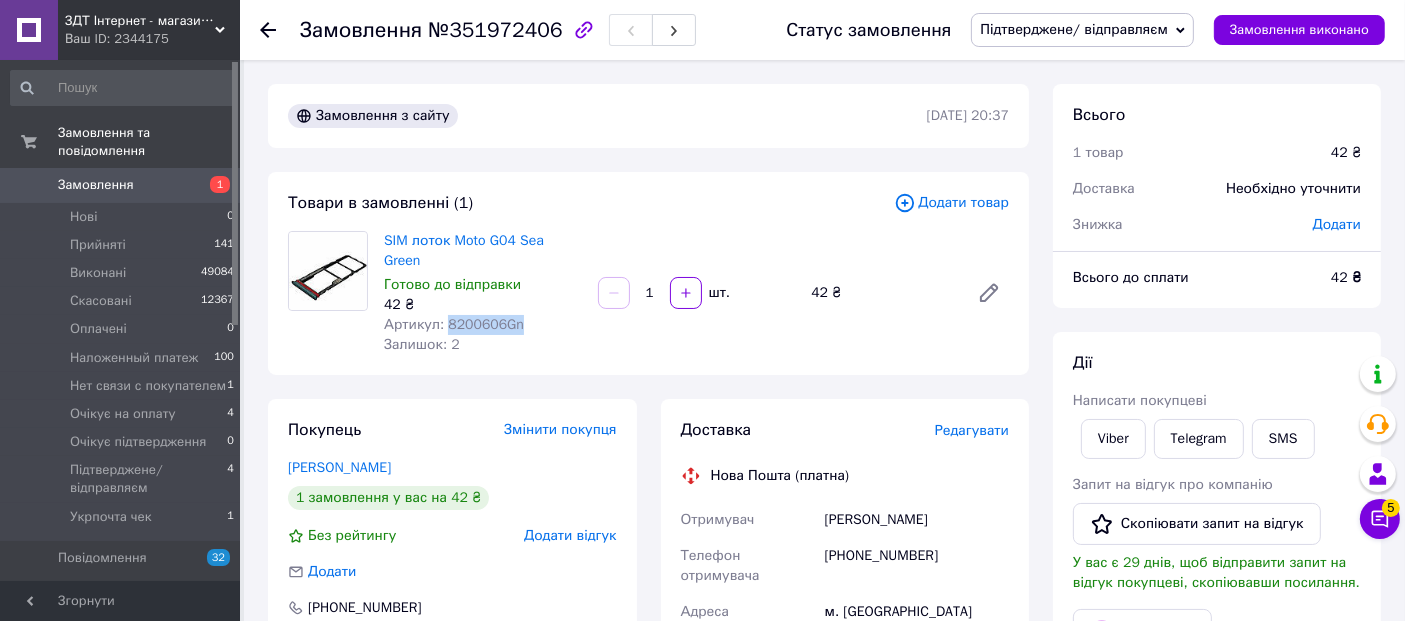 click on "Артикул: 8200606Gn" at bounding box center (454, 324) 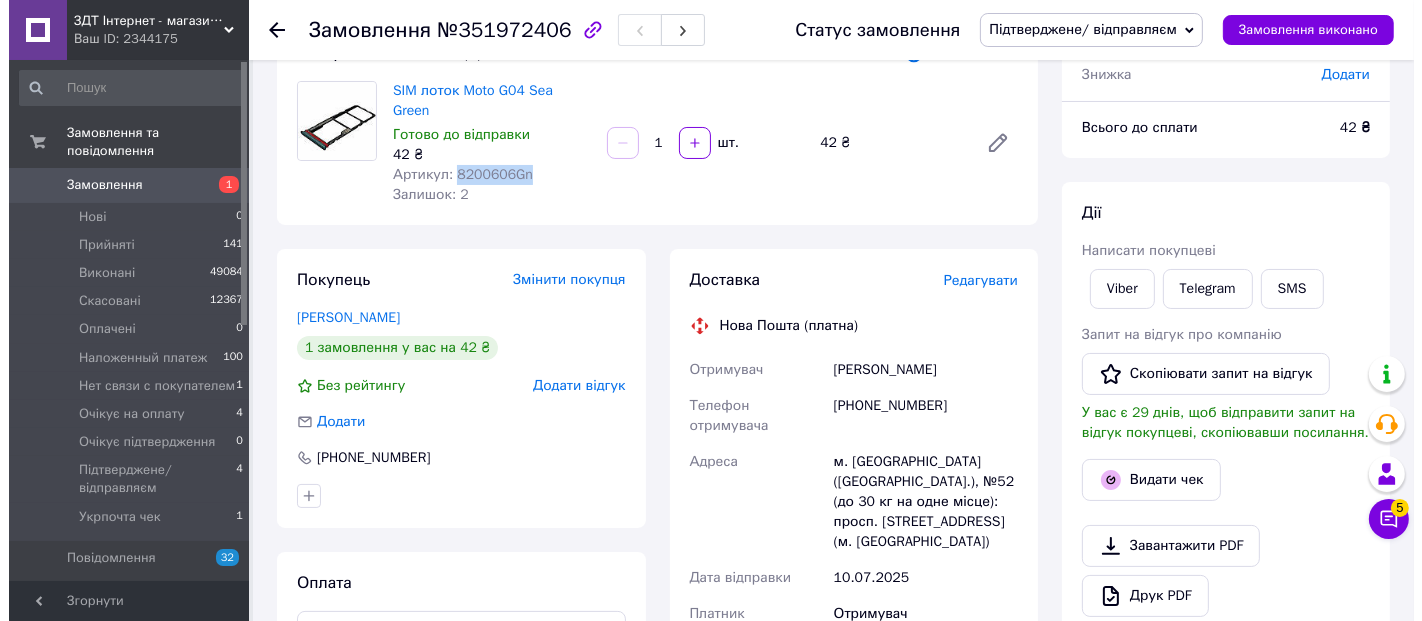 scroll, scrollTop: 222, scrollLeft: 0, axis: vertical 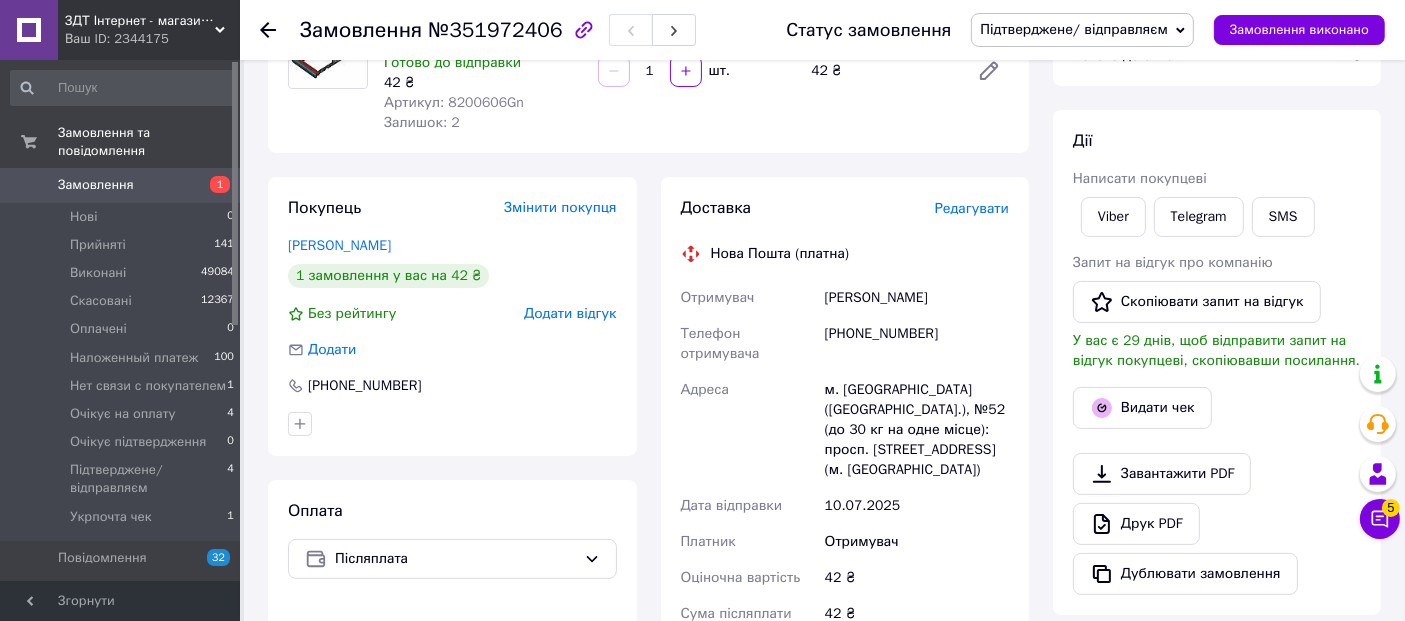 click on "м. [GEOGRAPHIC_DATA] ([GEOGRAPHIC_DATA].), №52 (до 30 кг на одне місце): просп. [STREET_ADDRESS] (м. [GEOGRAPHIC_DATA])" at bounding box center [917, 430] 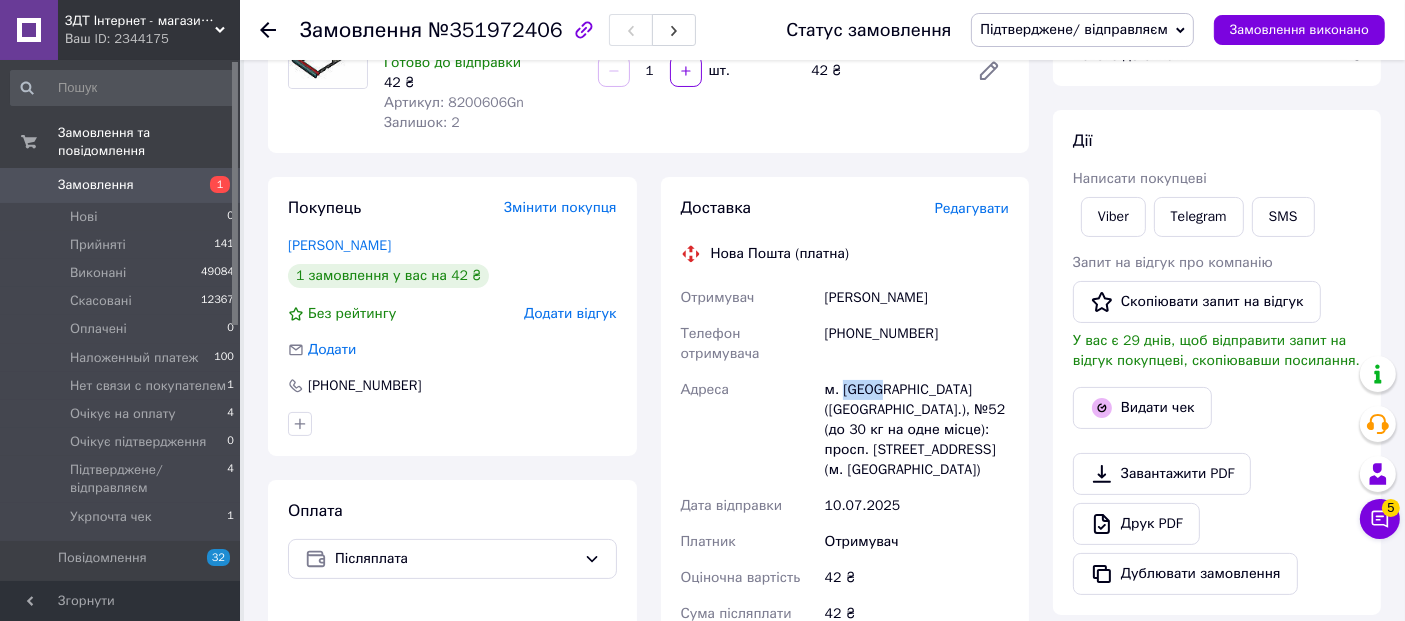 click on "м. [GEOGRAPHIC_DATA] ([GEOGRAPHIC_DATA].), №52 (до 30 кг на одне місце): просп. [STREET_ADDRESS] (м. [GEOGRAPHIC_DATA])" at bounding box center (917, 430) 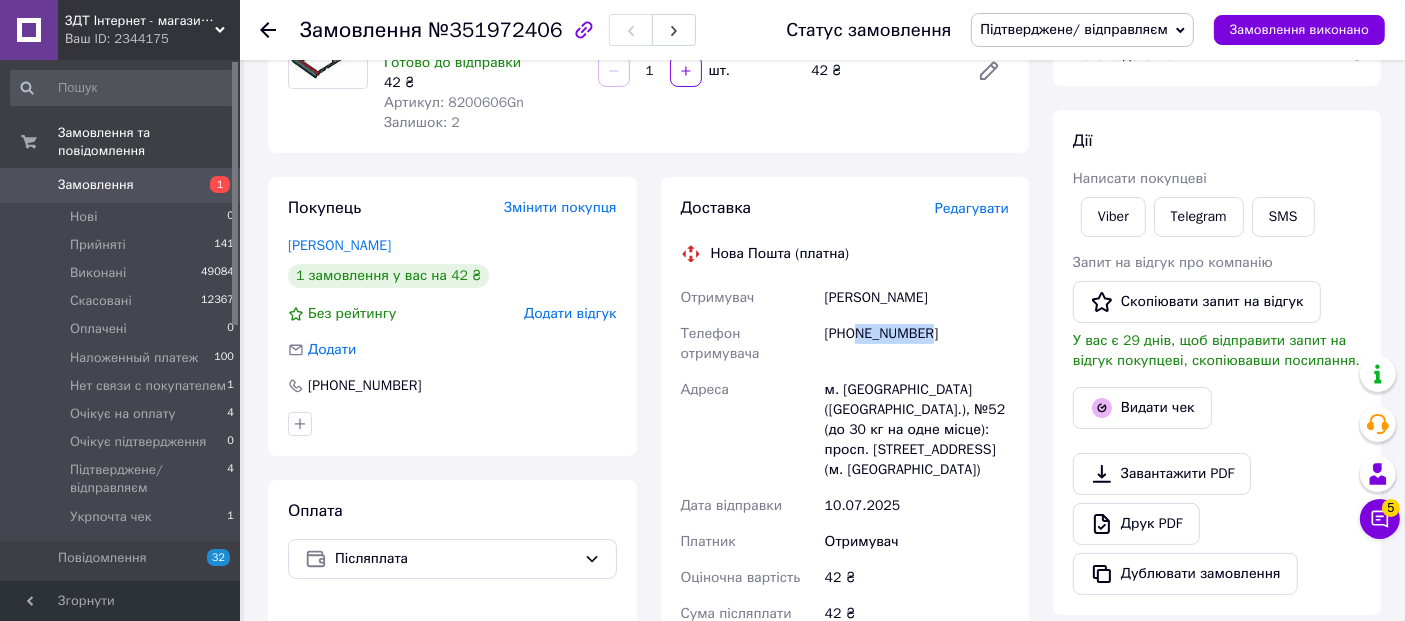 drag, startPoint x: 934, startPoint y: 320, endPoint x: 856, endPoint y: 312, distance: 78.40918 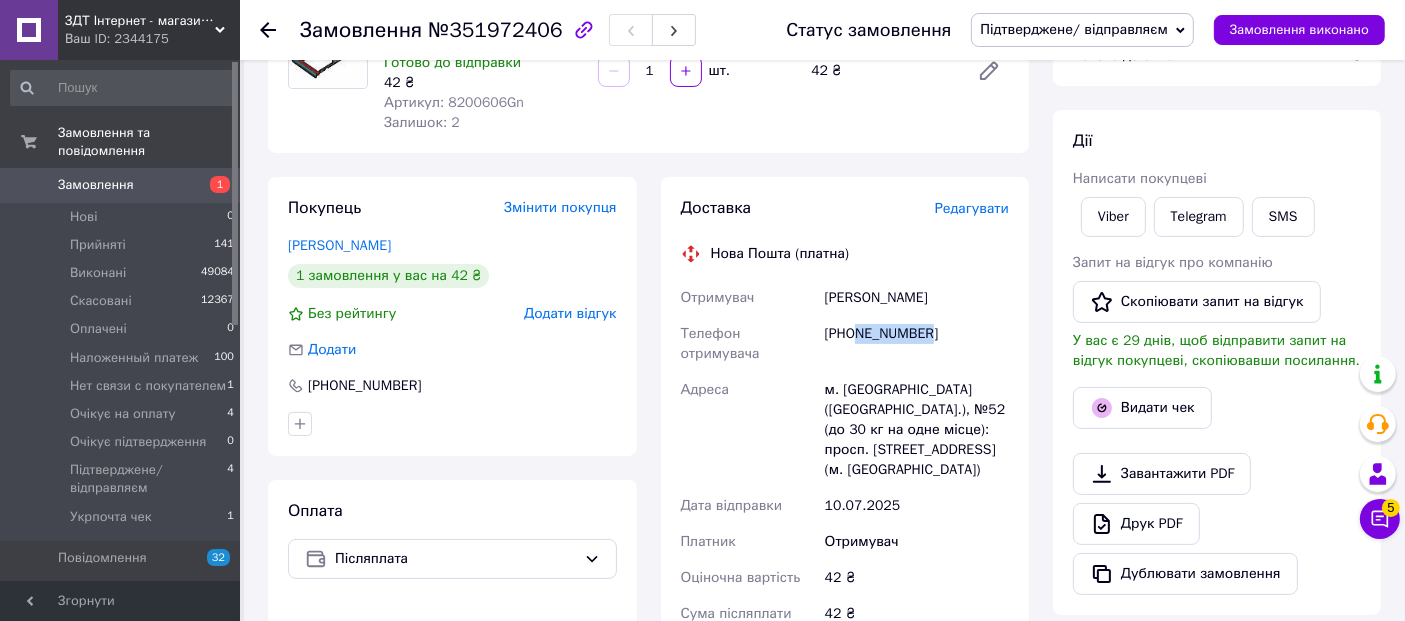 click on "[PHONE_NUMBER]" at bounding box center (917, 344) 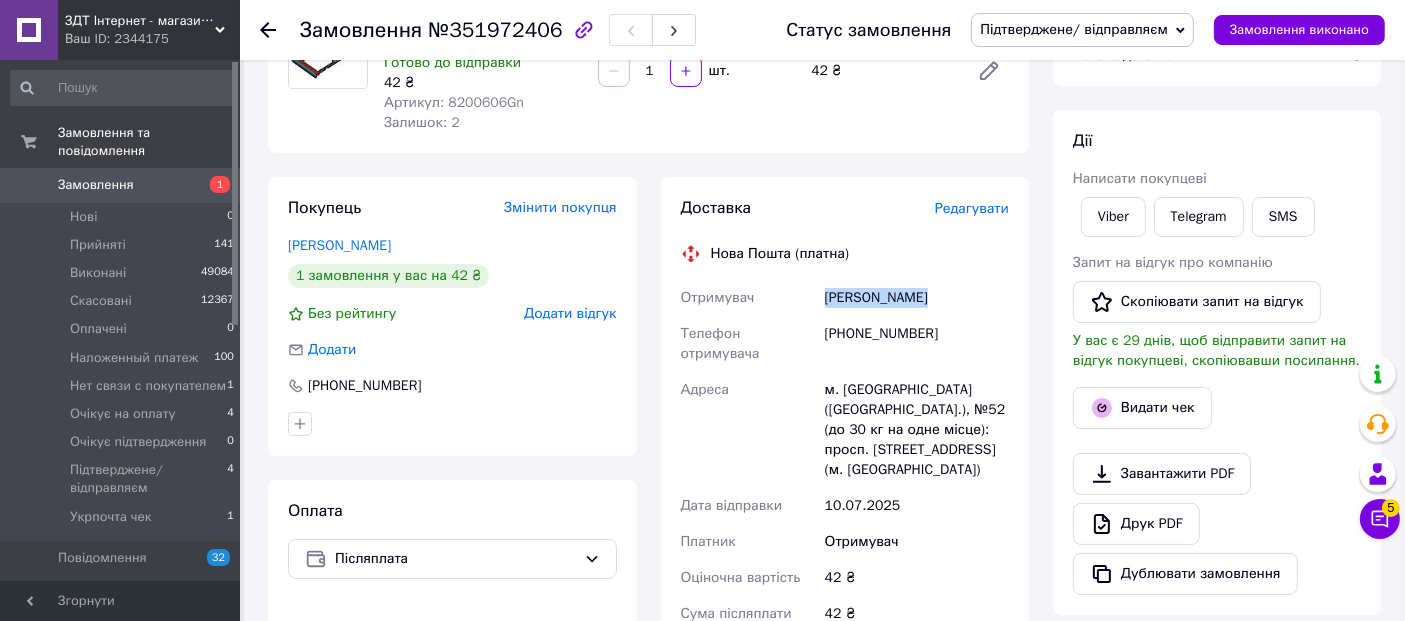 drag, startPoint x: 822, startPoint y: 277, endPoint x: 926, endPoint y: 281, distance: 104.0769 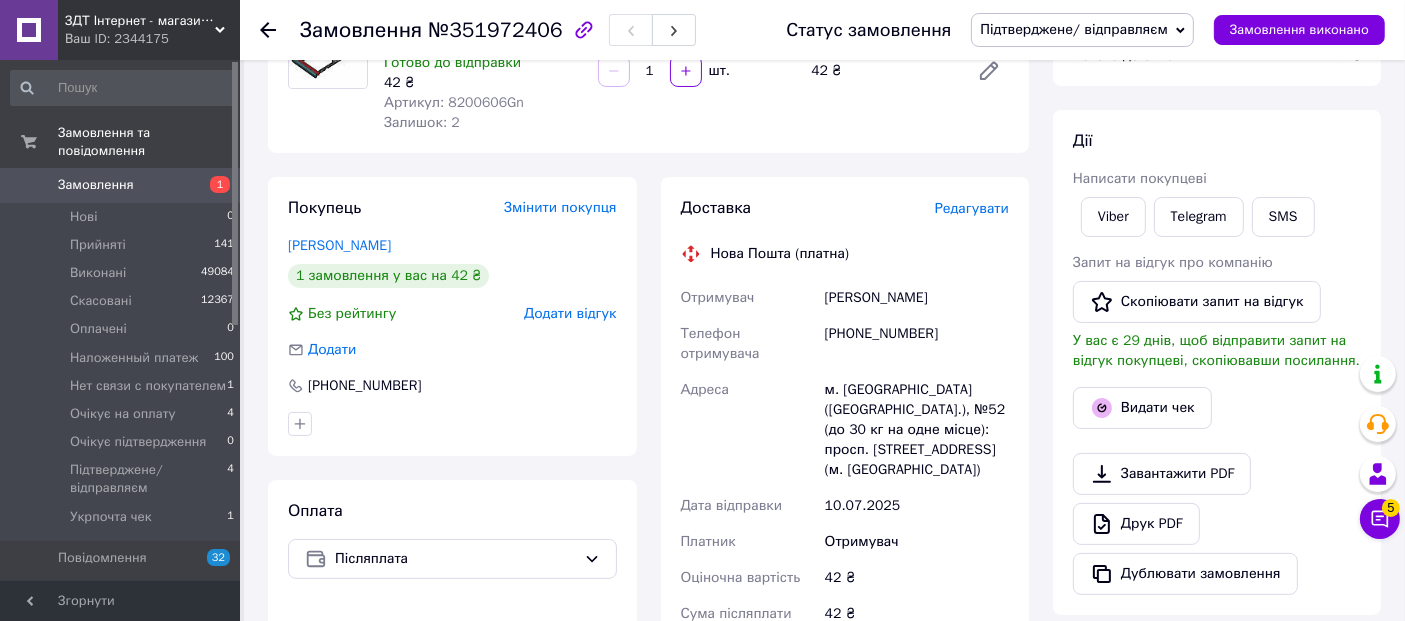 click on "Редагувати" at bounding box center [972, 208] 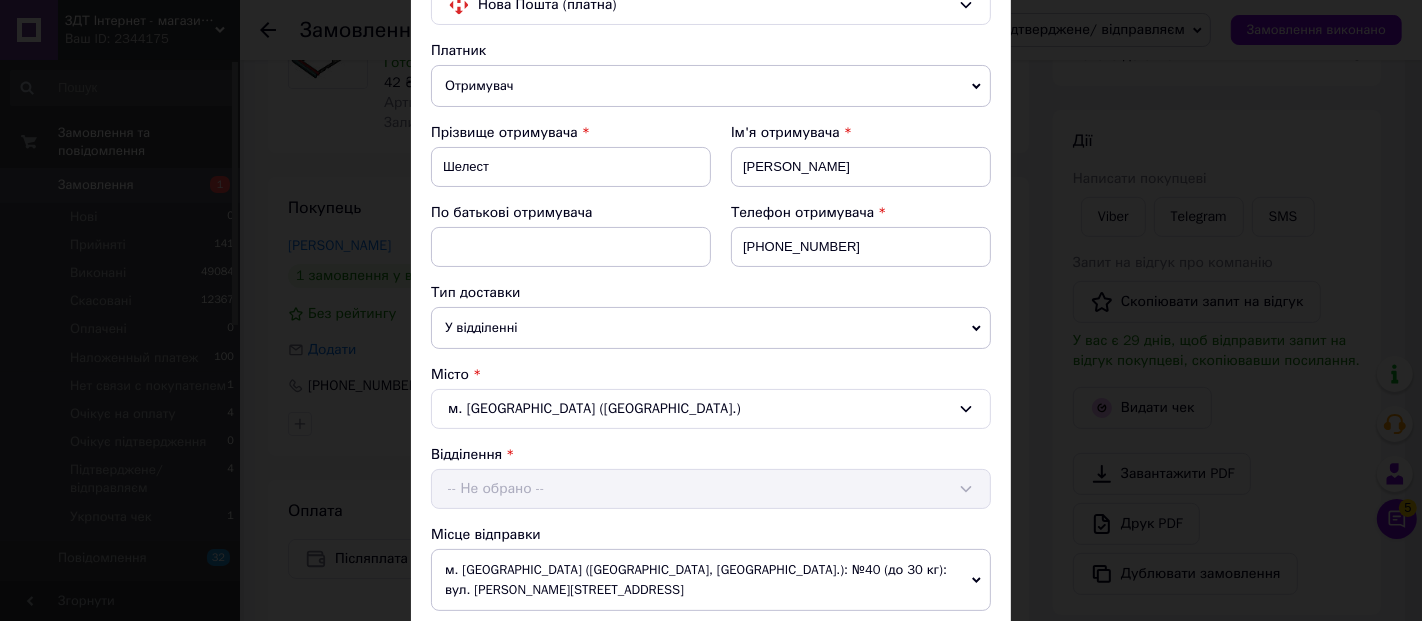 scroll, scrollTop: 444, scrollLeft: 0, axis: vertical 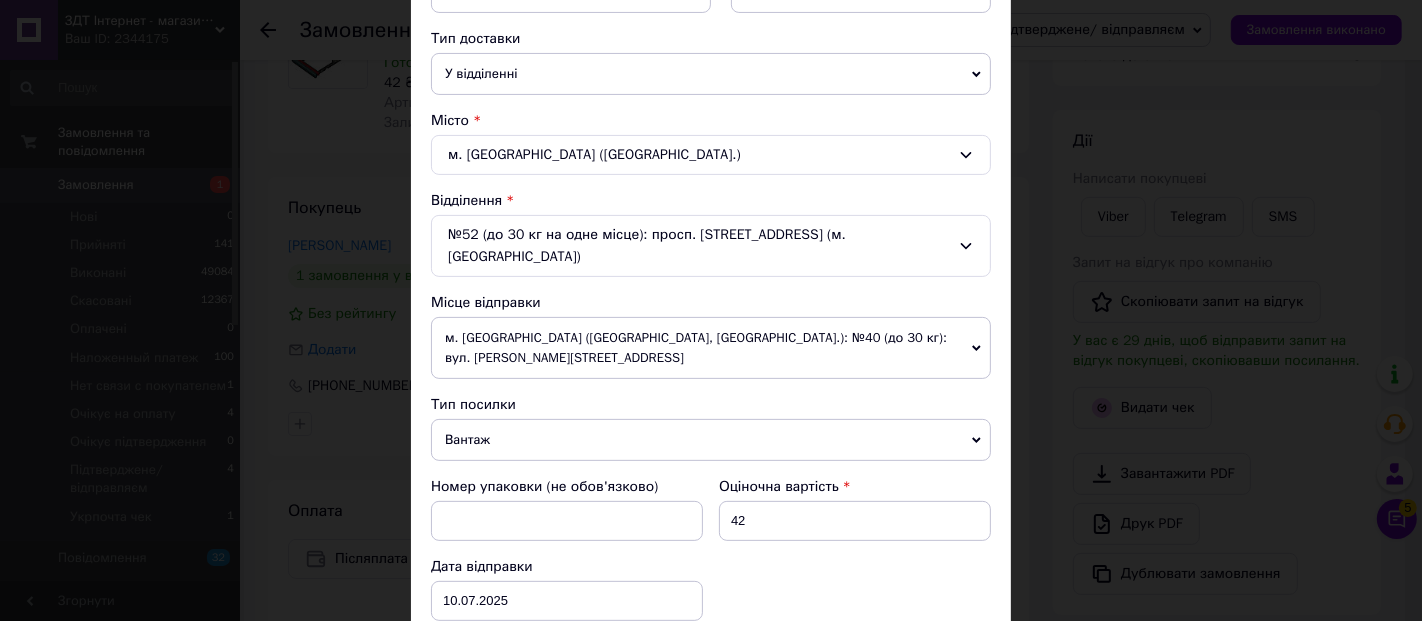 click on "Вантаж" at bounding box center [711, 440] 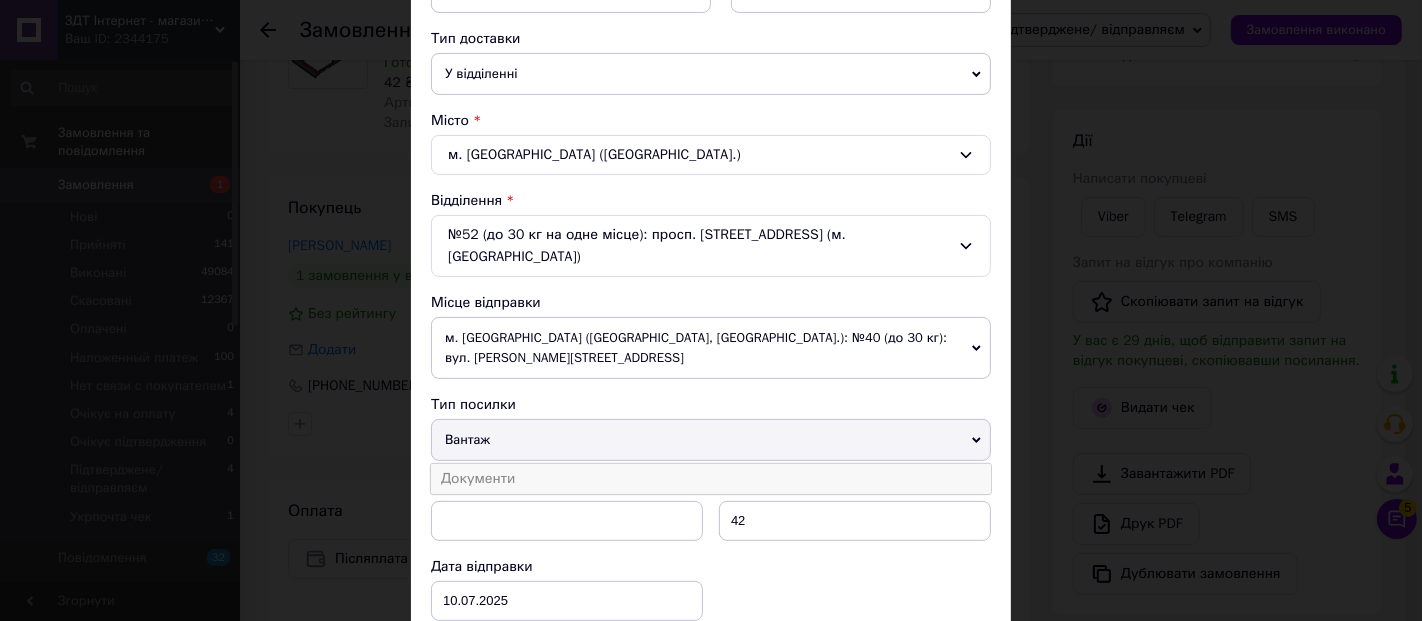 click on "Документи" at bounding box center (711, 479) 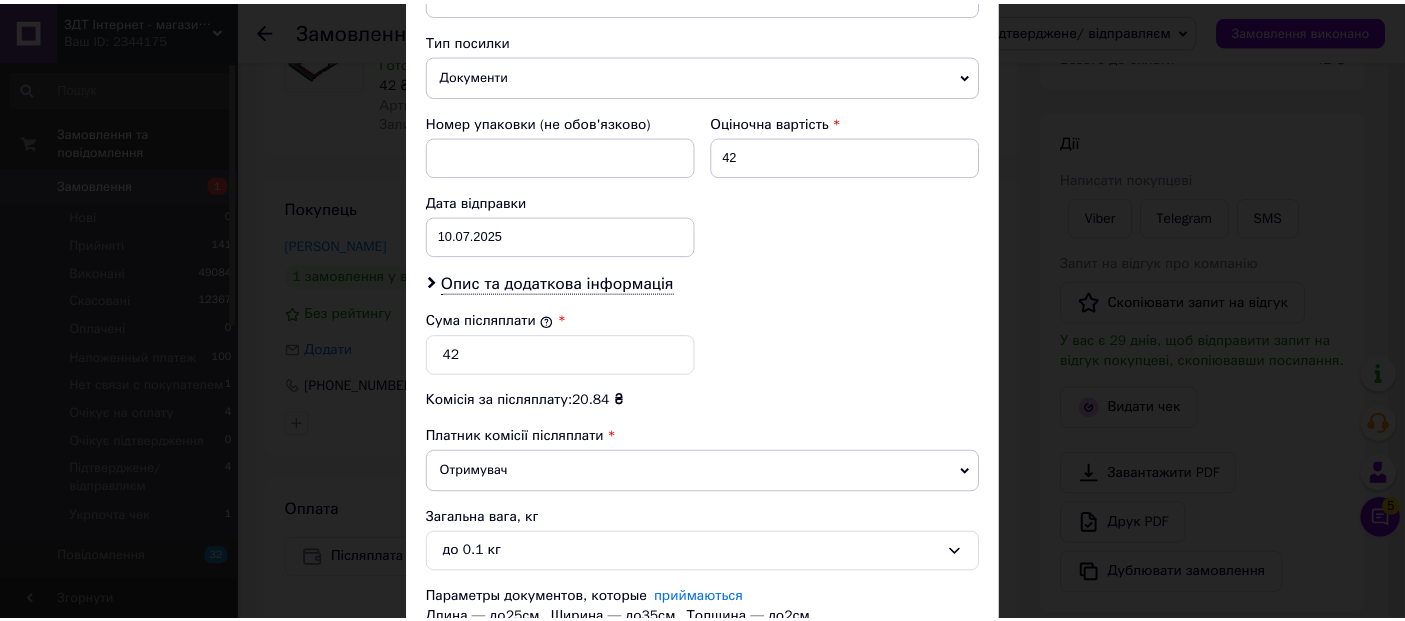 scroll, scrollTop: 888, scrollLeft: 0, axis: vertical 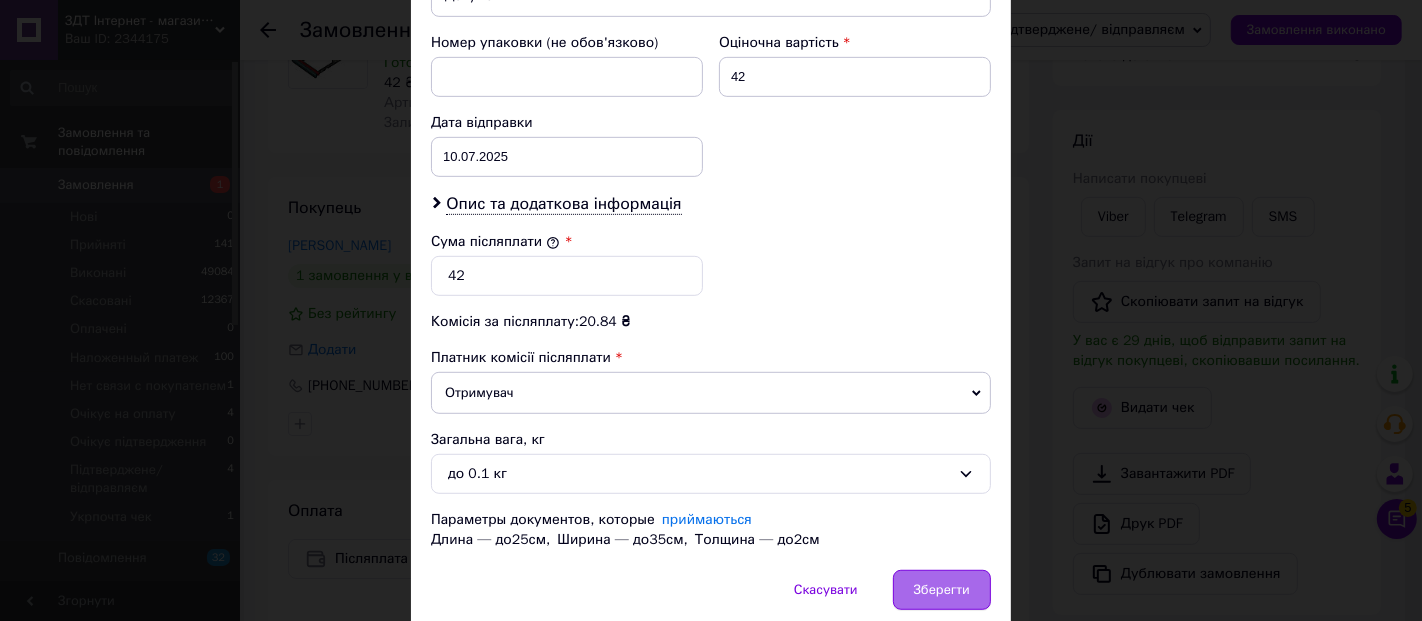 click on "Зберегти" at bounding box center [942, 590] 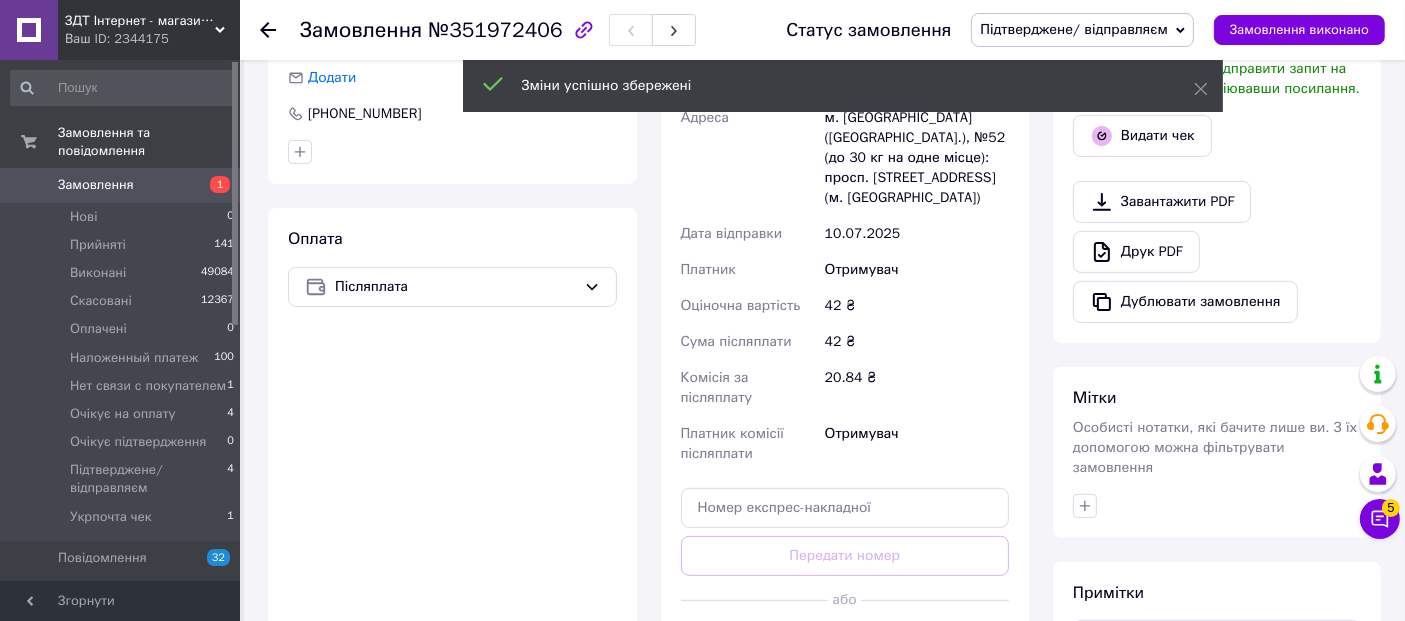 scroll, scrollTop: 555, scrollLeft: 0, axis: vertical 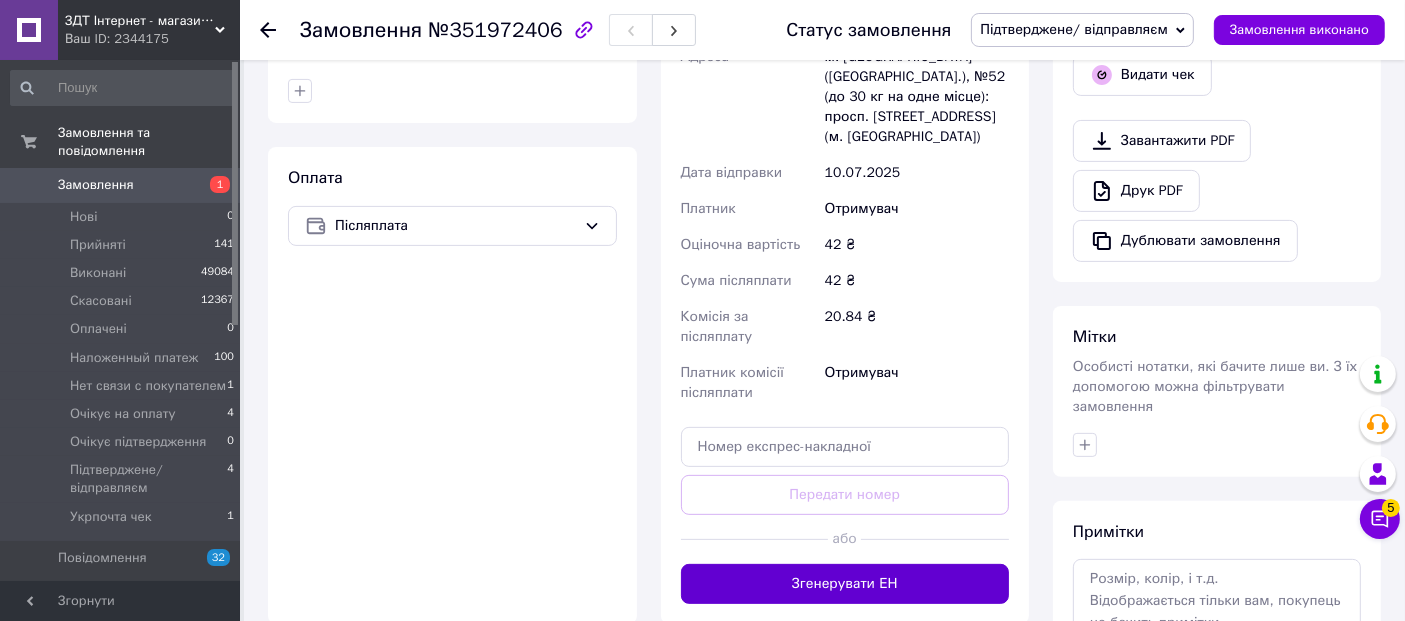 click on "Згенерувати ЕН" at bounding box center (845, 584) 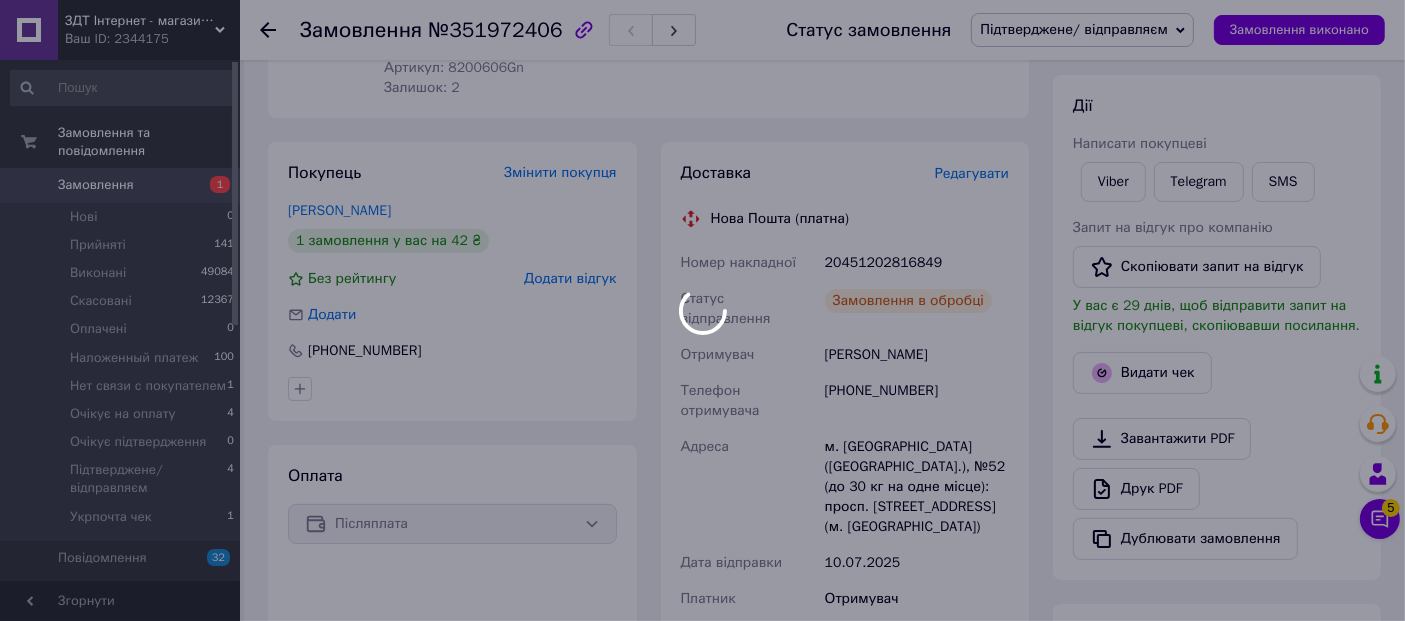 scroll, scrollTop: 222, scrollLeft: 0, axis: vertical 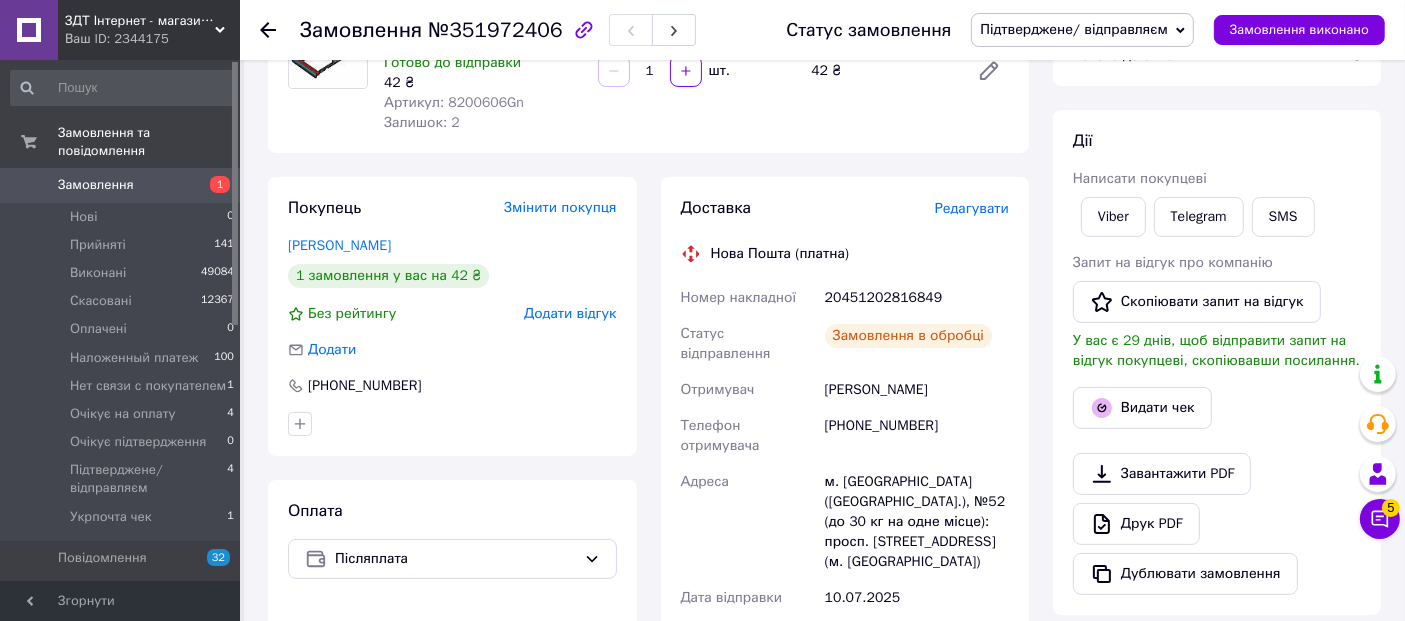 click on "20451202816849" at bounding box center (917, 298) 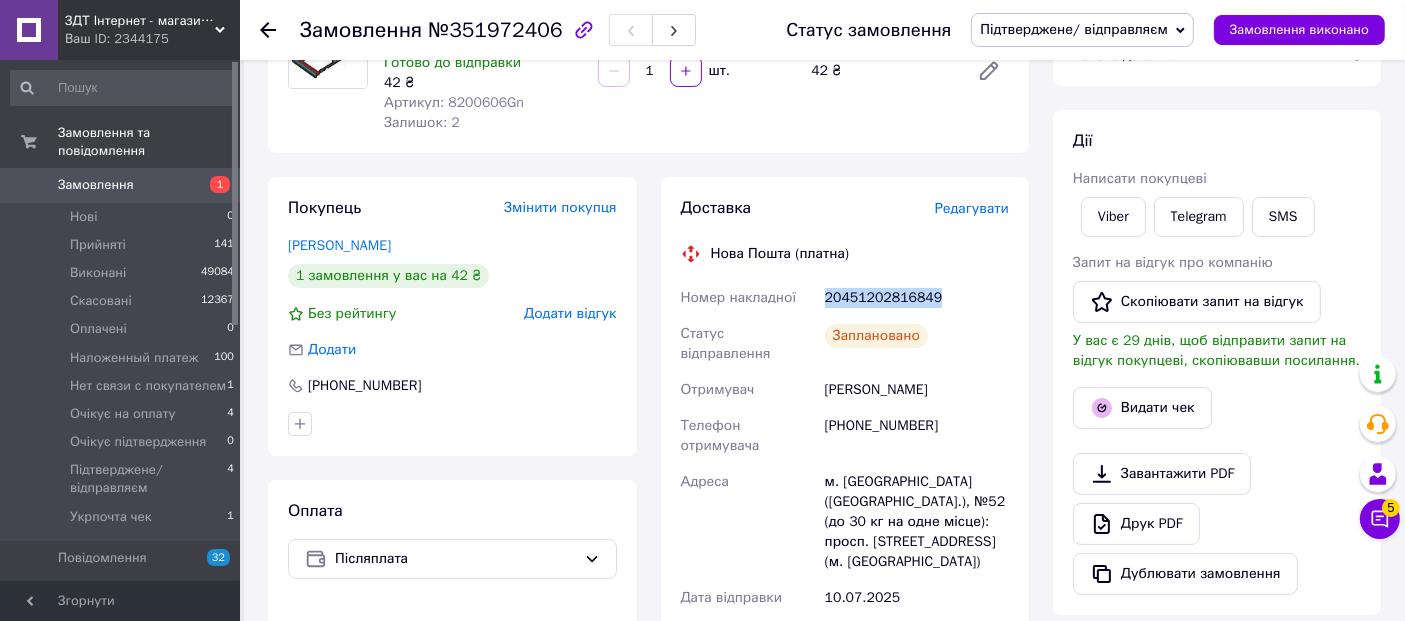 click on "20451202816849" at bounding box center [917, 298] 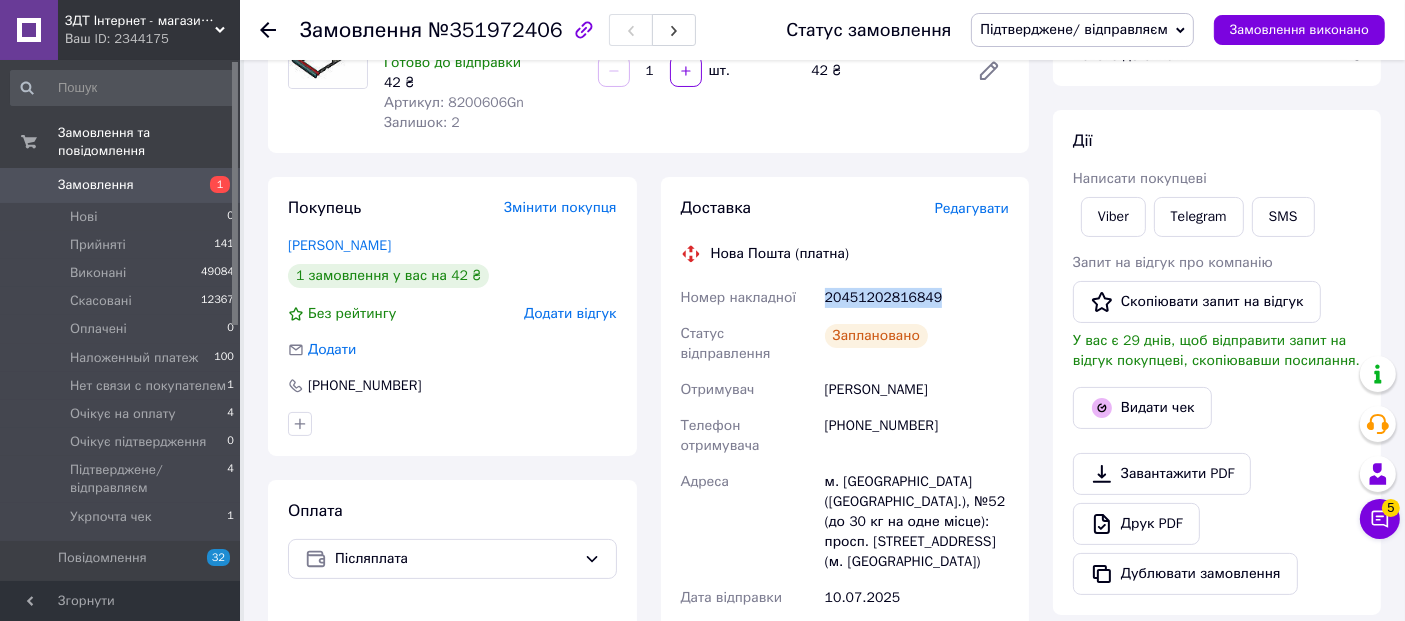 click on "Підтверджене/ відправляєм" at bounding box center (1074, 29) 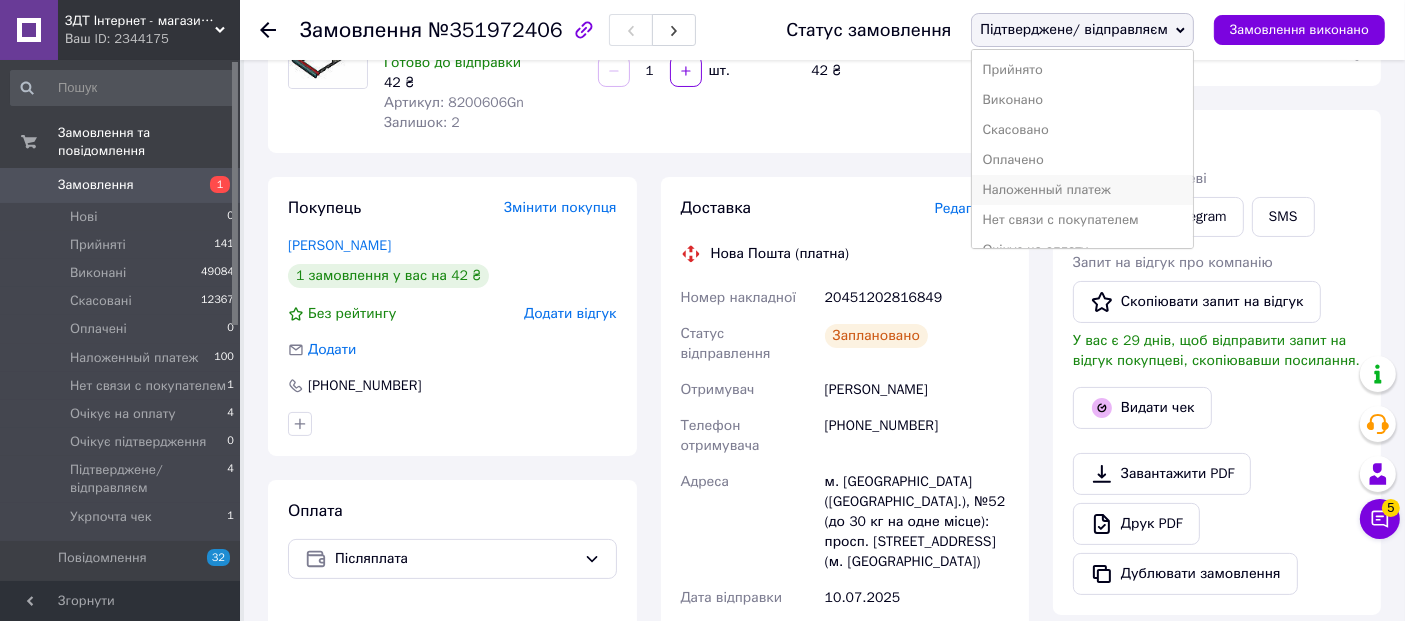 click on "Наложенный платеж" at bounding box center (1082, 190) 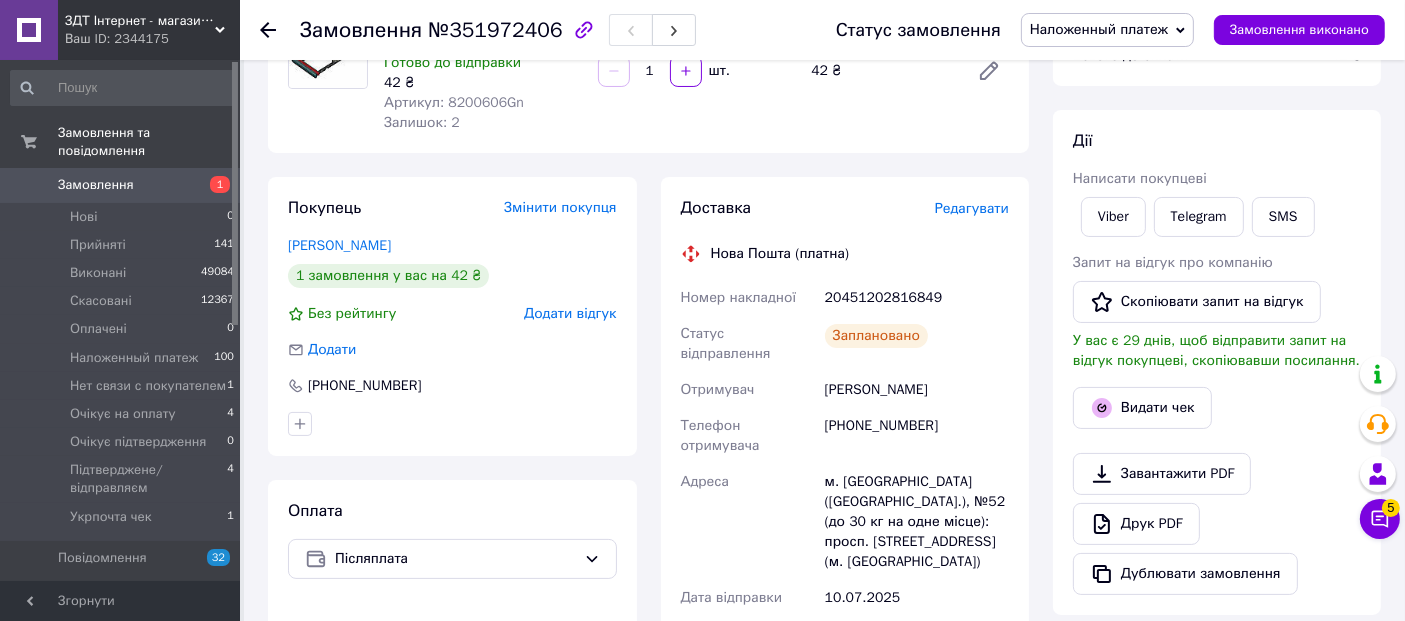 drag, startPoint x: 259, startPoint y: 21, endPoint x: 263, endPoint y: 33, distance: 12.649111 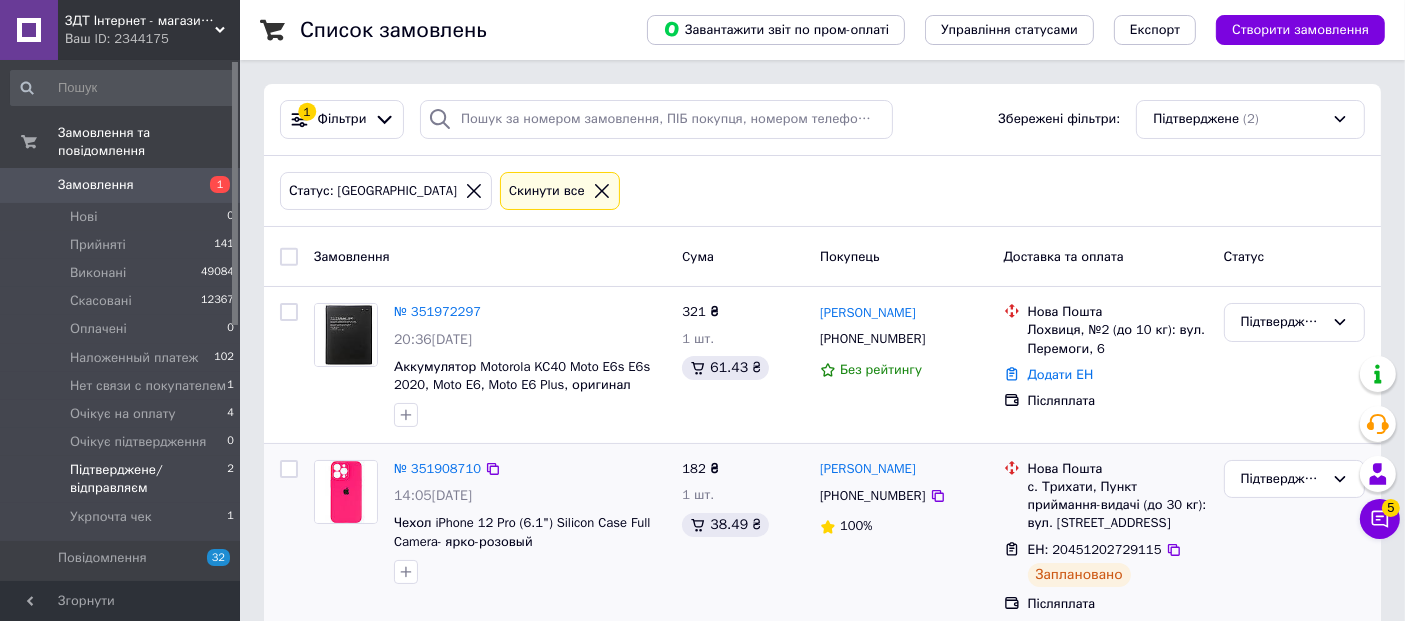 scroll, scrollTop: 30, scrollLeft: 0, axis: vertical 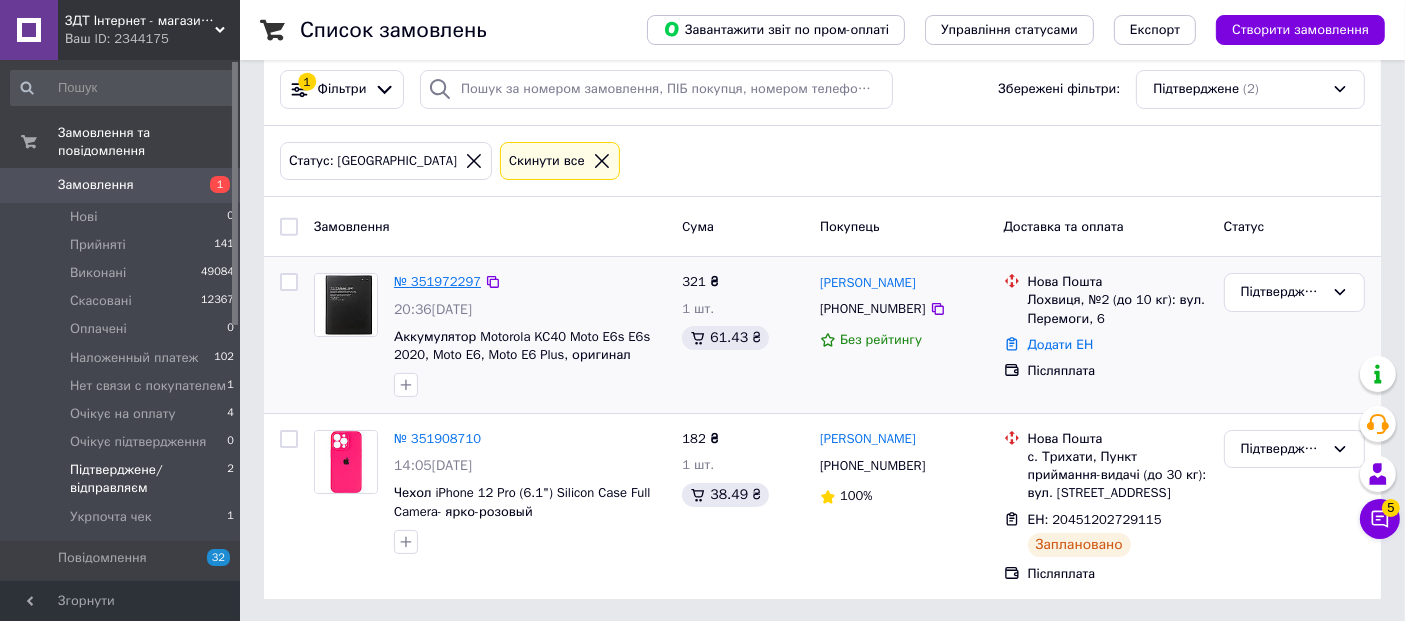 click on "№ 351972297" at bounding box center [437, 281] 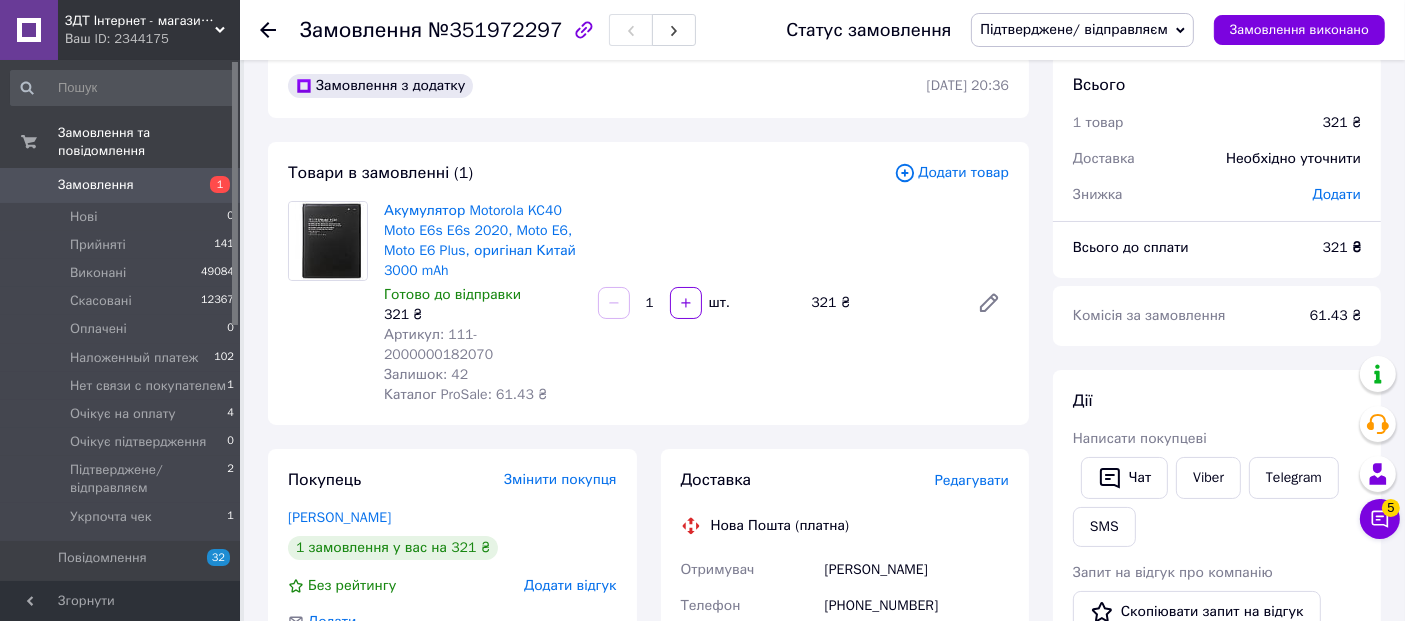 click on "№351972297" at bounding box center (495, 30) 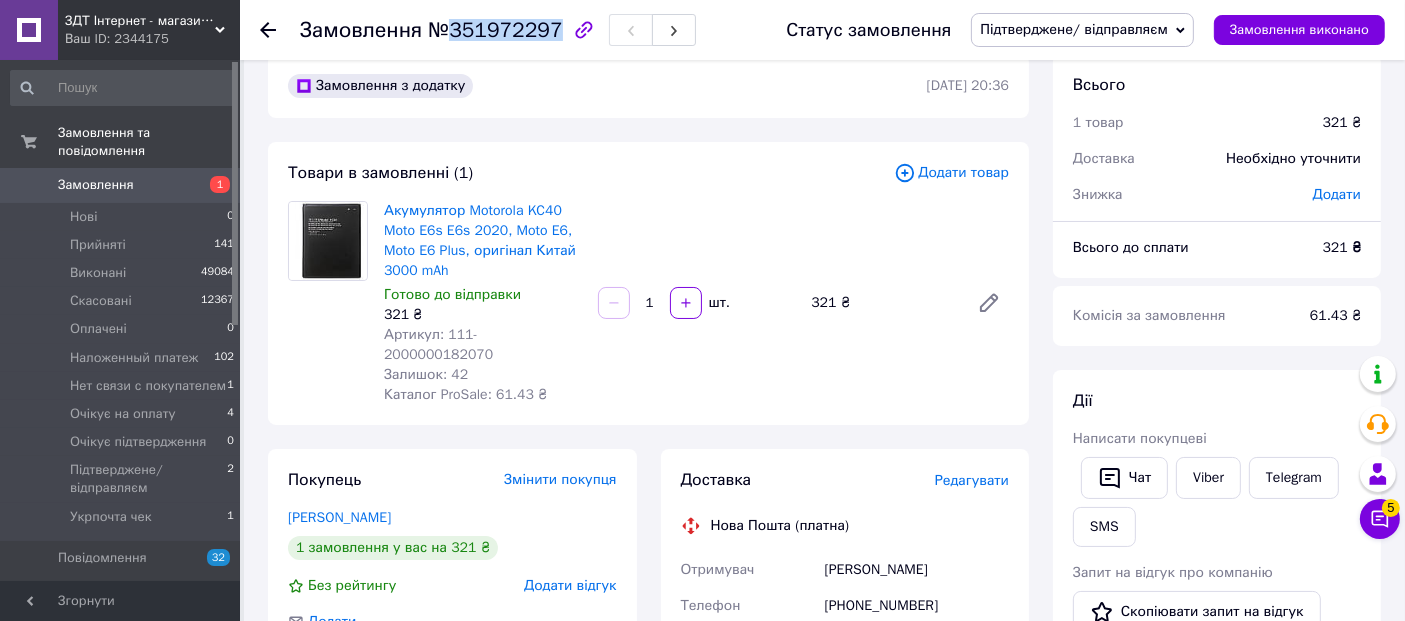 click on "№351972297" at bounding box center (495, 30) 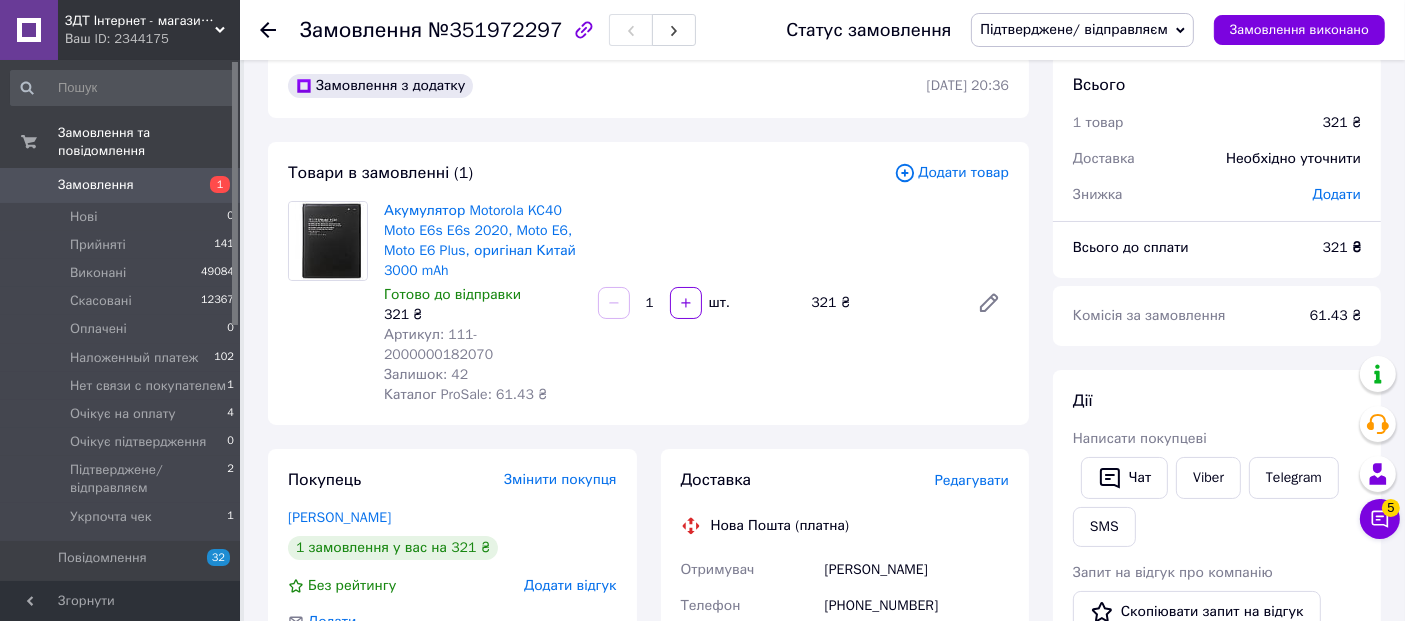 click on "Артикул: 111-2000000182070" at bounding box center [438, 344] 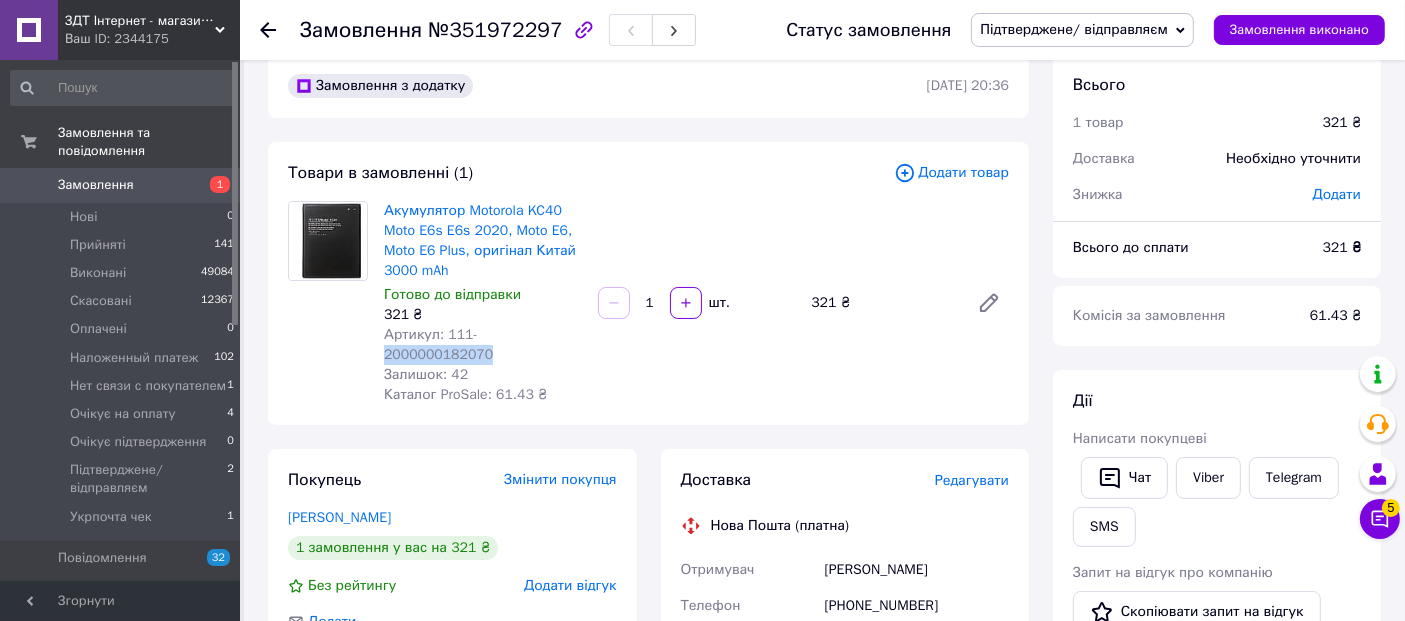 click on "Артикул: 111-2000000182070" at bounding box center (438, 344) 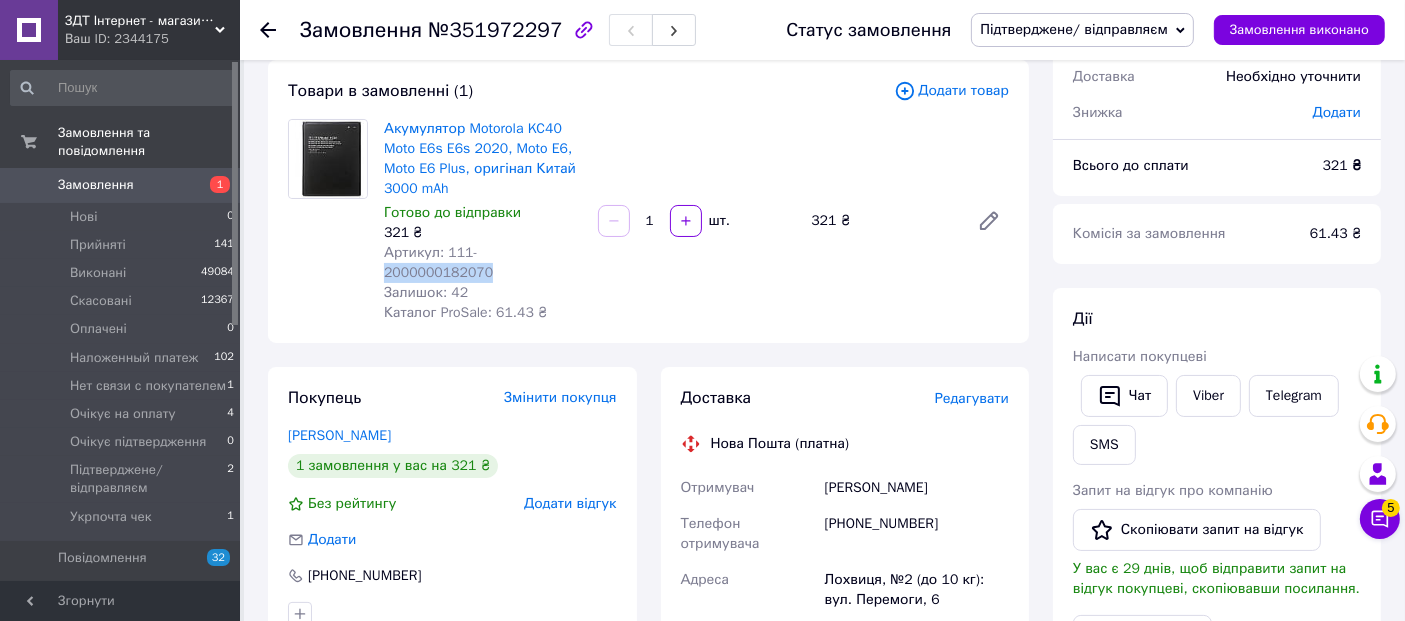 scroll, scrollTop: 252, scrollLeft: 0, axis: vertical 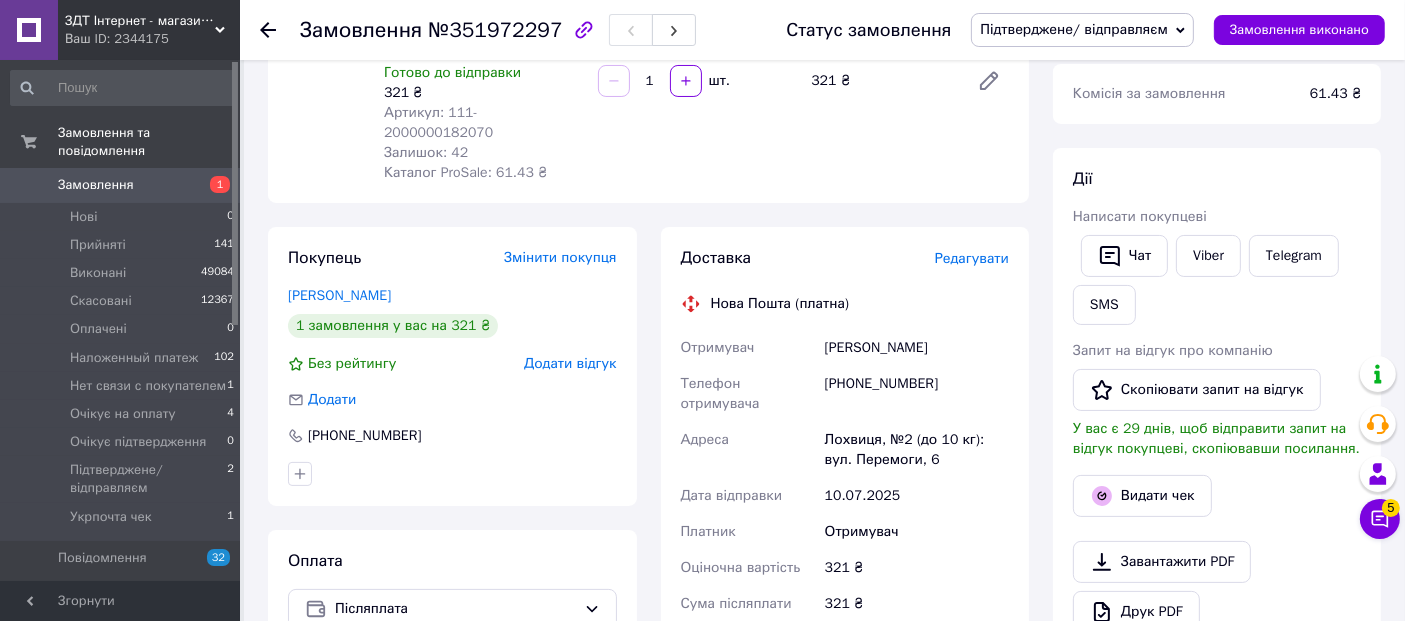 click on "Лохвиця, №2 (до 10 кг): вул. Перемоги, 6" at bounding box center [917, 450] 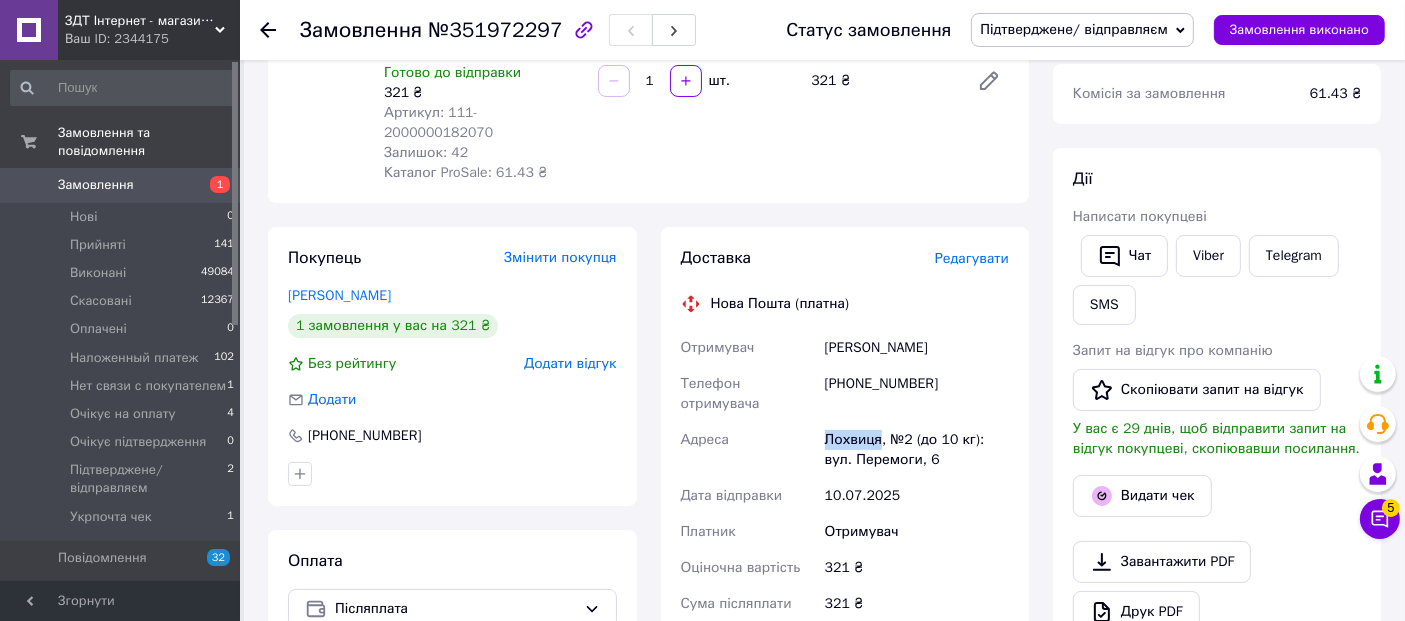 click on "Лохвиця, №2 (до 10 кг): вул. Перемоги, 6" at bounding box center (917, 450) 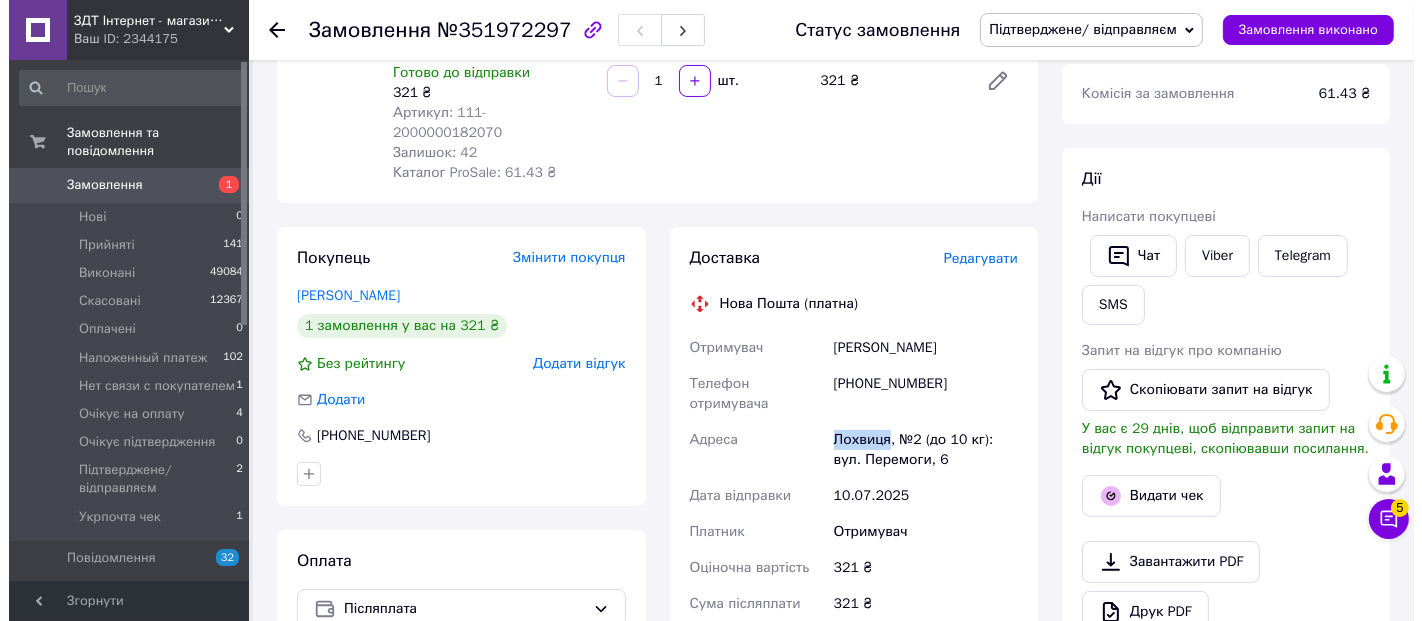 scroll, scrollTop: 141, scrollLeft: 0, axis: vertical 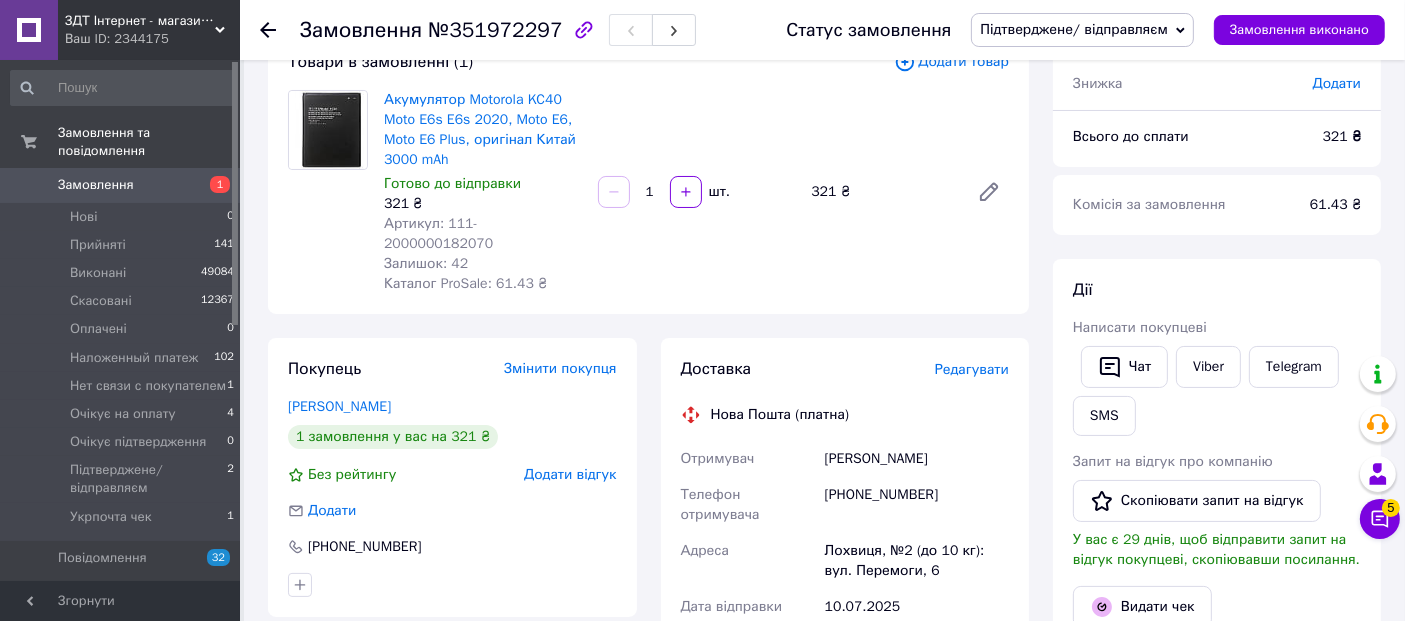 click on "Артикул: 111-2000000182070" at bounding box center [438, 233] 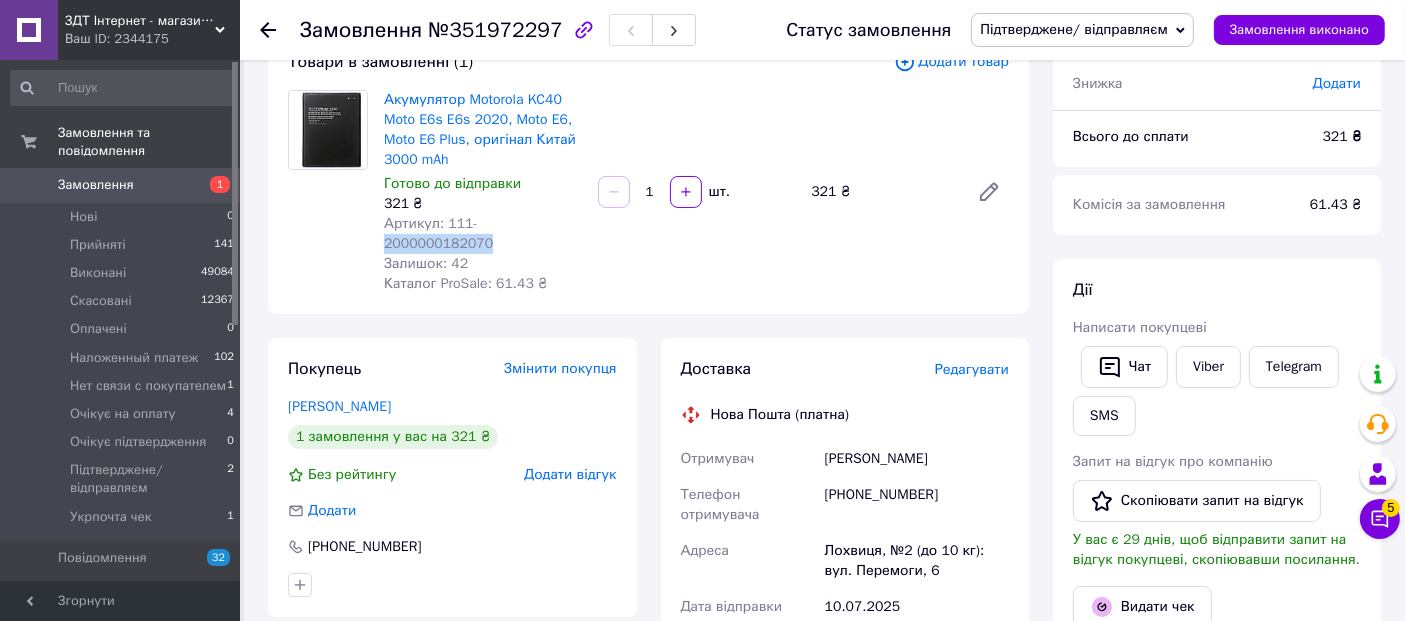 click on "Артикул: 111-2000000182070" at bounding box center [438, 233] 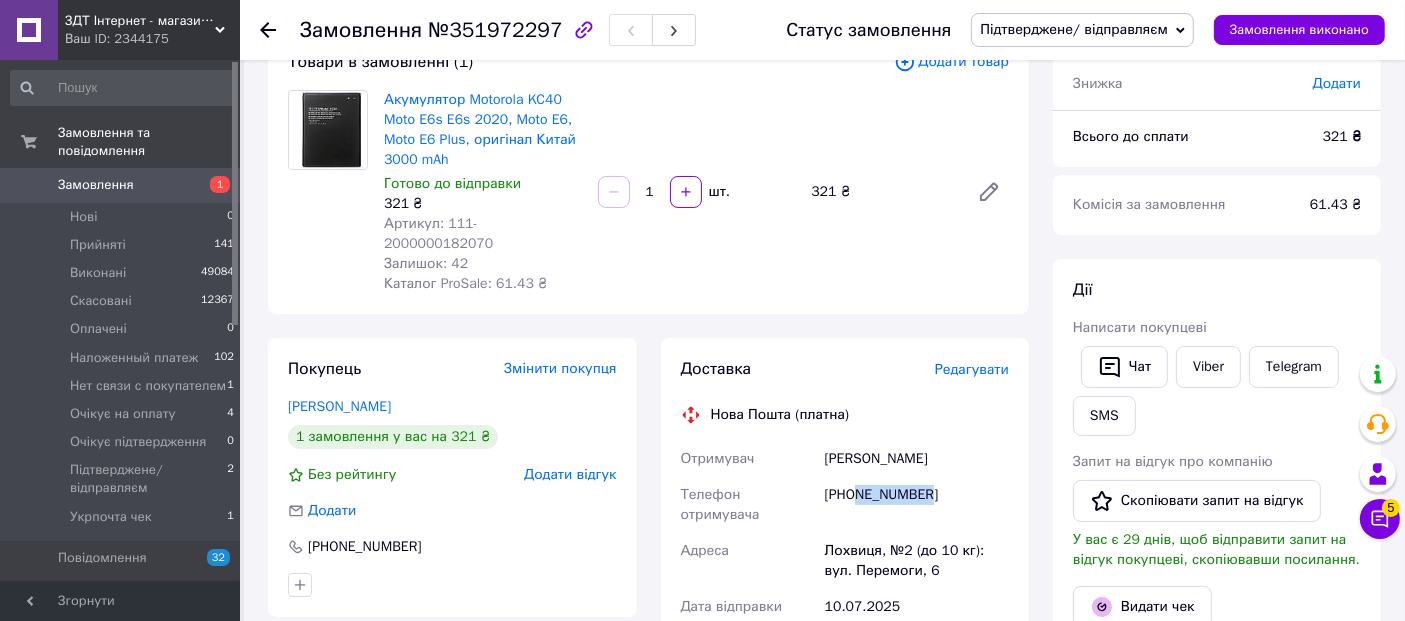 drag, startPoint x: 945, startPoint y: 478, endPoint x: 854, endPoint y: 478, distance: 91 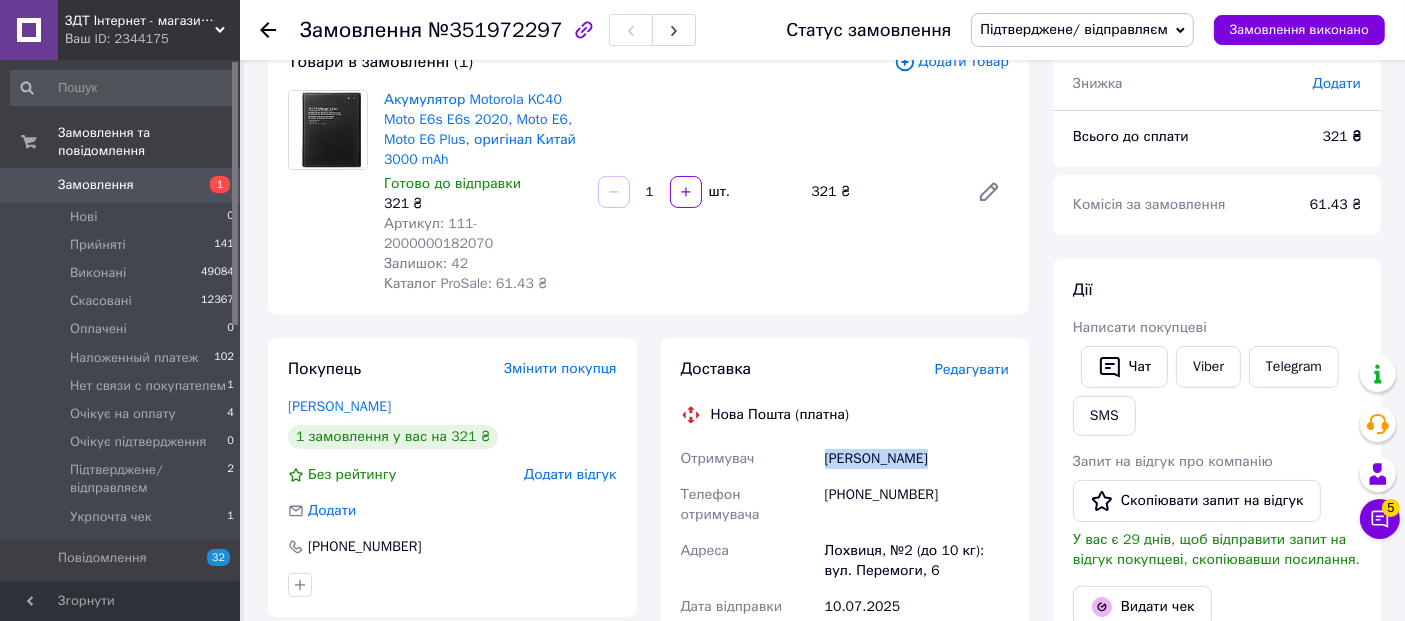 drag, startPoint x: 824, startPoint y: 436, endPoint x: 931, endPoint y: 440, distance: 107.07474 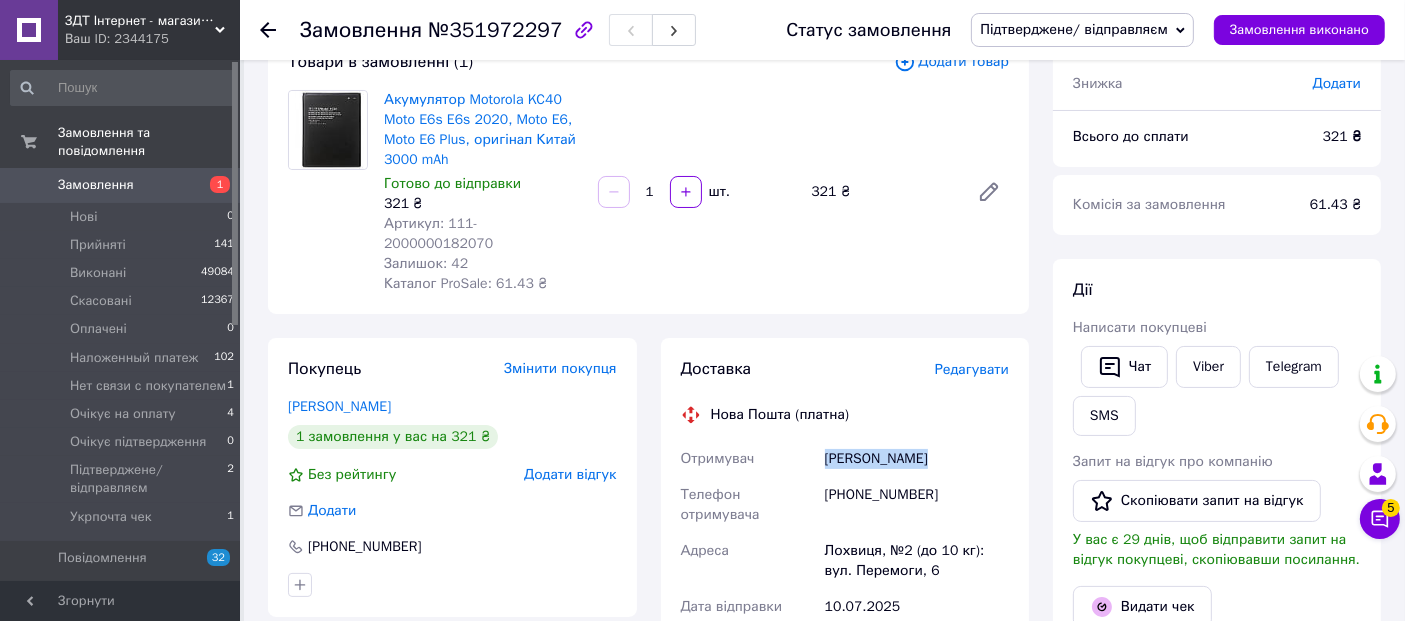 click on "[PERSON_NAME]" at bounding box center [917, 459] 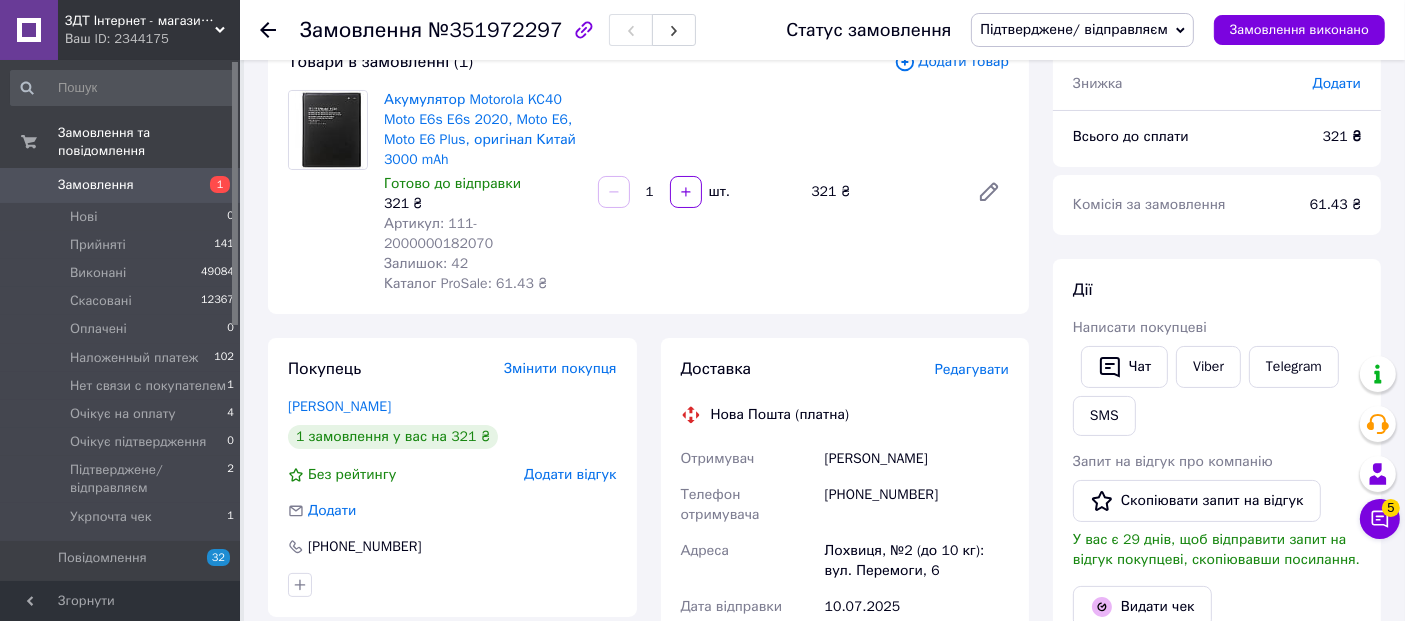 click on "Редагувати" at bounding box center [972, 369] 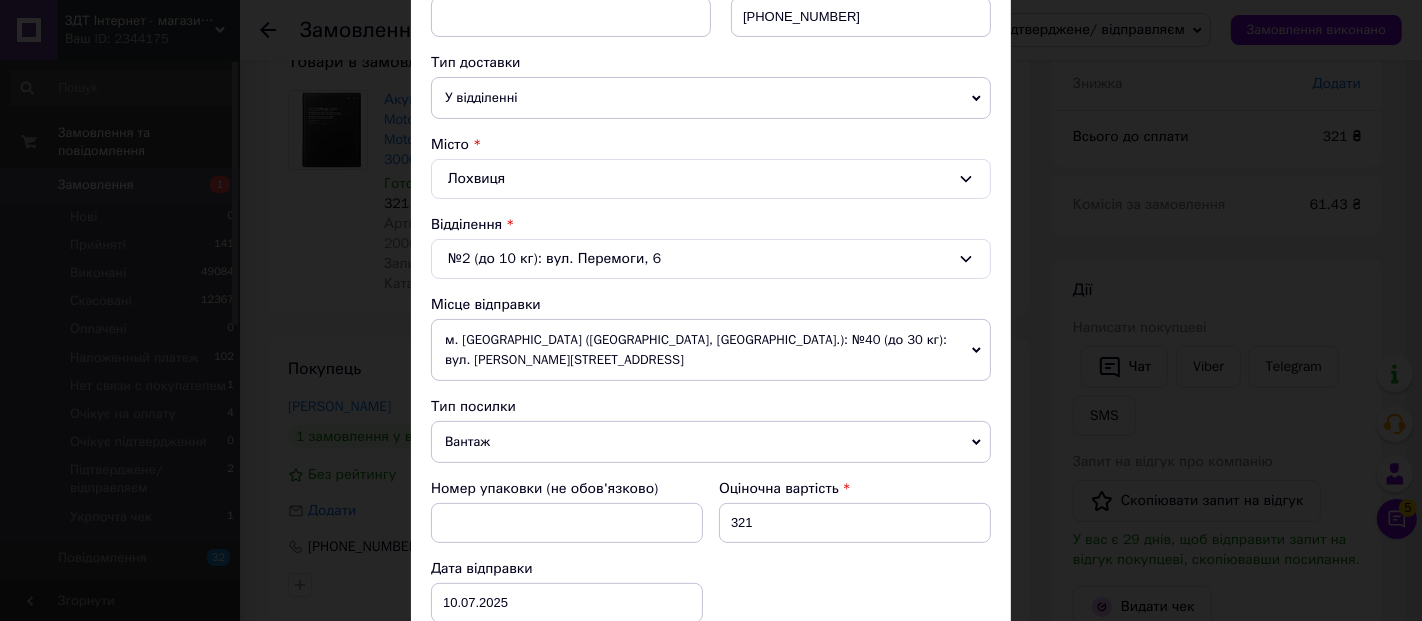 scroll, scrollTop: 555, scrollLeft: 0, axis: vertical 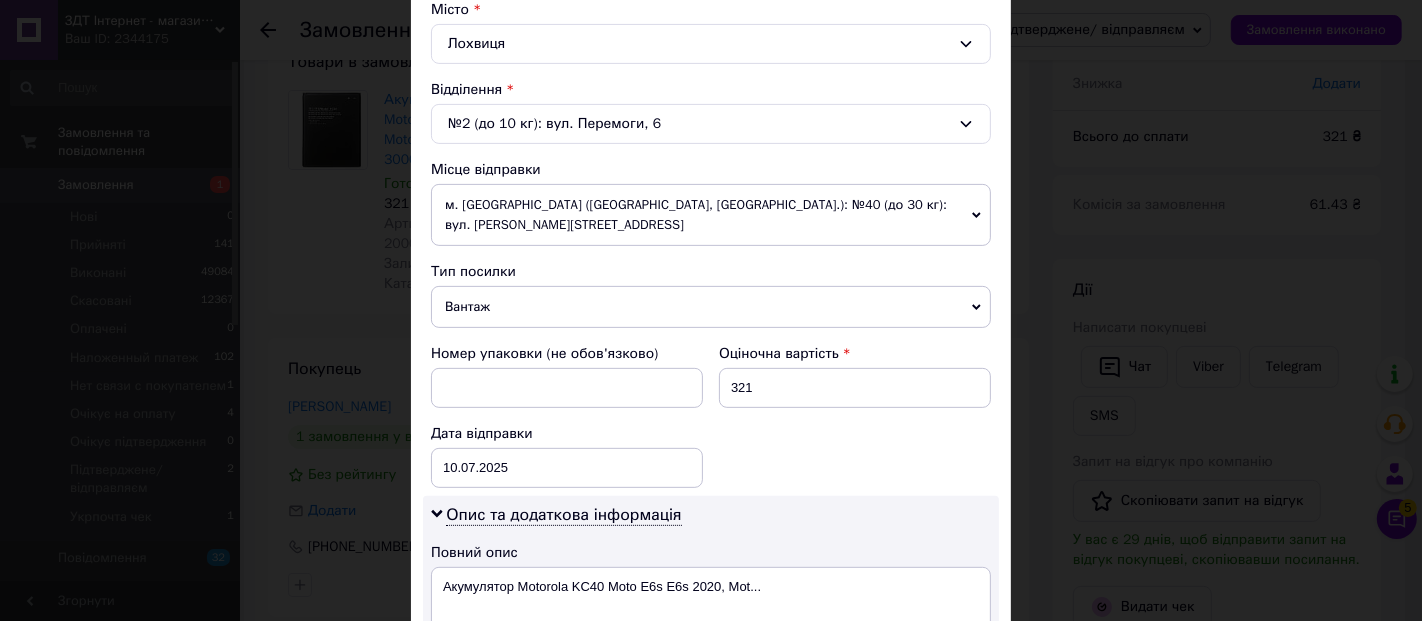 click on "Вантаж" at bounding box center [711, 307] 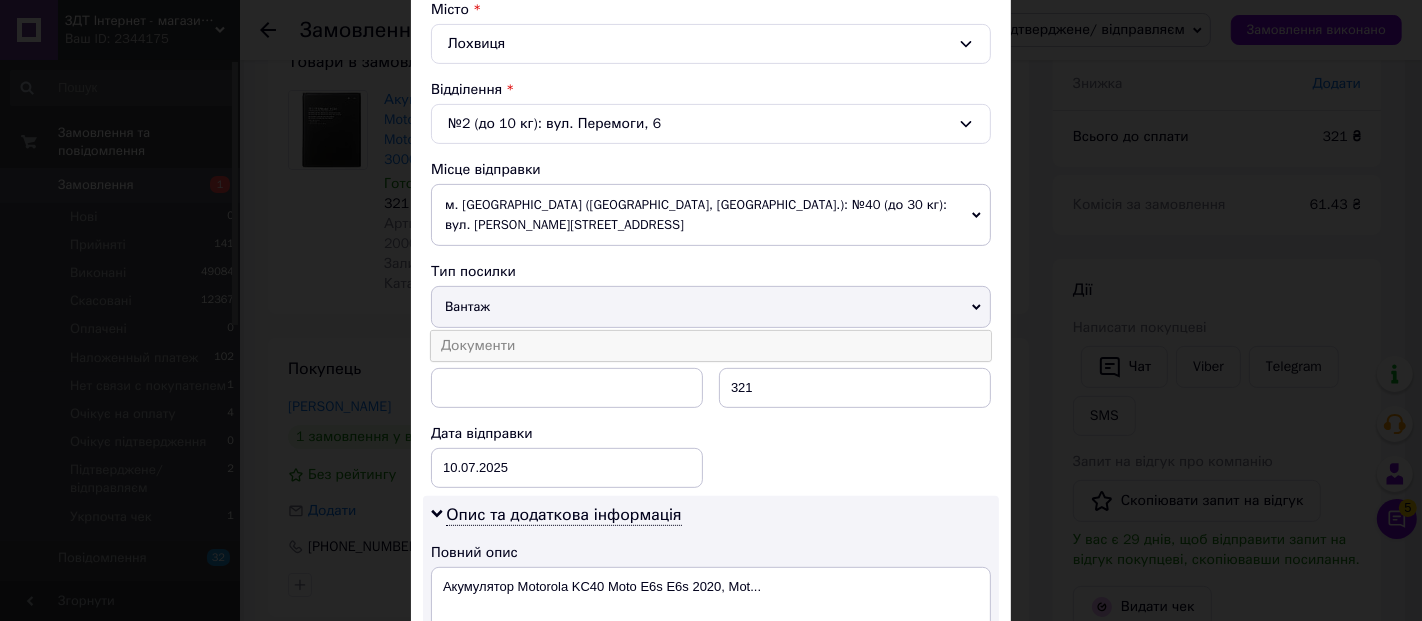 click on "Документи" at bounding box center [711, 346] 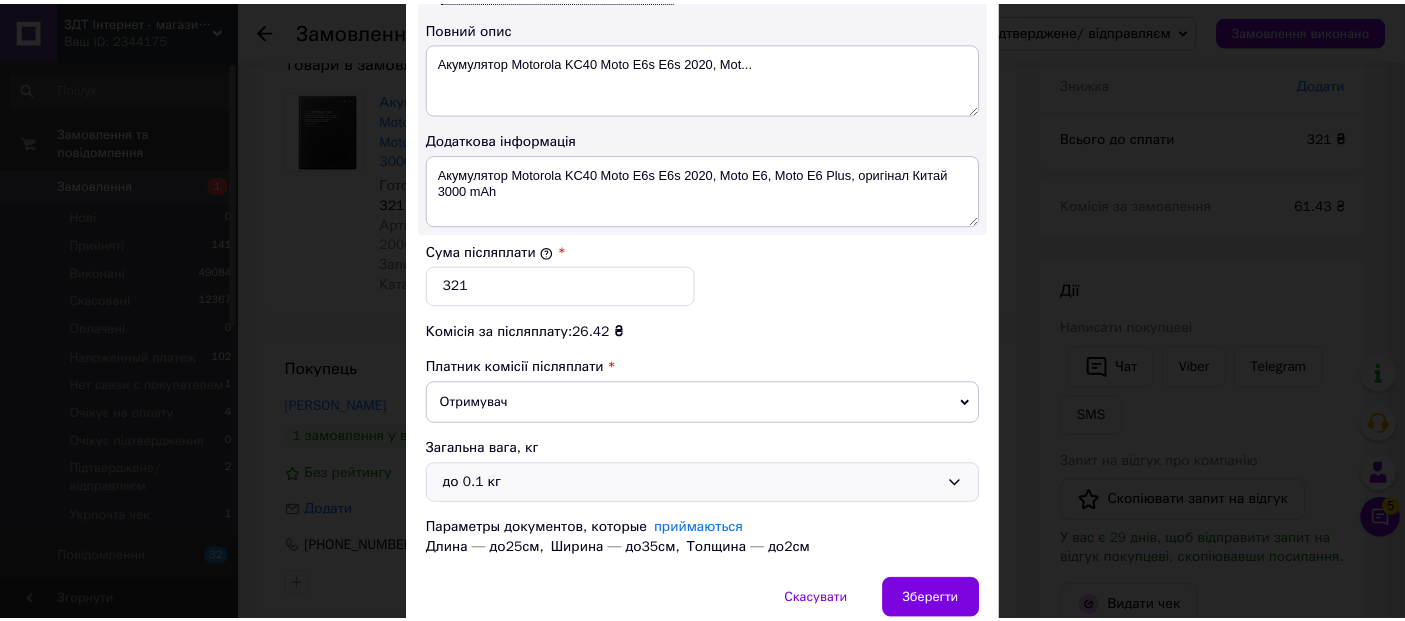 scroll, scrollTop: 1159, scrollLeft: 0, axis: vertical 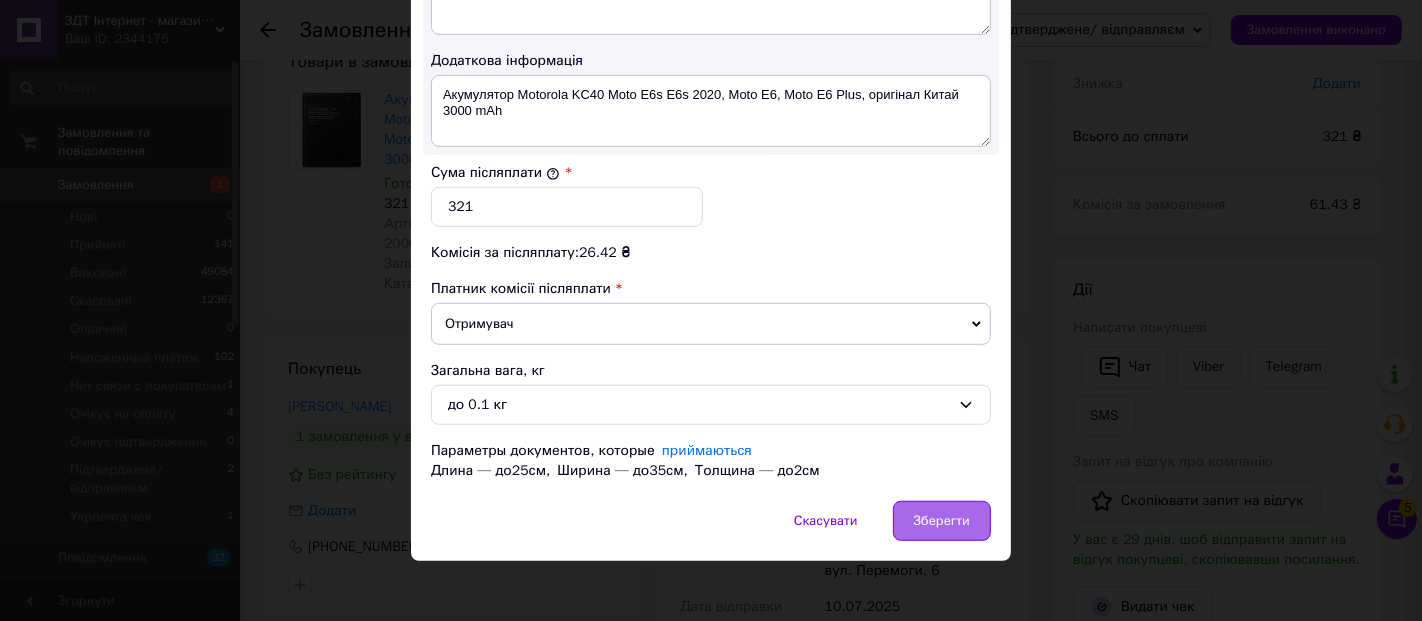 click on "Зберегти" at bounding box center [942, 521] 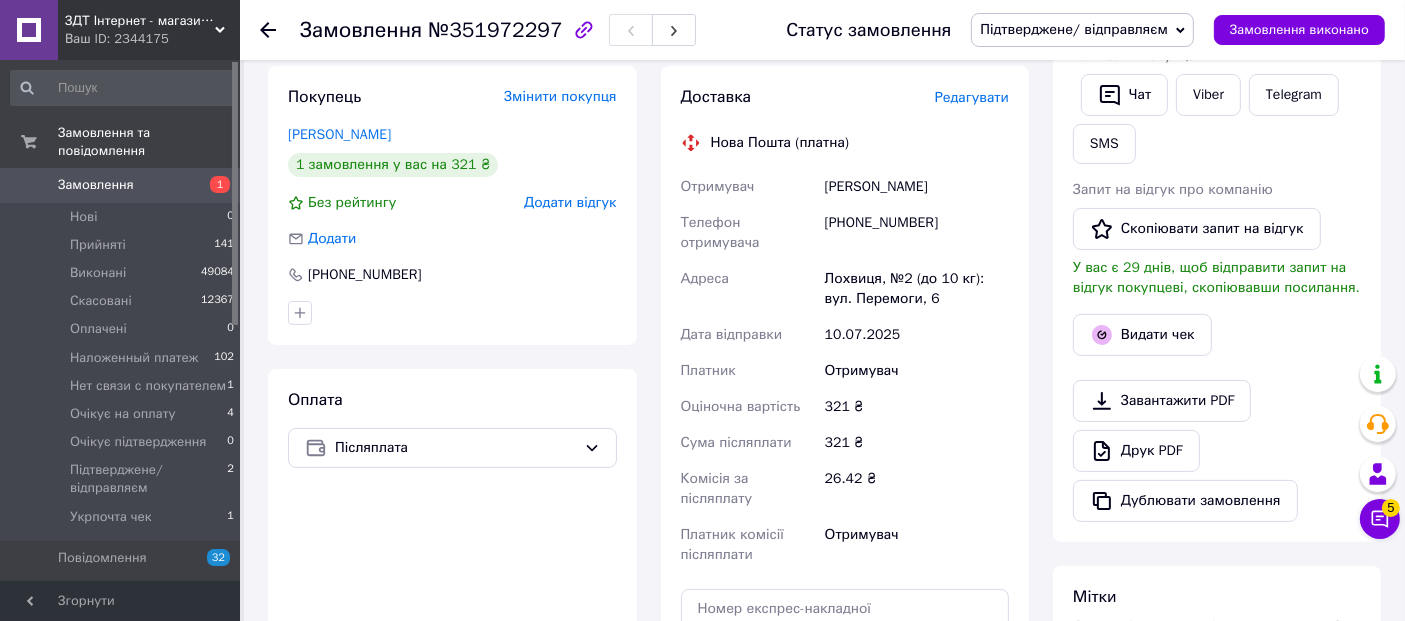 scroll, scrollTop: 585, scrollLeft: 0, axis: vertical 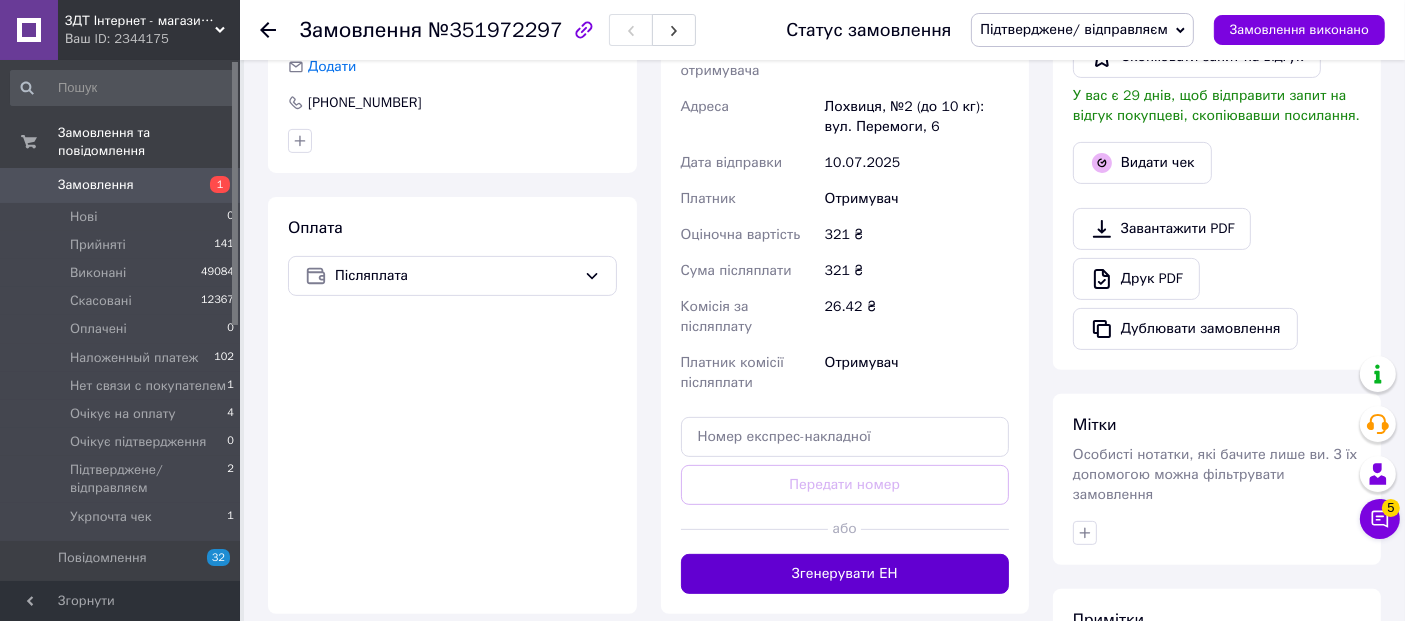 click on "Згенерувати ЕН" at bounding box center [845, 574] 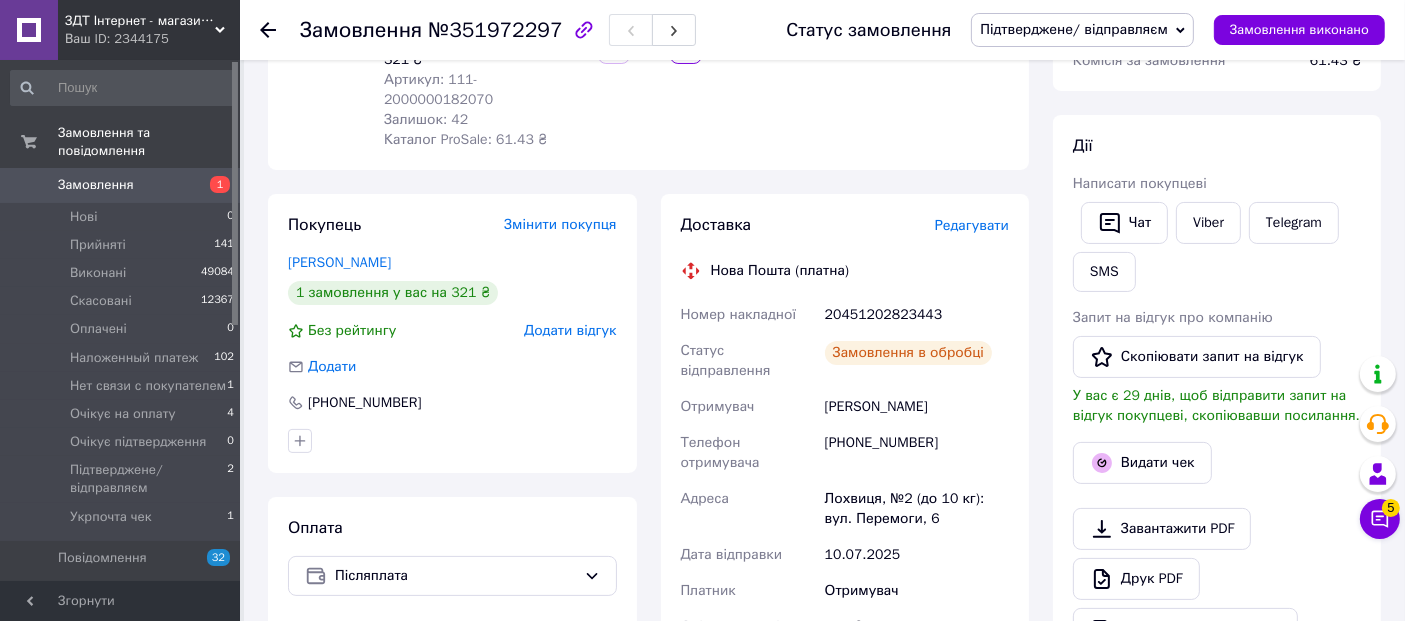 scroll, scrollTop: 252, scrollLeft: 0, axis: vertical 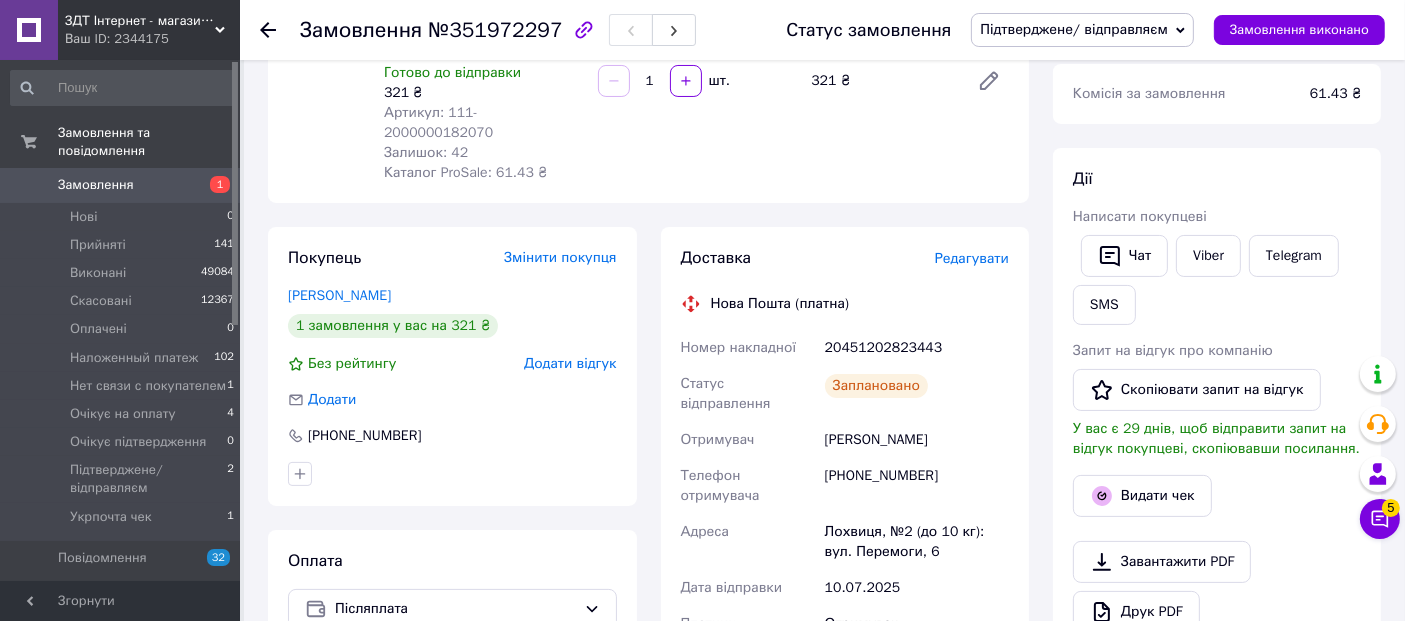 click on "20451202823443" at bounding box center [917, 348] 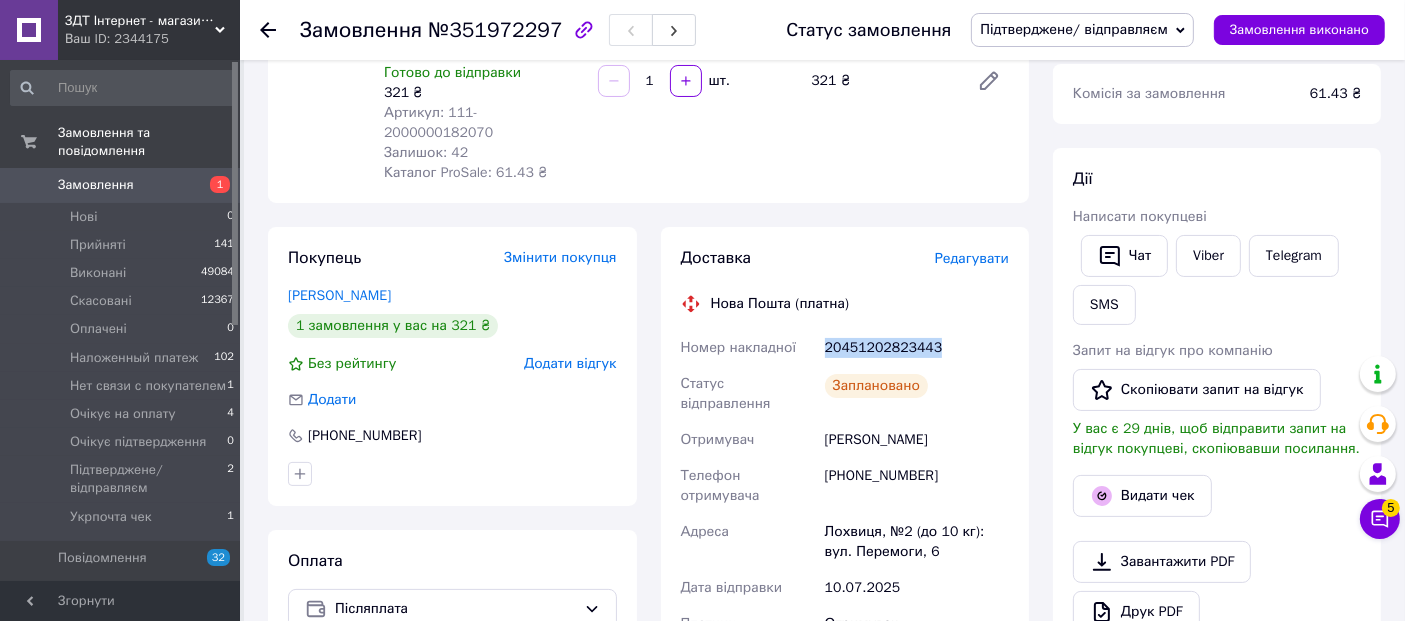 click on "20451202823443" at bounding box center (917, 348) 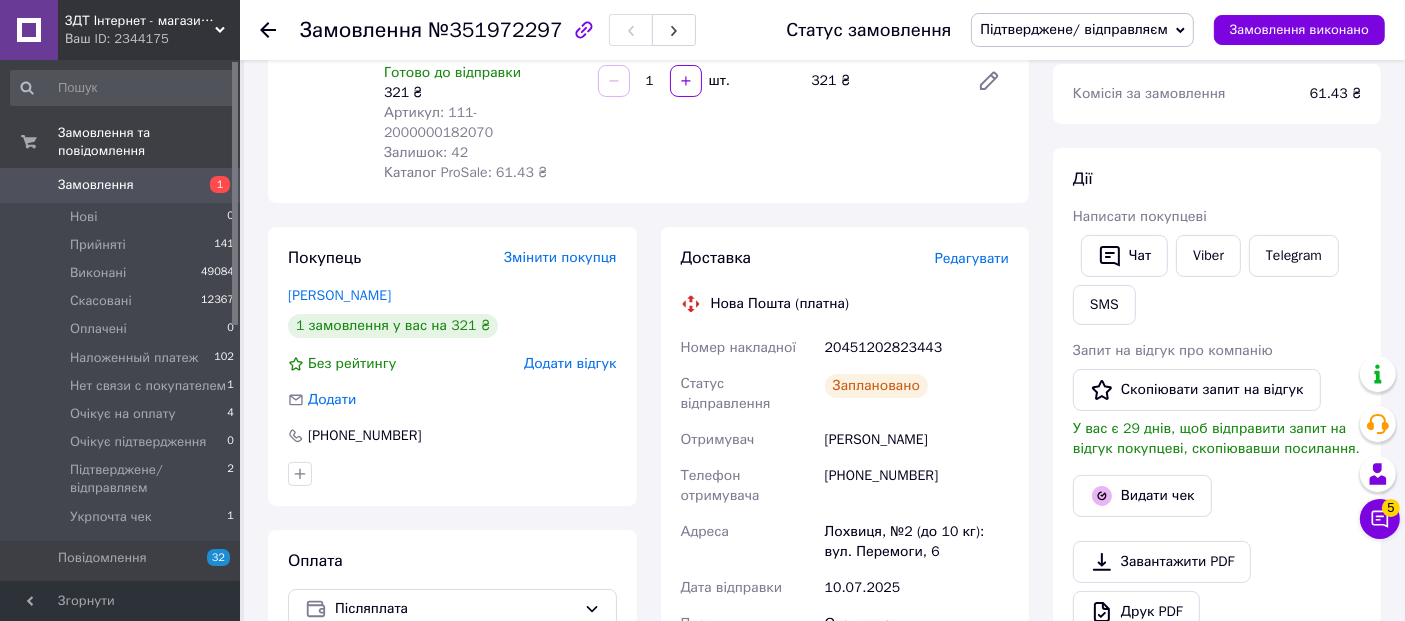 click on "Редагувати" at bounding box center (972, 258) 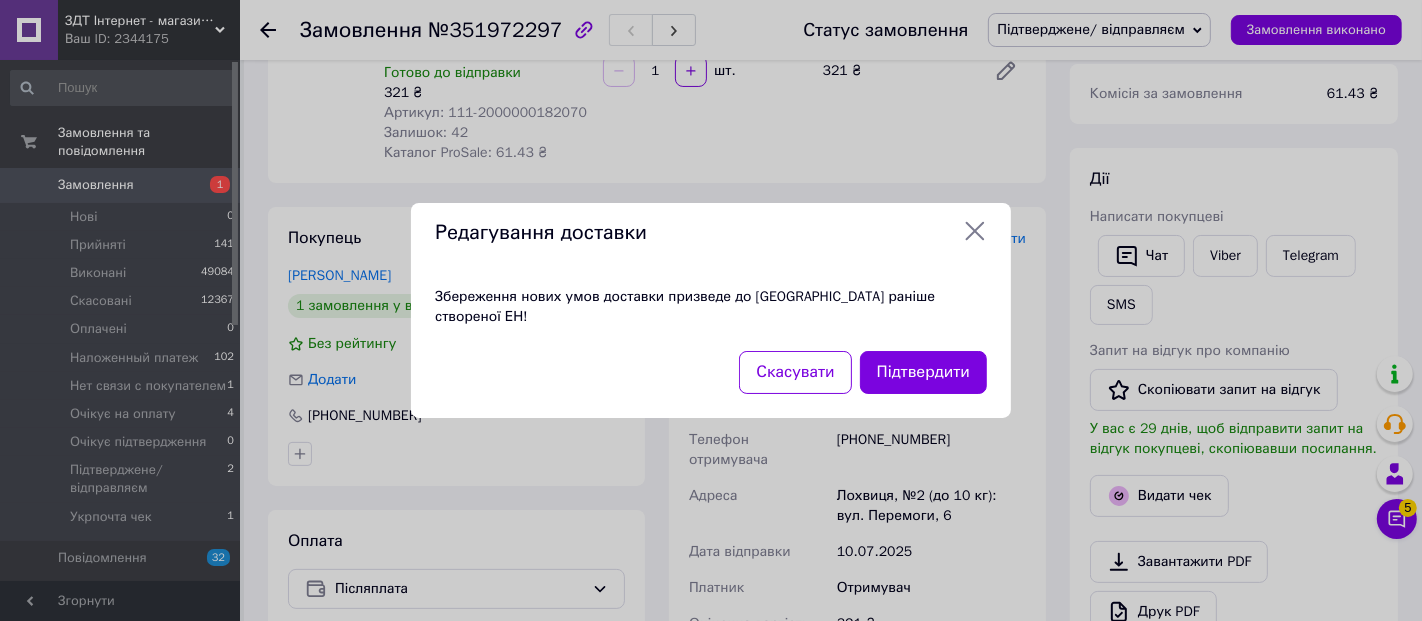 click 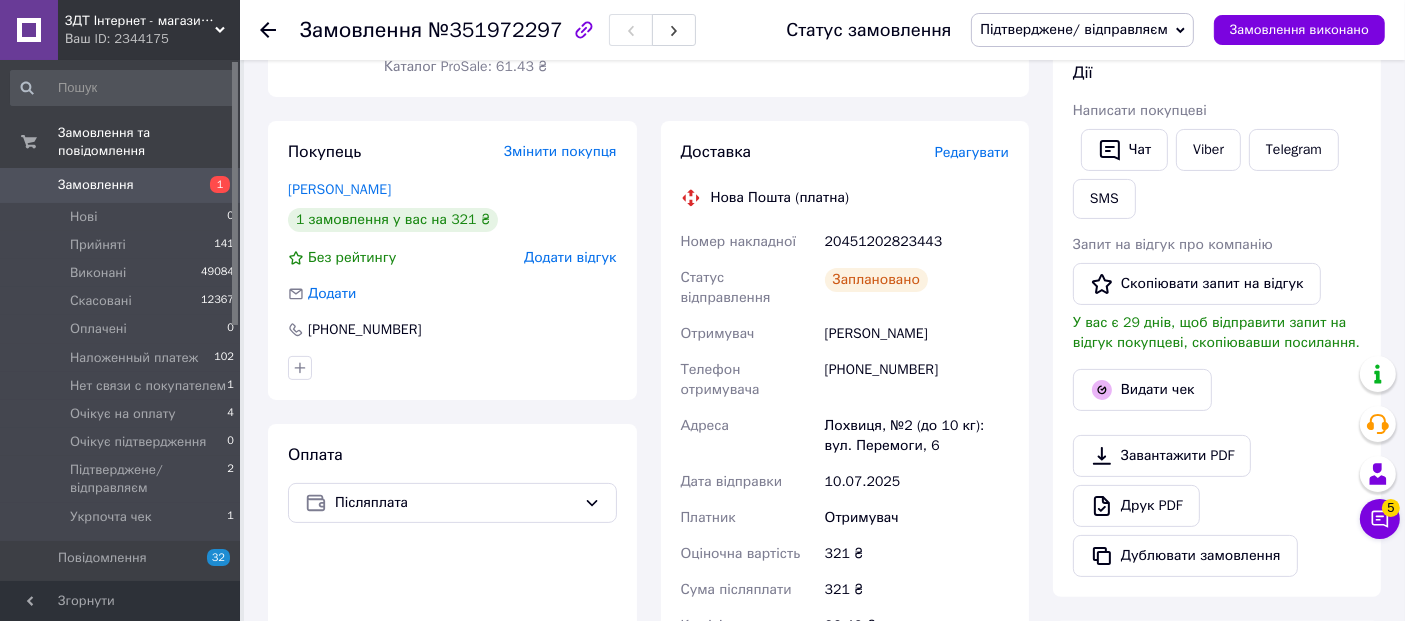 scroll, scrollTop: 585, scrollLeft: 0, axis: vertical 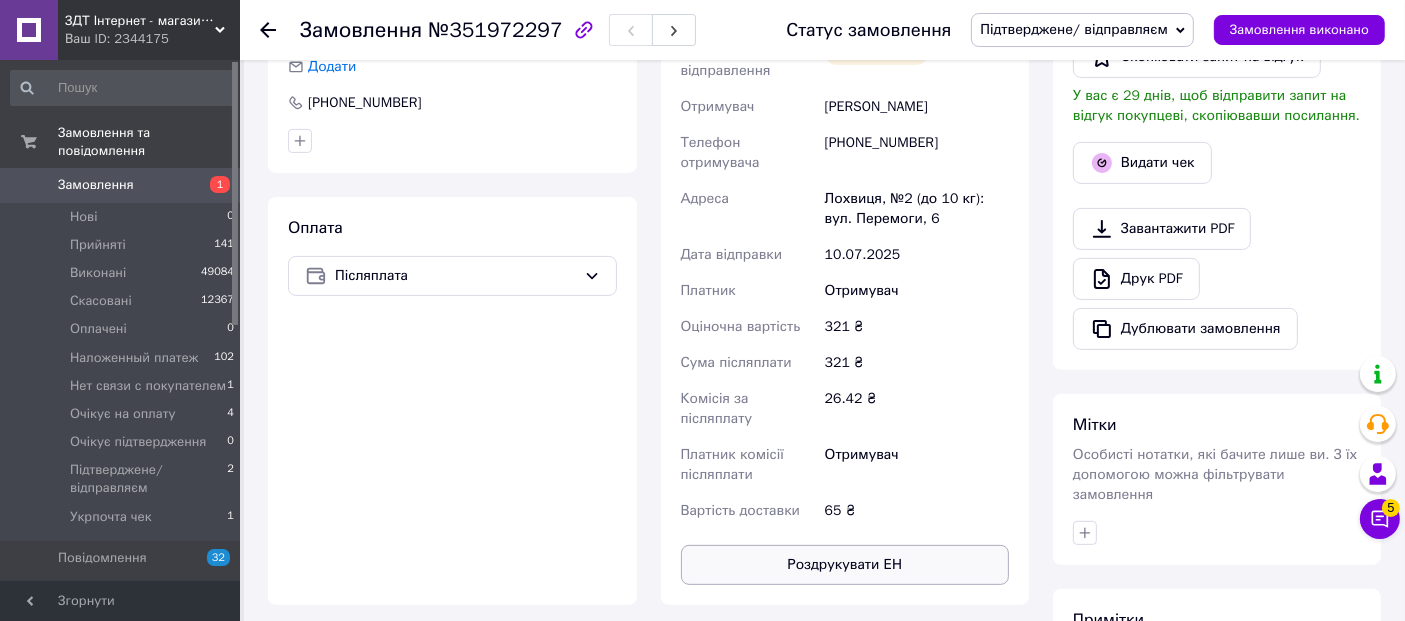 click on "Роздрукувати ЕН" at bounding box center [845, 565] 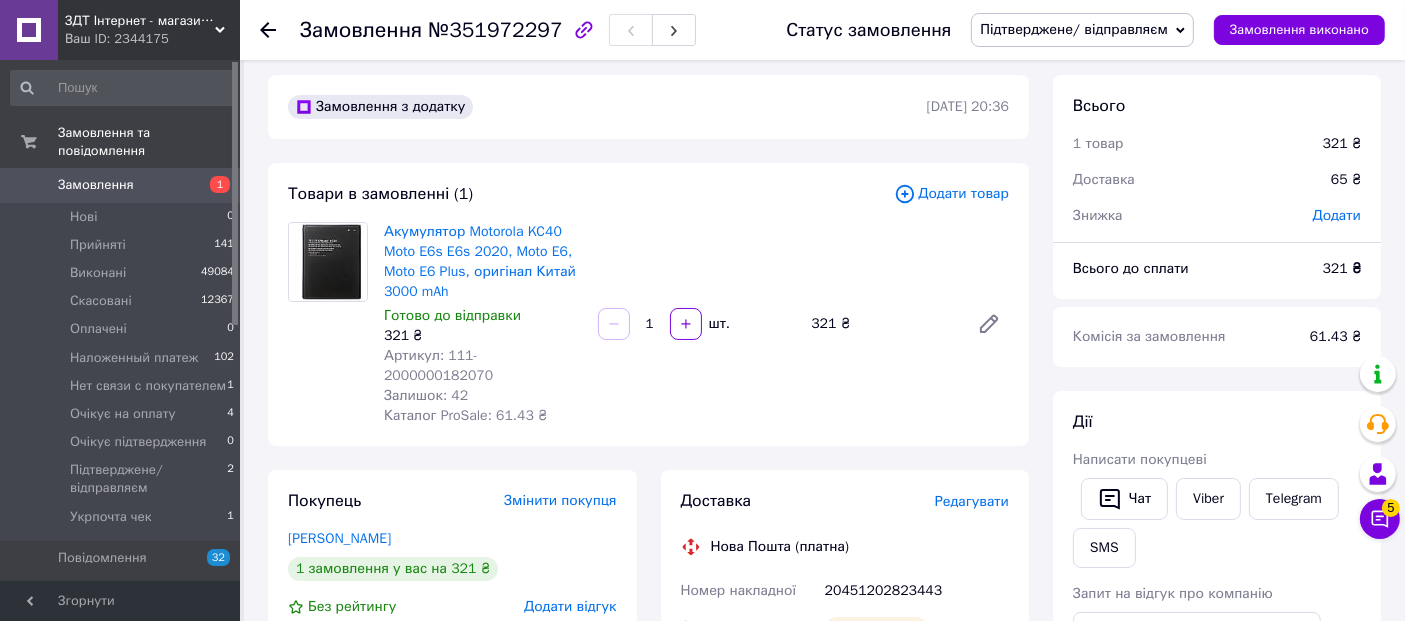 scroll, scrollTop: 0, scrollLeft: 0, axis: both 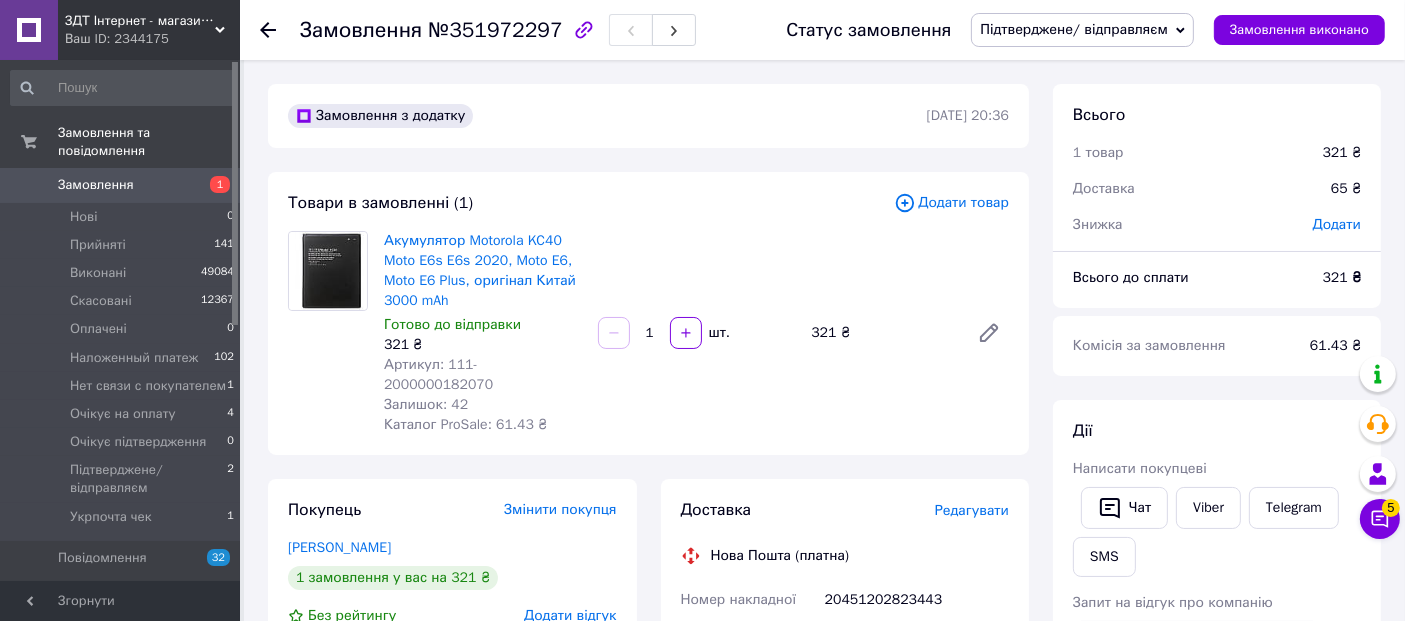 click on "Підтверджене/ відправляєм" at bounding box center [1074, 29] 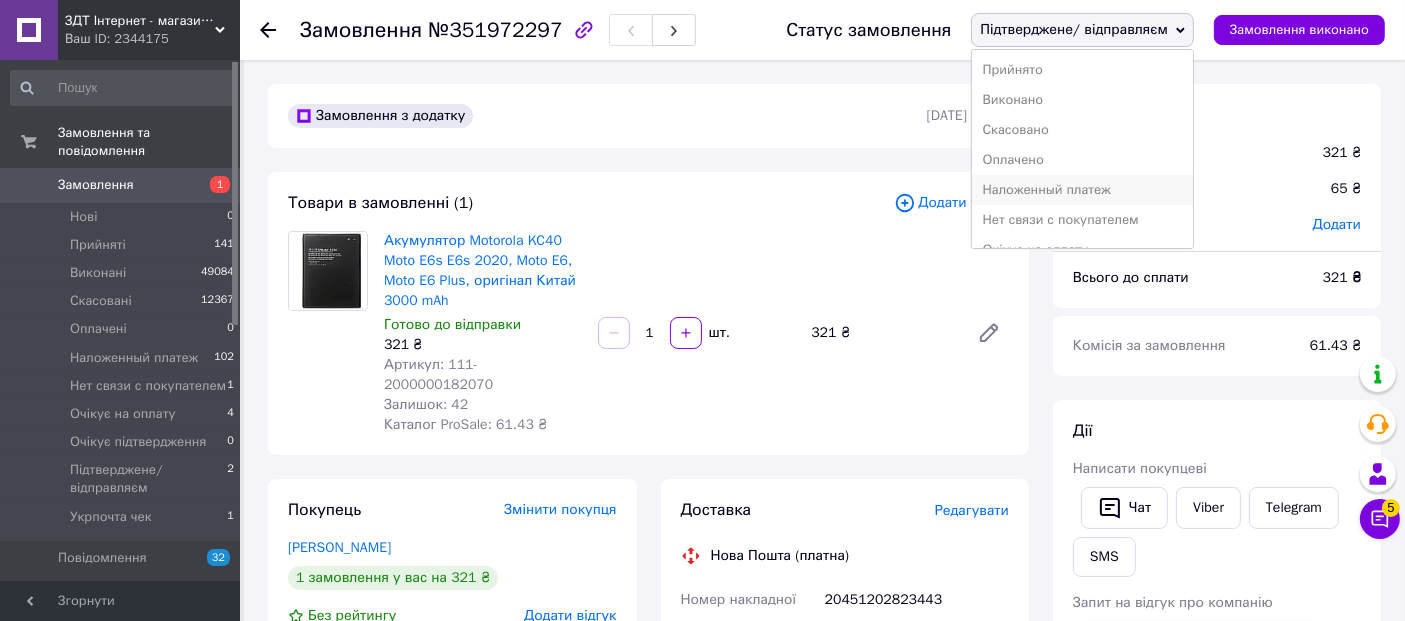click on "Наложенный платеж" at bounding box center (1082, 190) 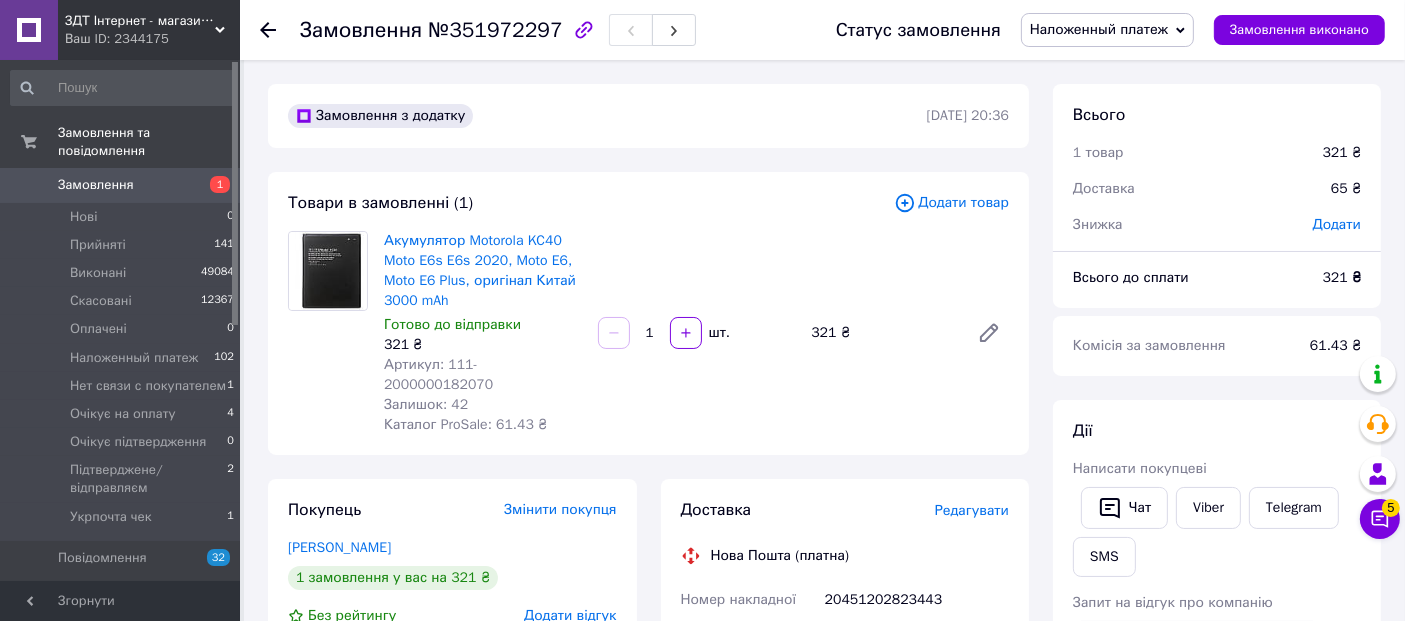 click 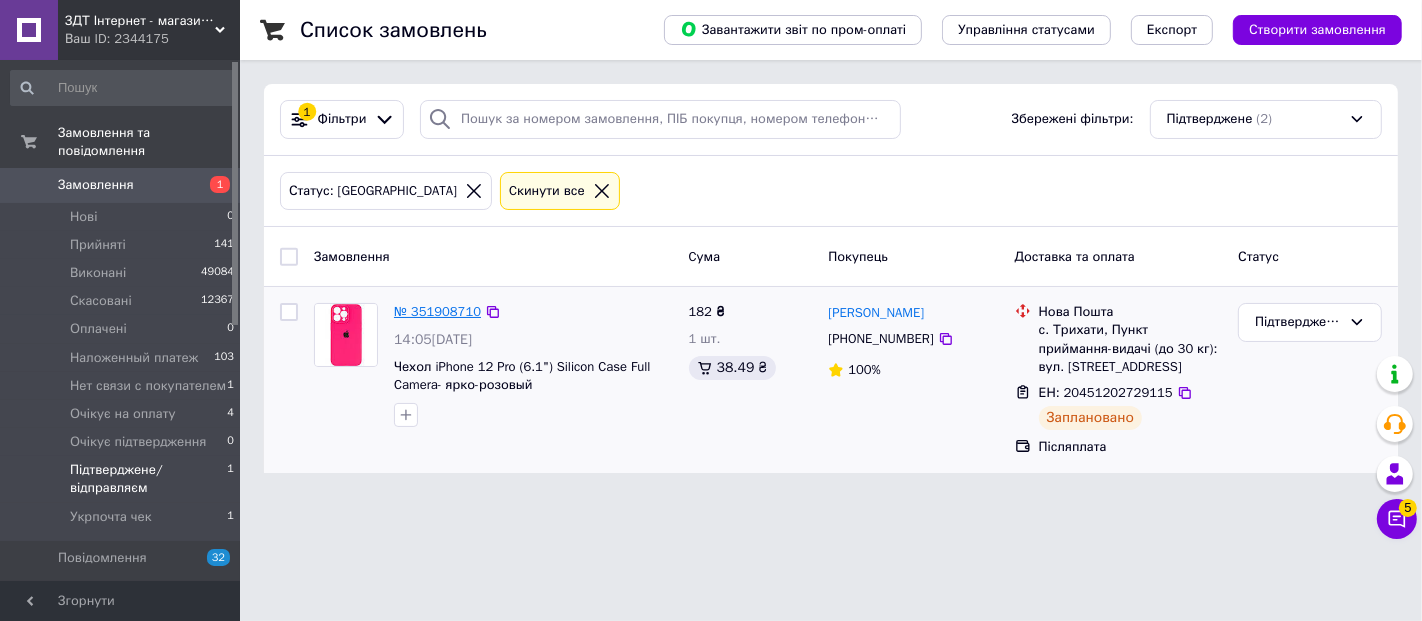 click on "№ 351908710" at bounding box center [437, 311] 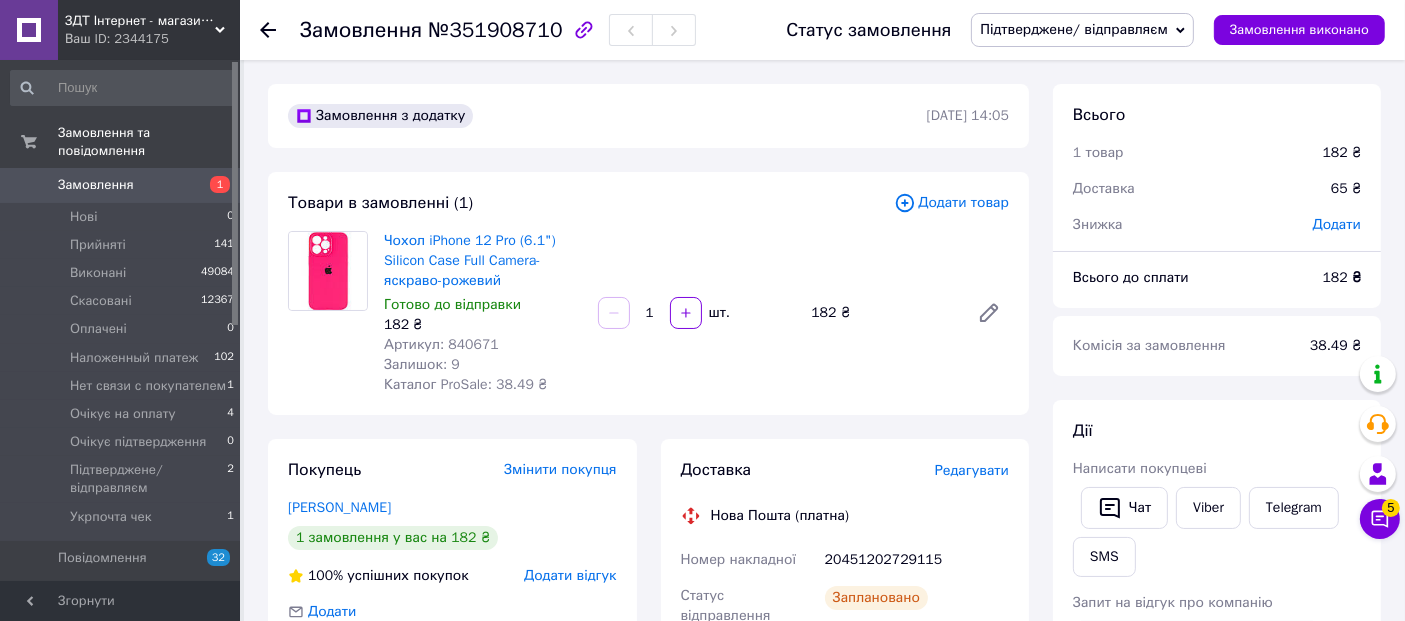 click on "Підтверджене/ відправляєм" at bounding box center (1074, 29) 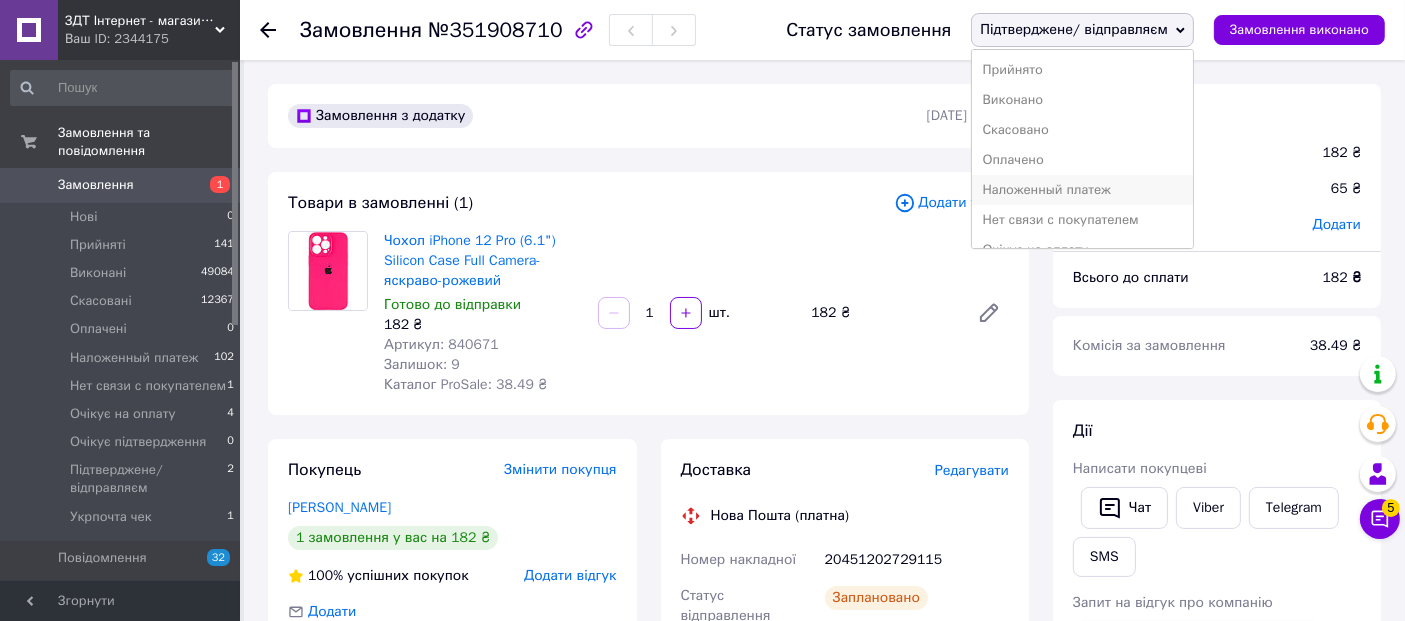 click on "Наложенный платеж" at bounding box center [1082, 190] 